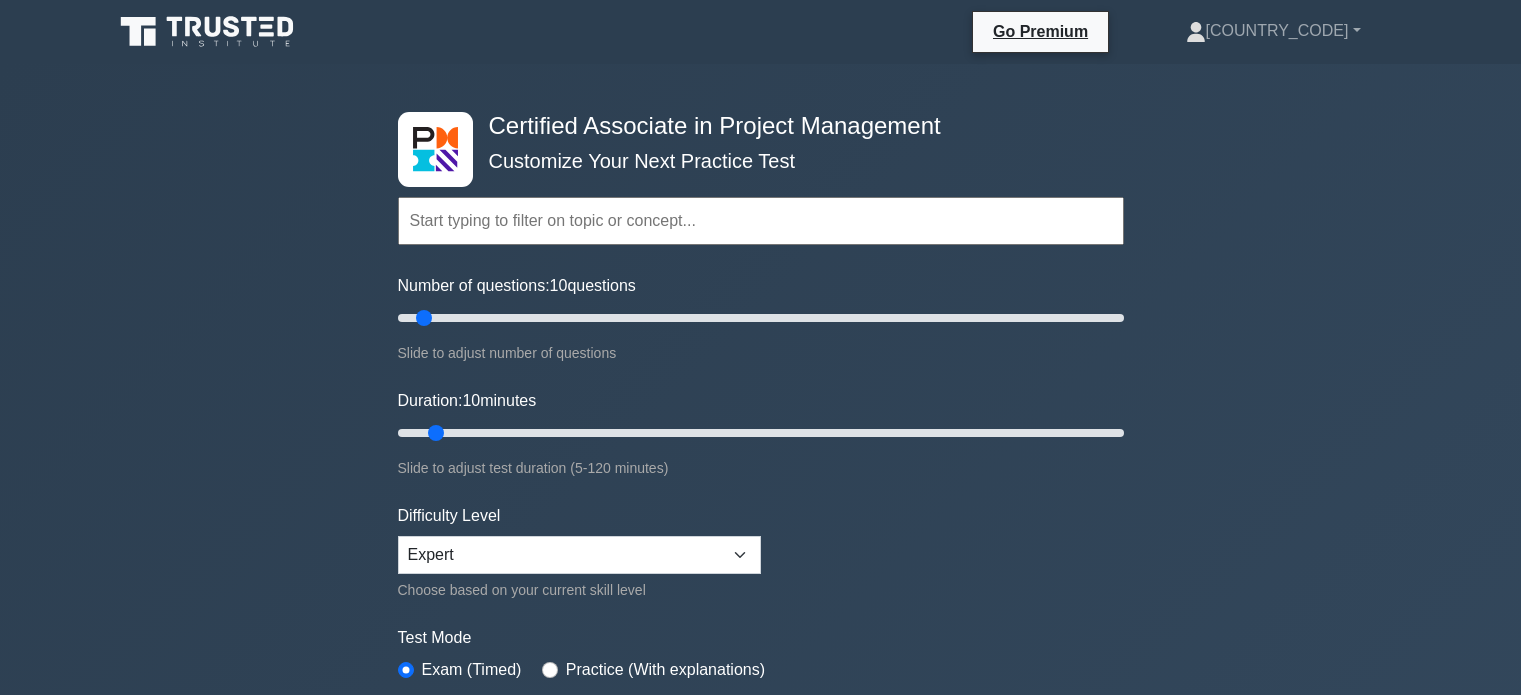 scroll, scrollTop: 0, scrollLeft: 0, axis: both 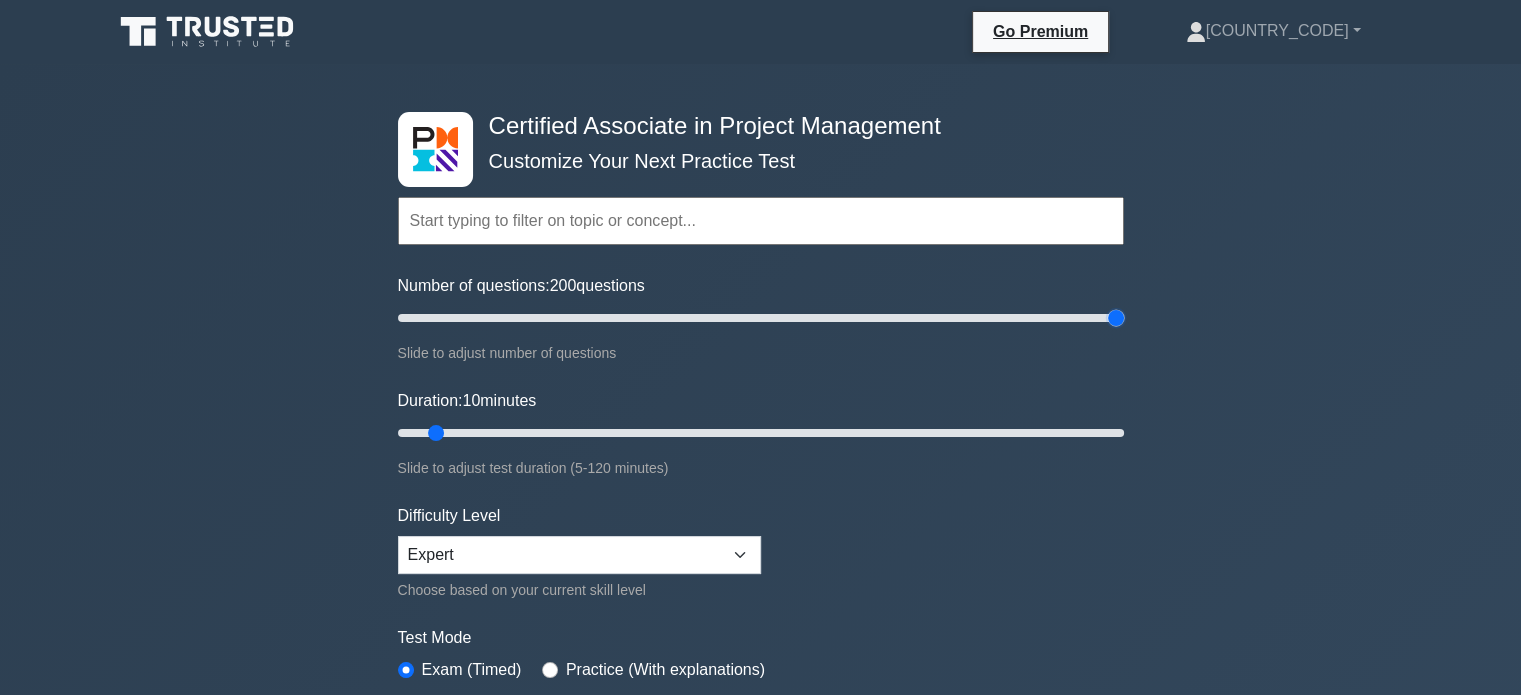 drag, startPoint x: 427, startPoint y: 315, endPoint x: 1204, endPoint y: 312, distance: 777.0058 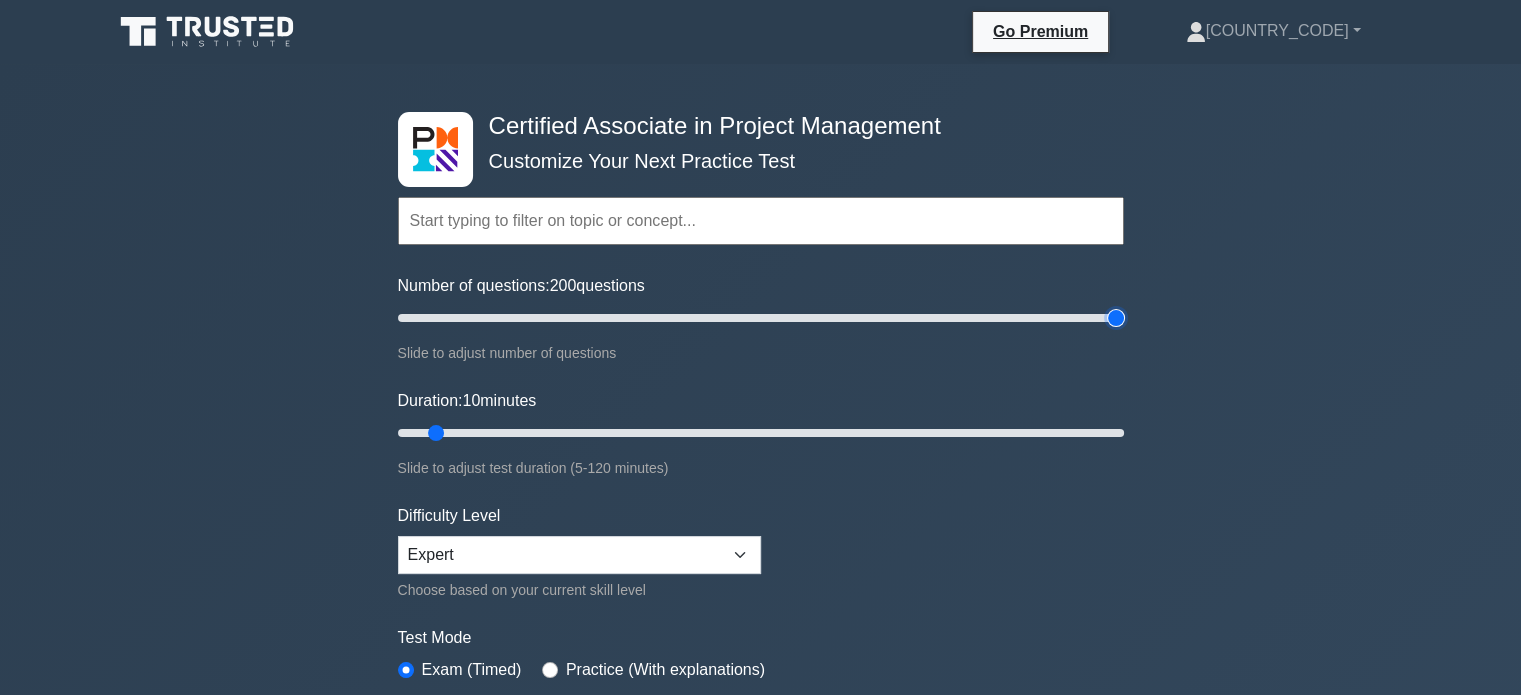 type on "200" 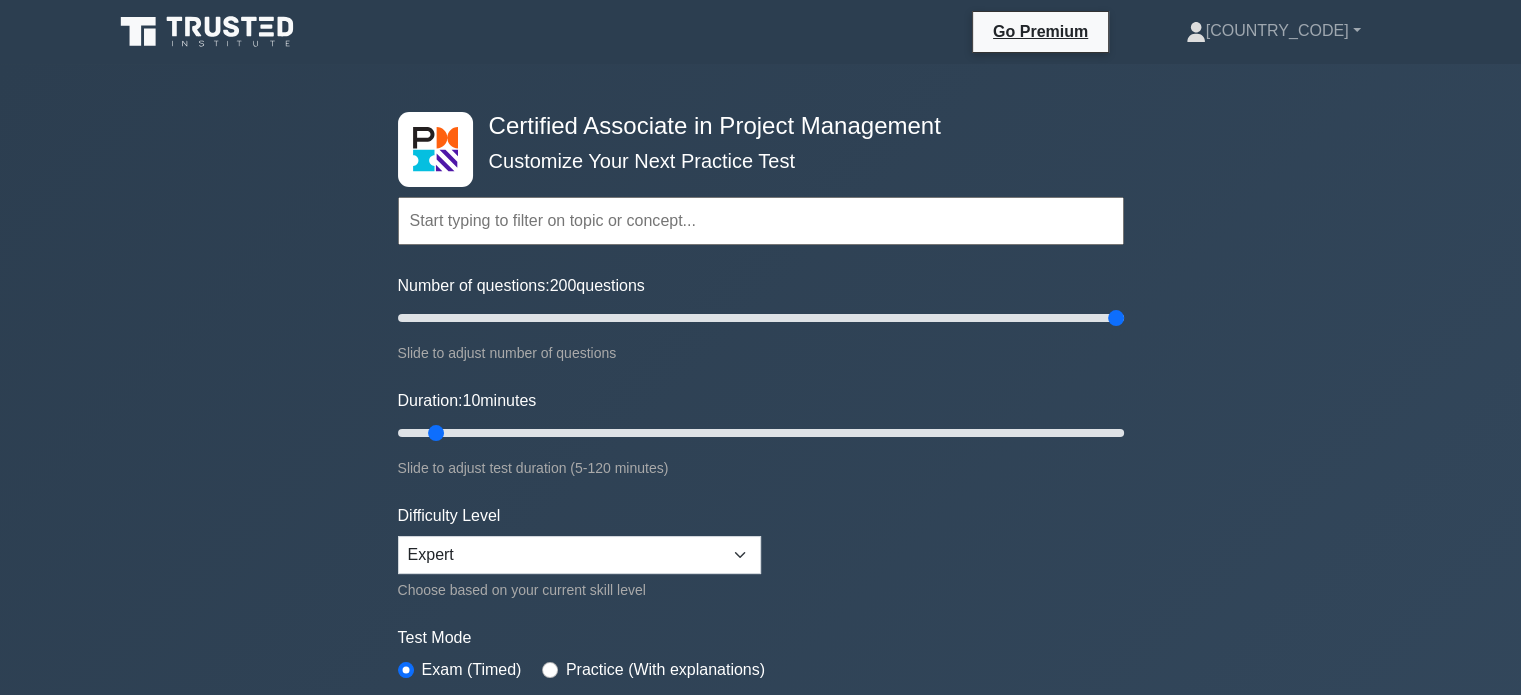 click at bounding box center (761, 221) 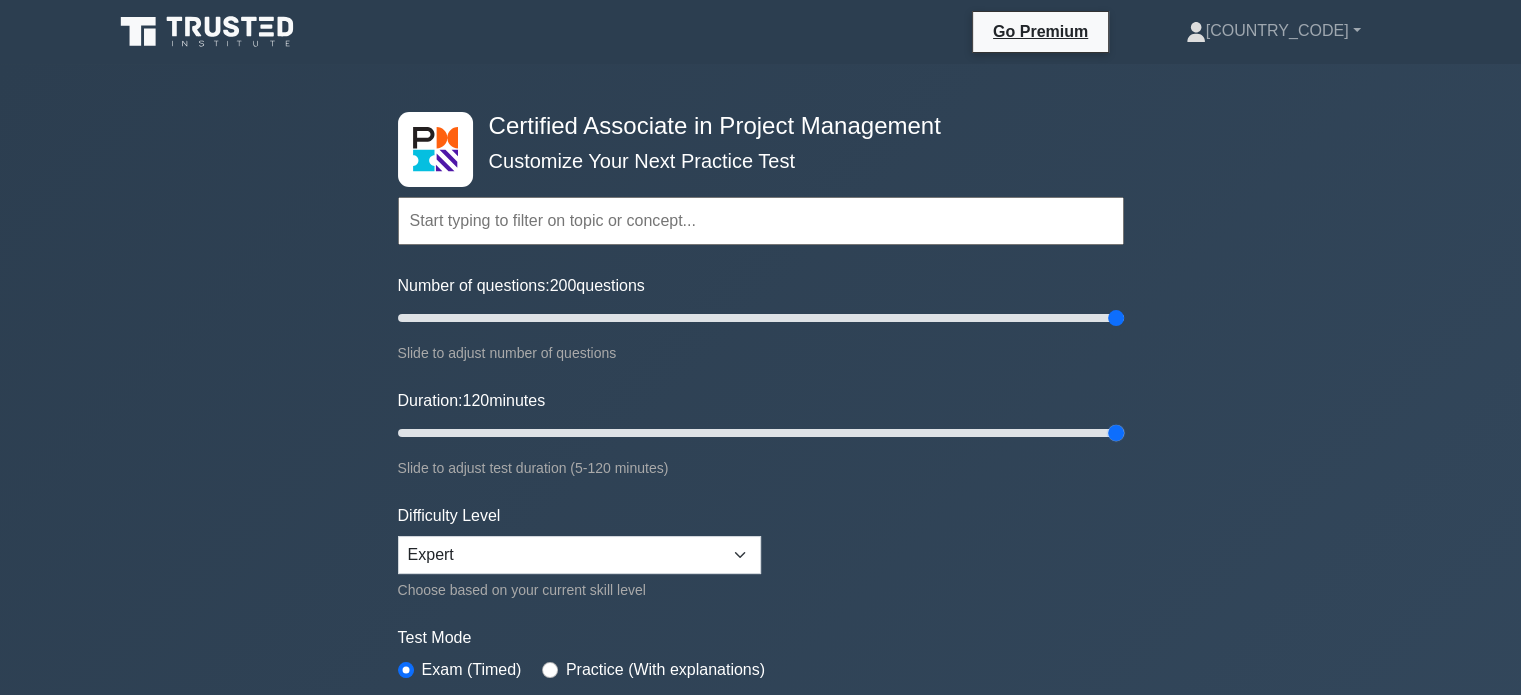 drag, startPoint x: 432, startPoint y: 430, endPoint x: 1171, endPoint y: 446, distance: 739.17316 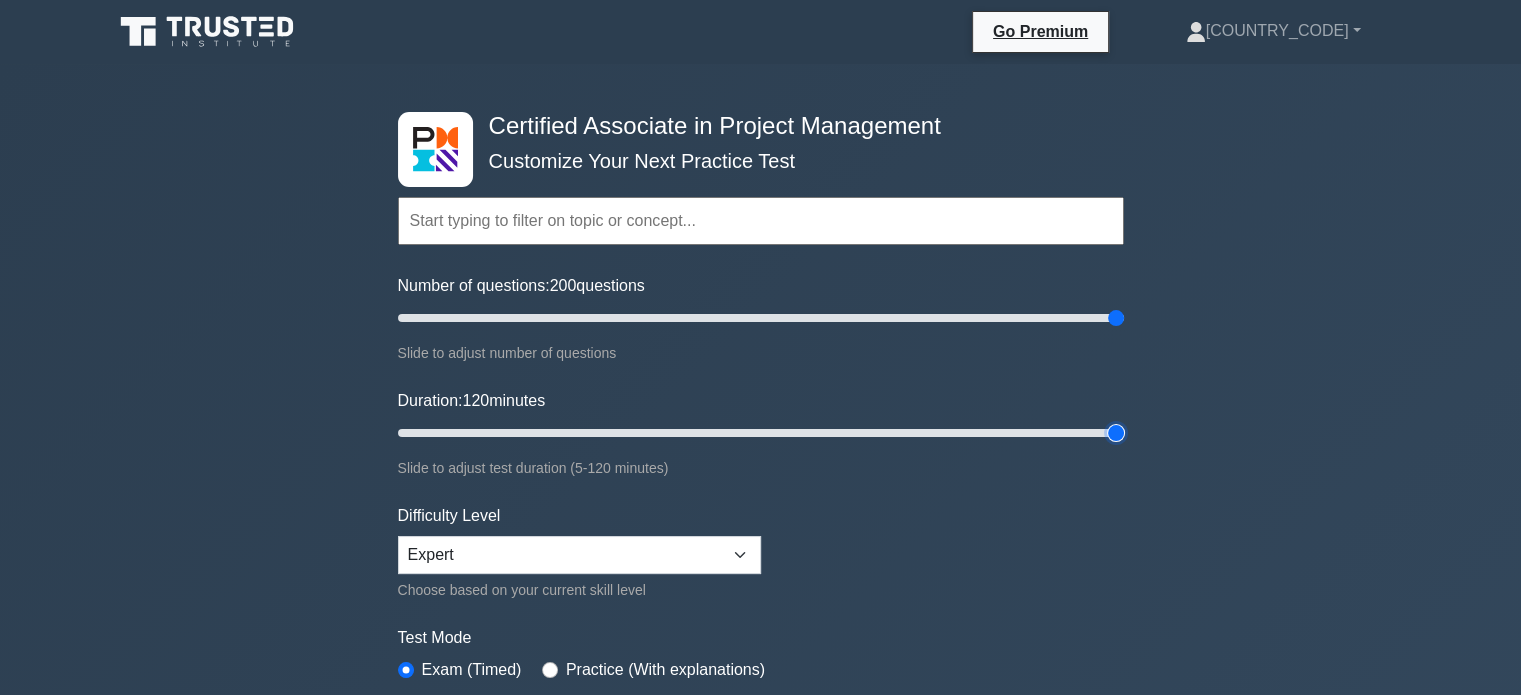 type on "120" 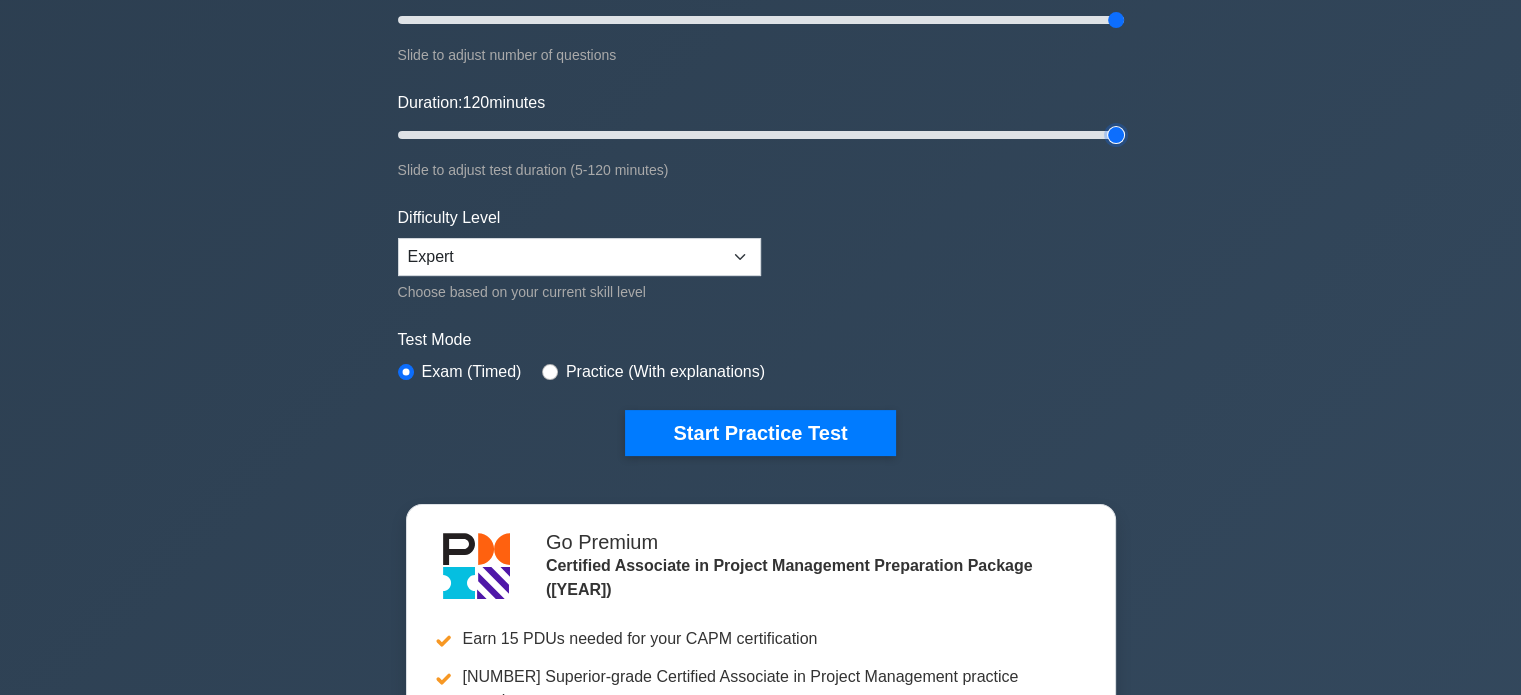 scroll, scrollTop: 300, scrollLeft: 0, axis: vertical 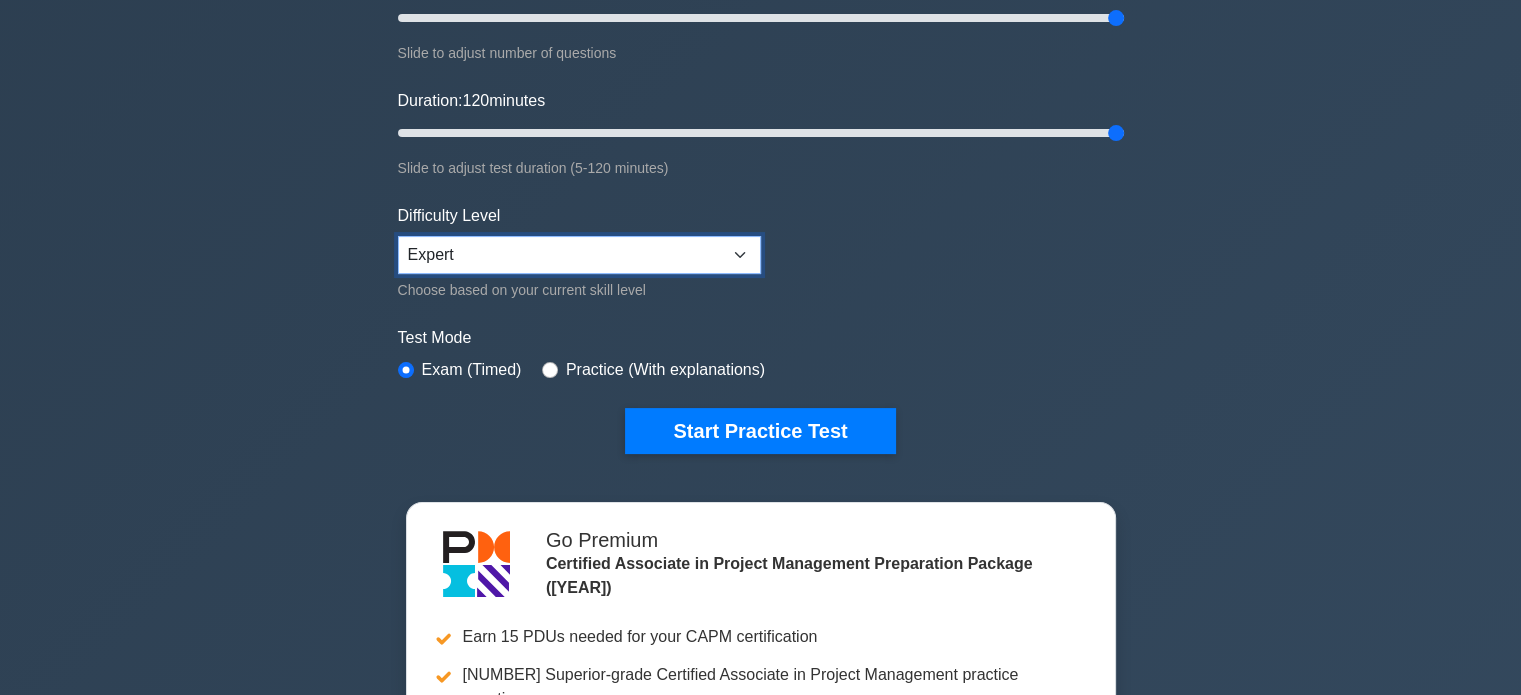 click on "Beginner
Intermediate
Expert" at bounding box center [579, 255] 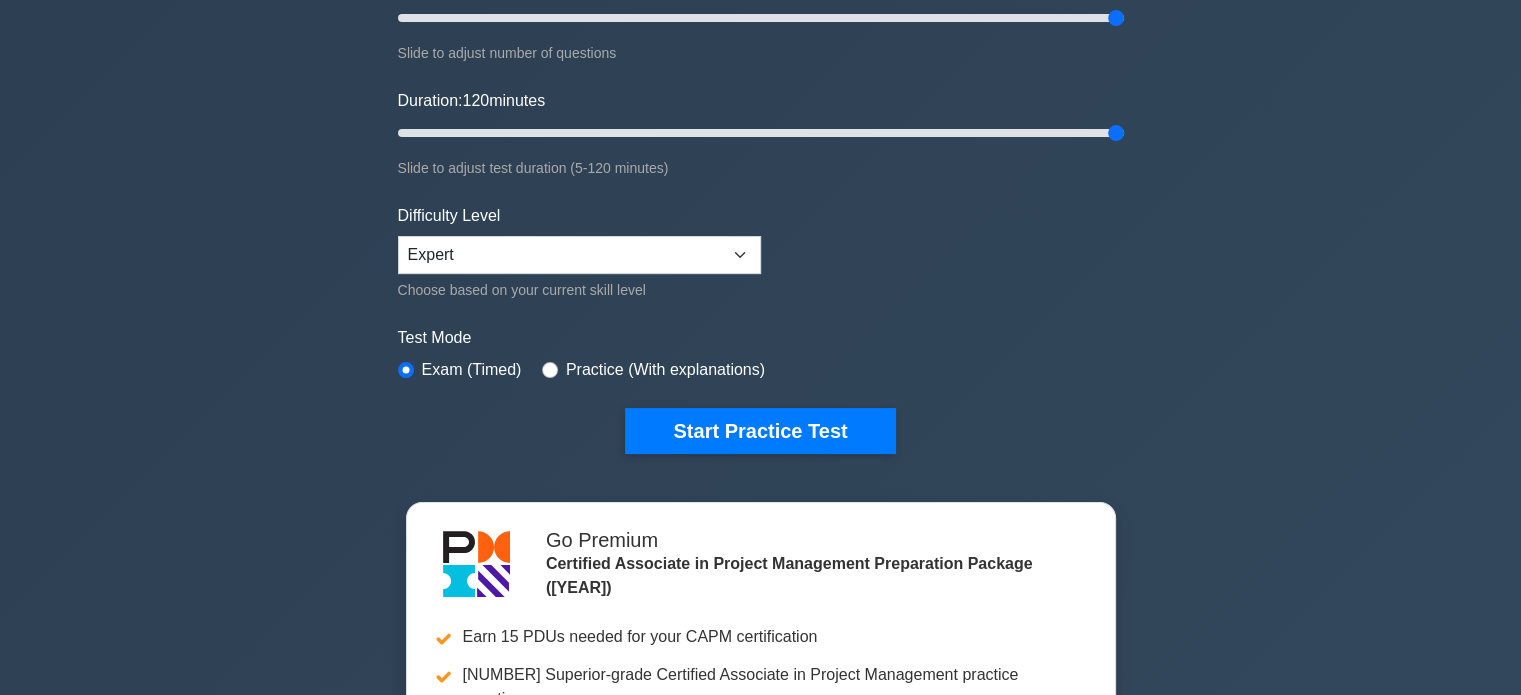 click on "Topics
Project Scope Management
Project Time Management
Project Cost Management
Project Quality Management
Project Risk Management
Project Integration Management
Project Communication Management
Project Human Resource Management
Project Procurement Management" at bounding box center (761, 145) 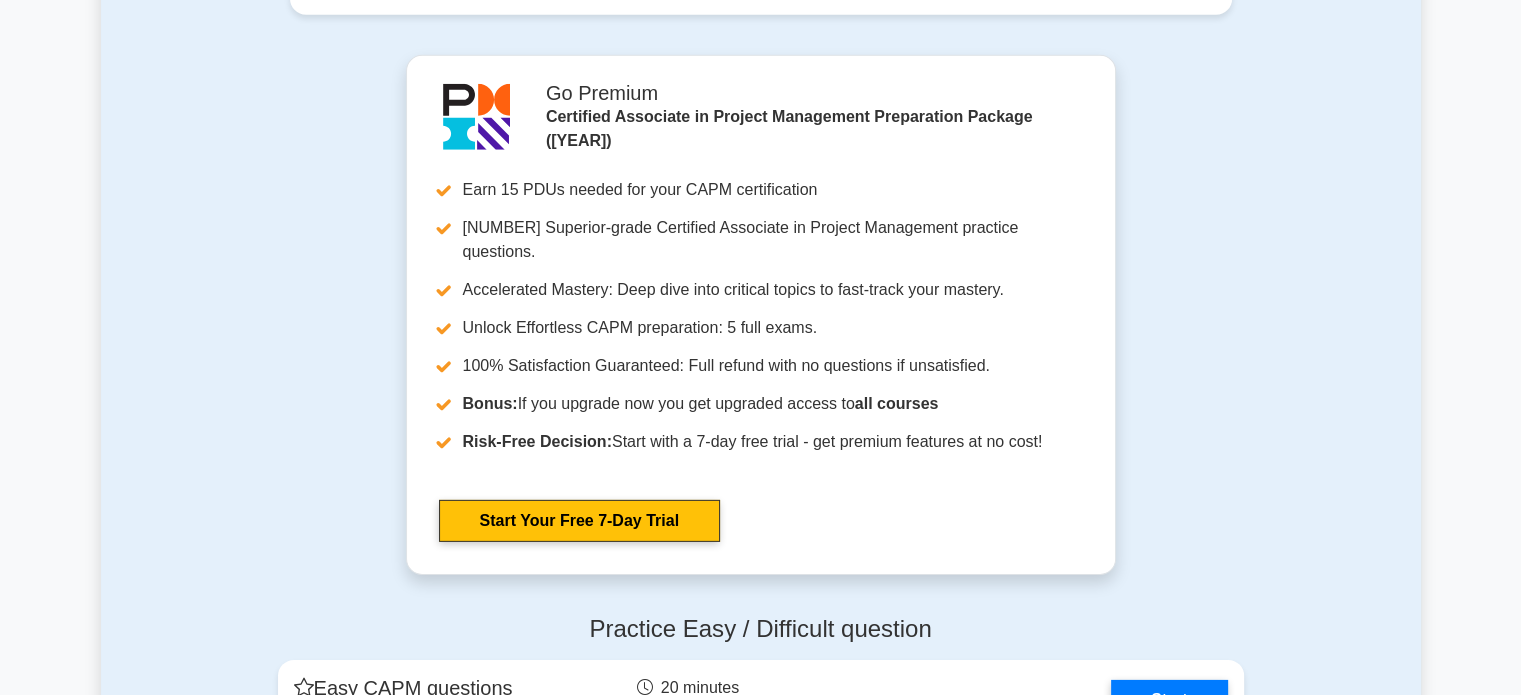 scroll, scrollTop: 6500, scrollLeft: 0, axis: vertical 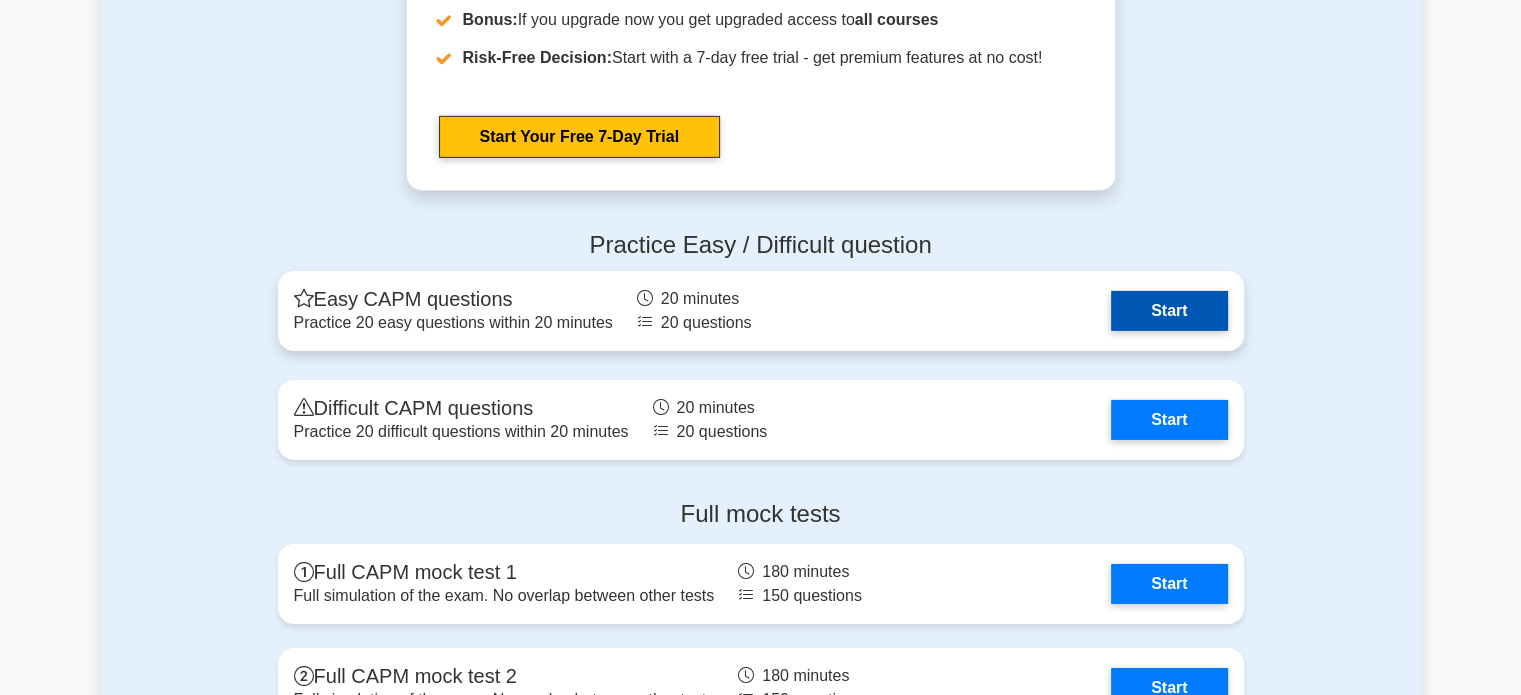 click on "Start" at bounding box center (1169, 311) 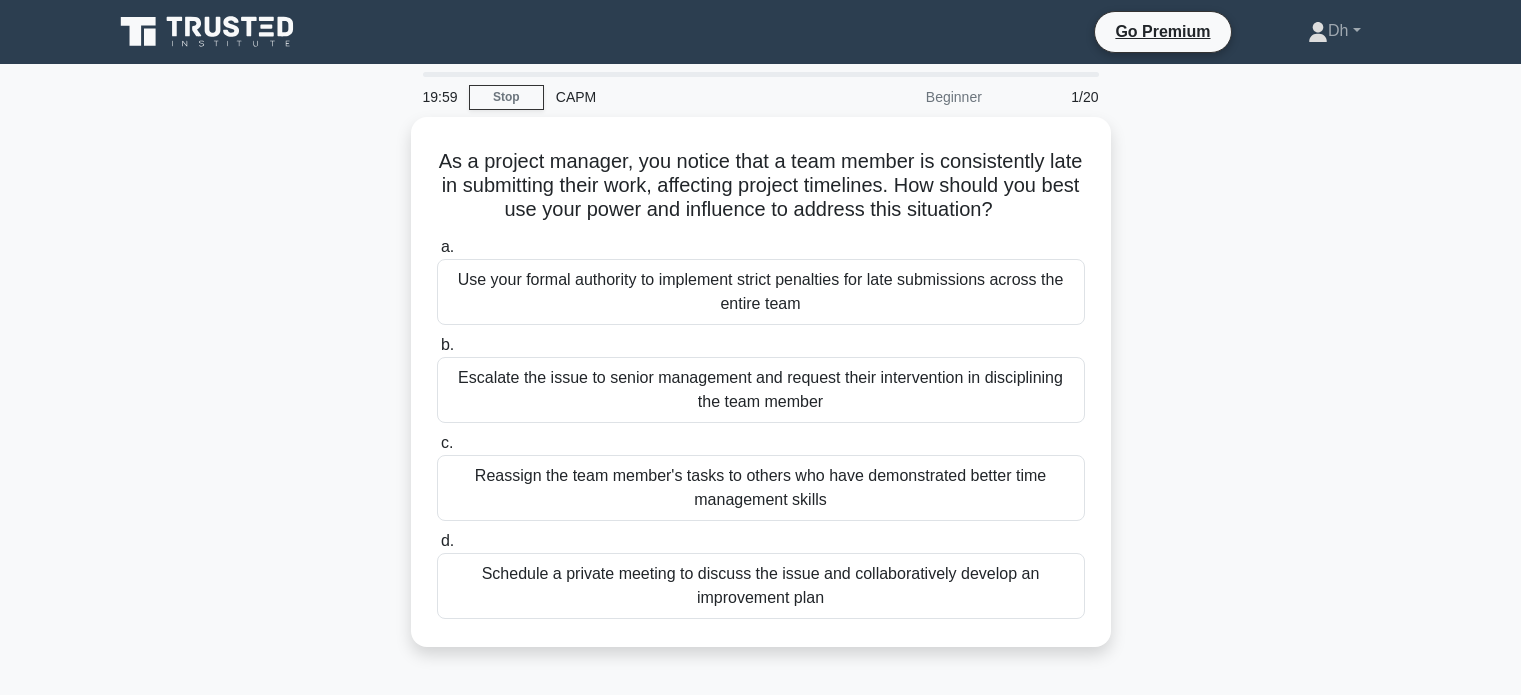 scroll, scrollTop: 0, scrollLeft: 0, axis: both 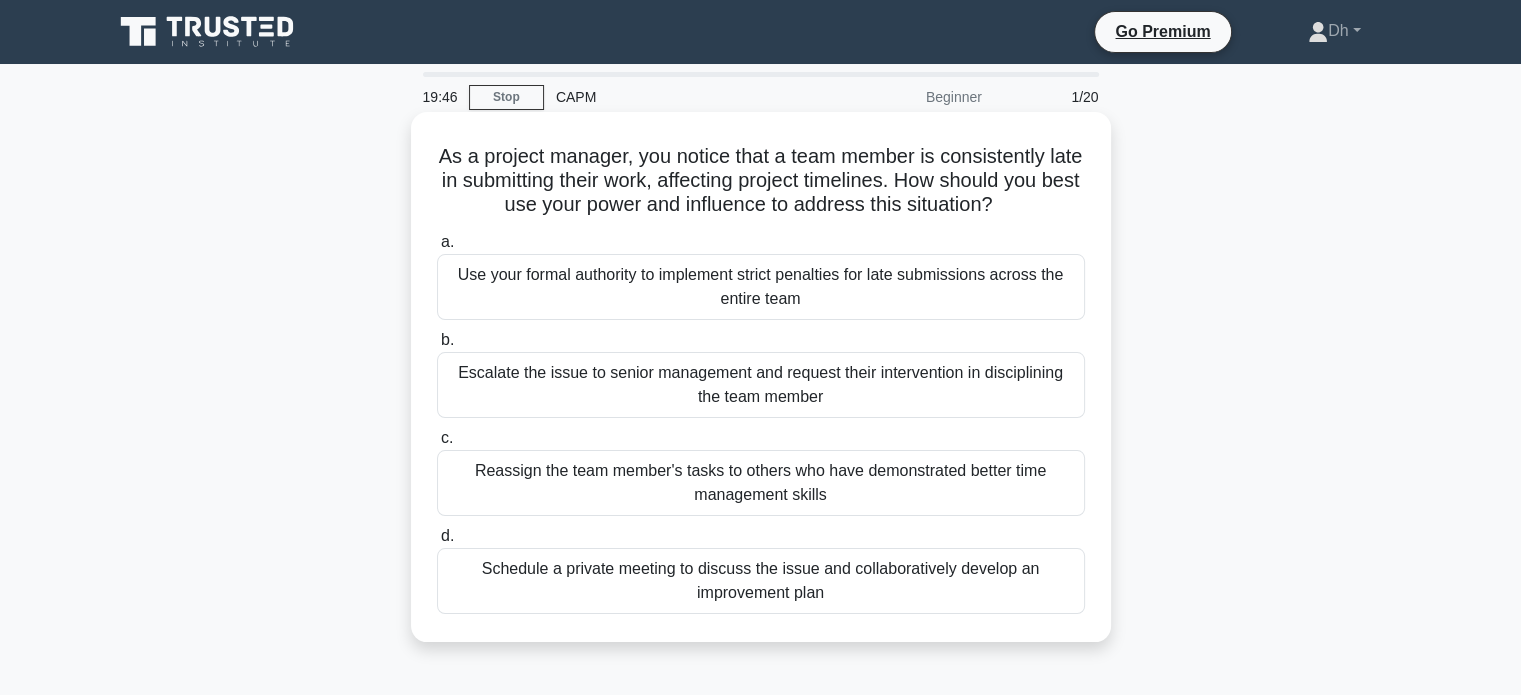 click on "Schedule a private meeting to discuss the issue and collaboratively develop an improvement plan" at bounding box center [761, 581] 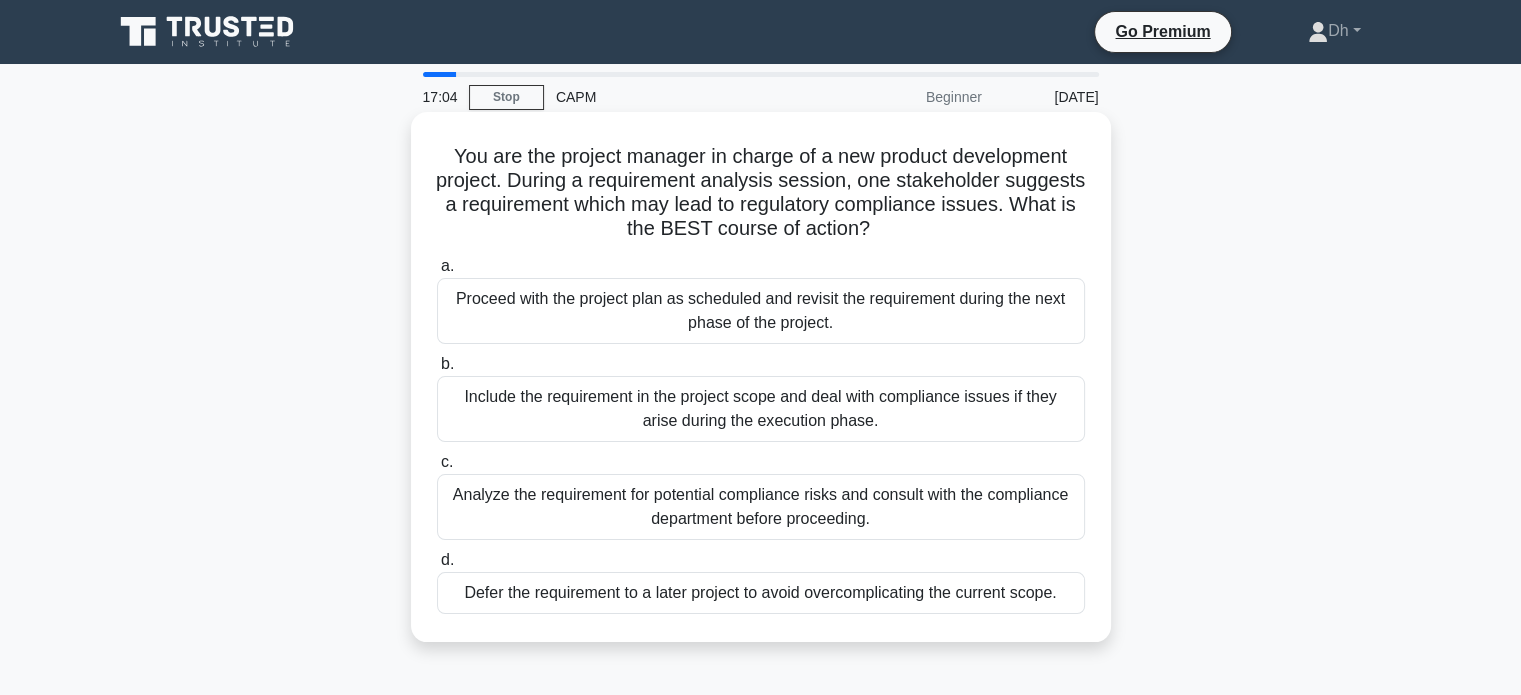 click on "Analyze the requirement for potential compliance risks and consult with the compliance department before proceeding." at bounding box center [761, 507] 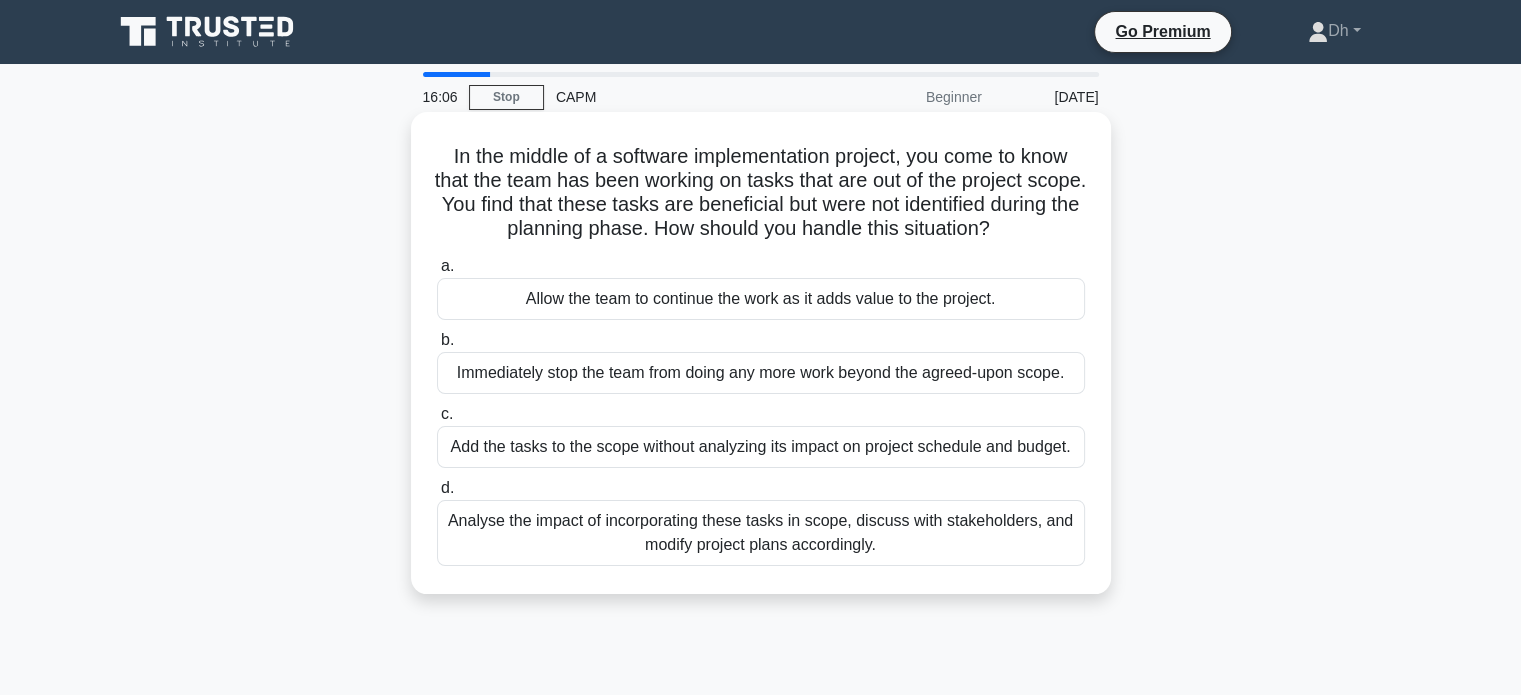 click on "Analyse the impact of incorporating these tasks in scope, discuss with stakeholders, and modify project plans accordingly." at bounding box center (761, 533) 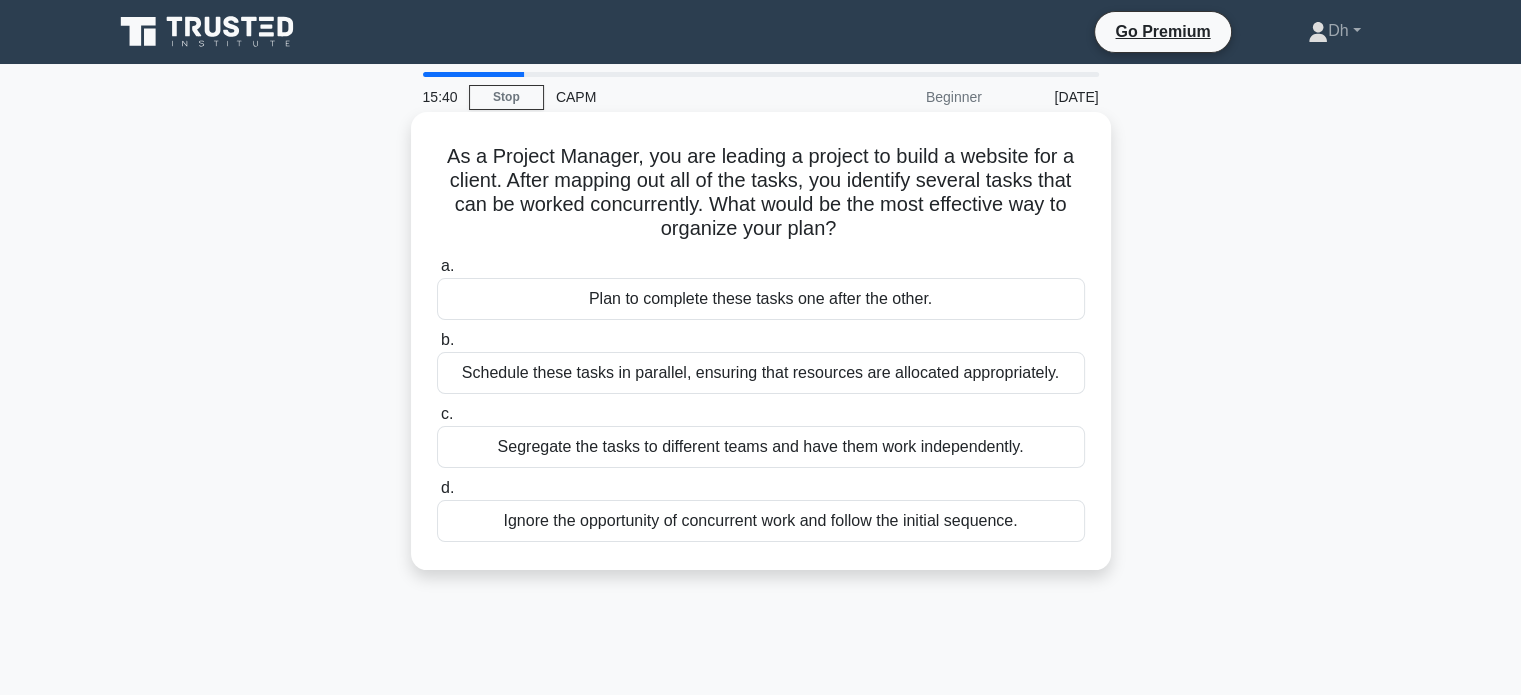 click on "Schedule these tasks in parallel, ensuring that resources are allocated appropriately." at bounding box center [761, 373] 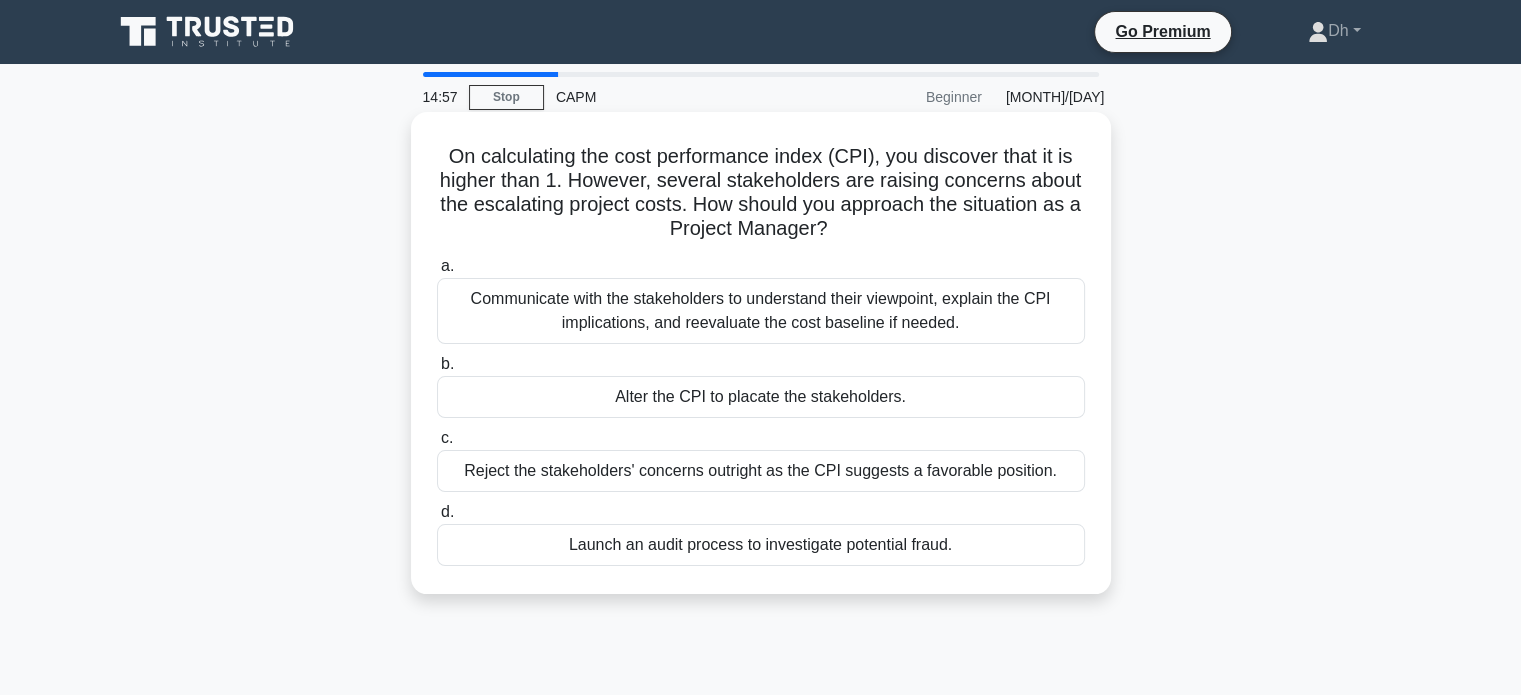 click on "Communicate with the stakeholders to understand their viewpoint, explain the CPI implications, and reevaluate the cost baseline if needed." at bounding box center (761, 311) 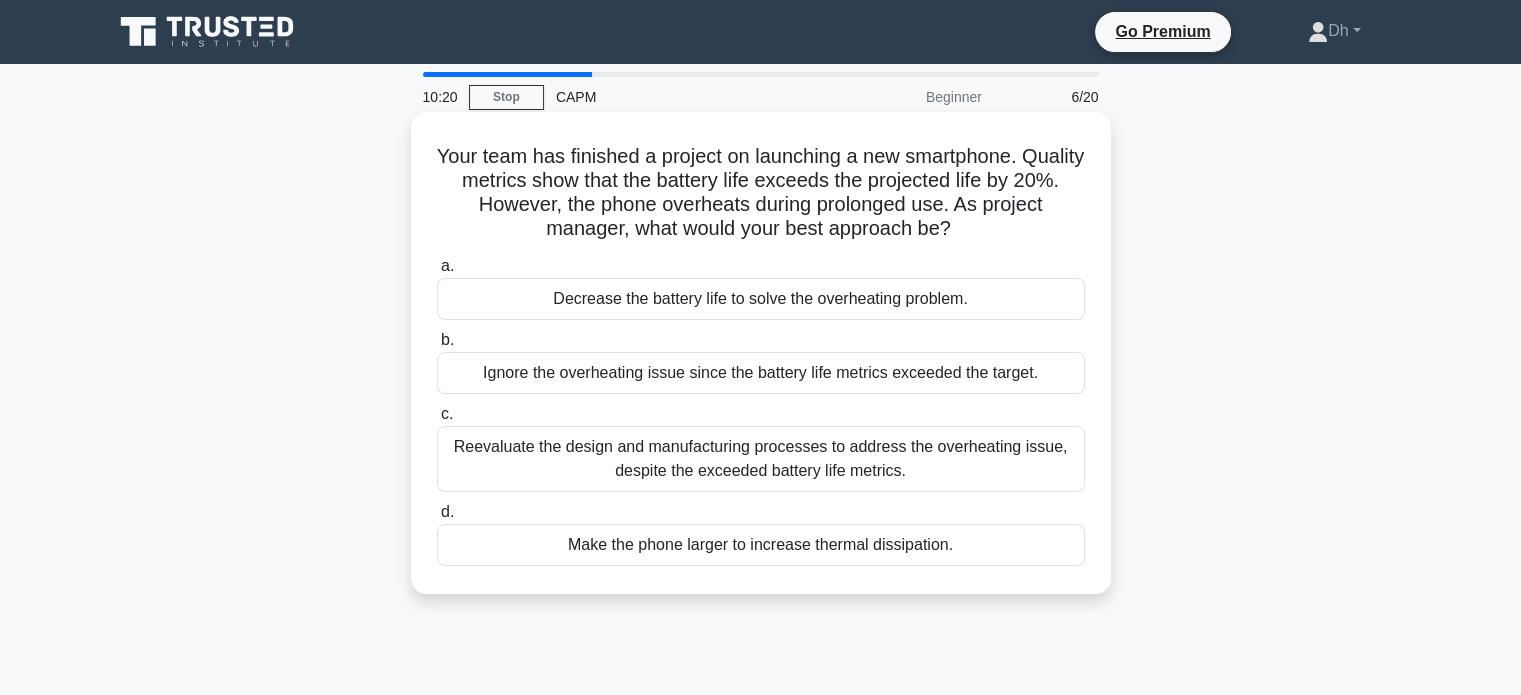 click on "Reevaluate the design and manufacturing processes to address the overheating issue, despite the exceeded battery life metrics." at bounding box center (761, 459) 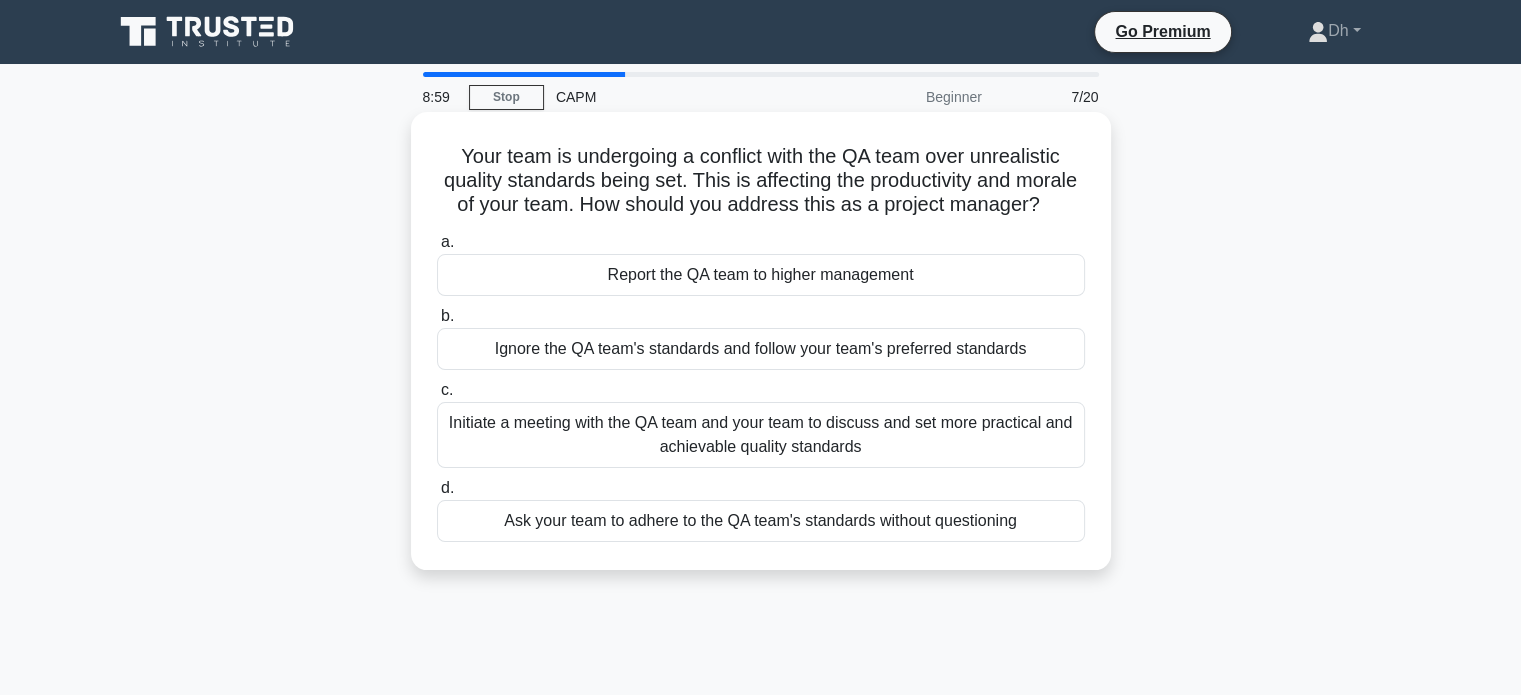 click on "Initiate a meeting with the QA team and your team to discuss and set more practical and achievable quality standards" at bounding box center [761, 435] 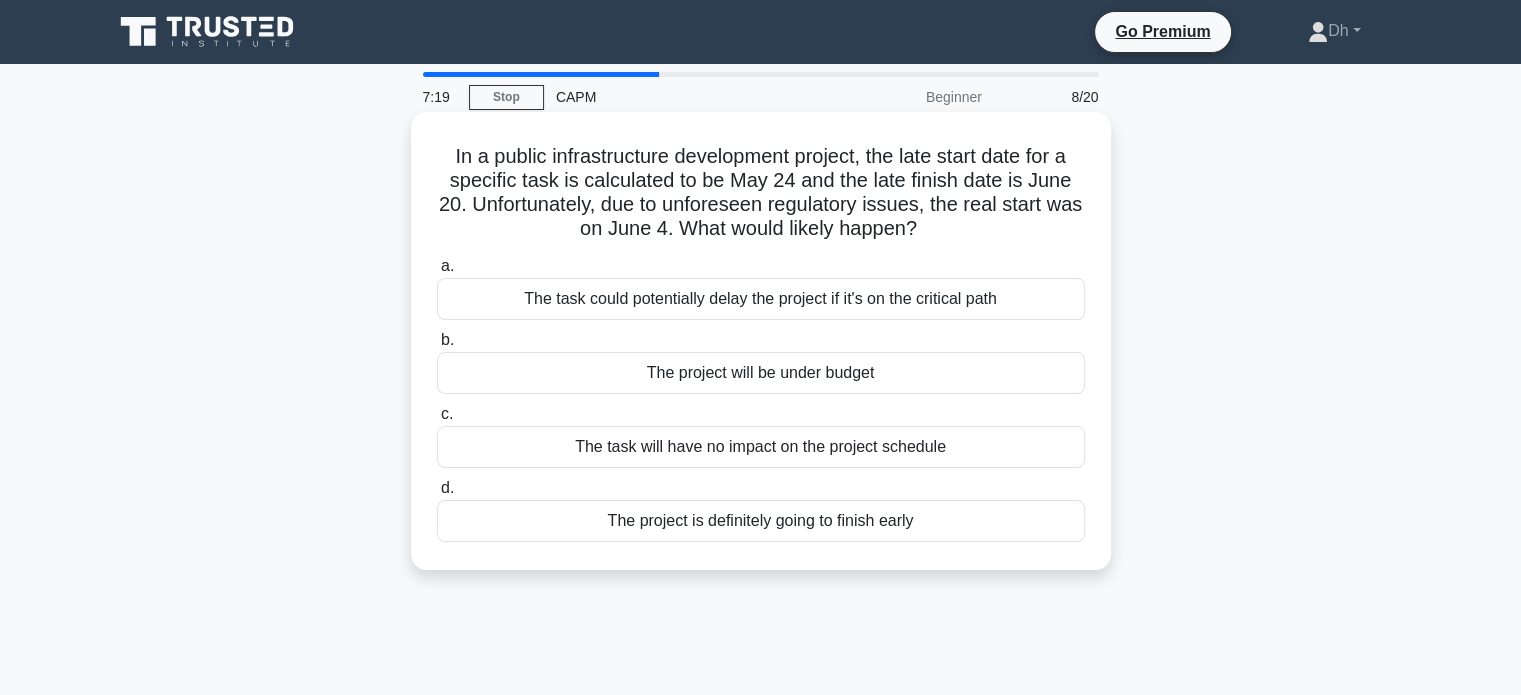 click on "The task could potentially delay the project if it's on the critical path" at bounding box center [761, 299] 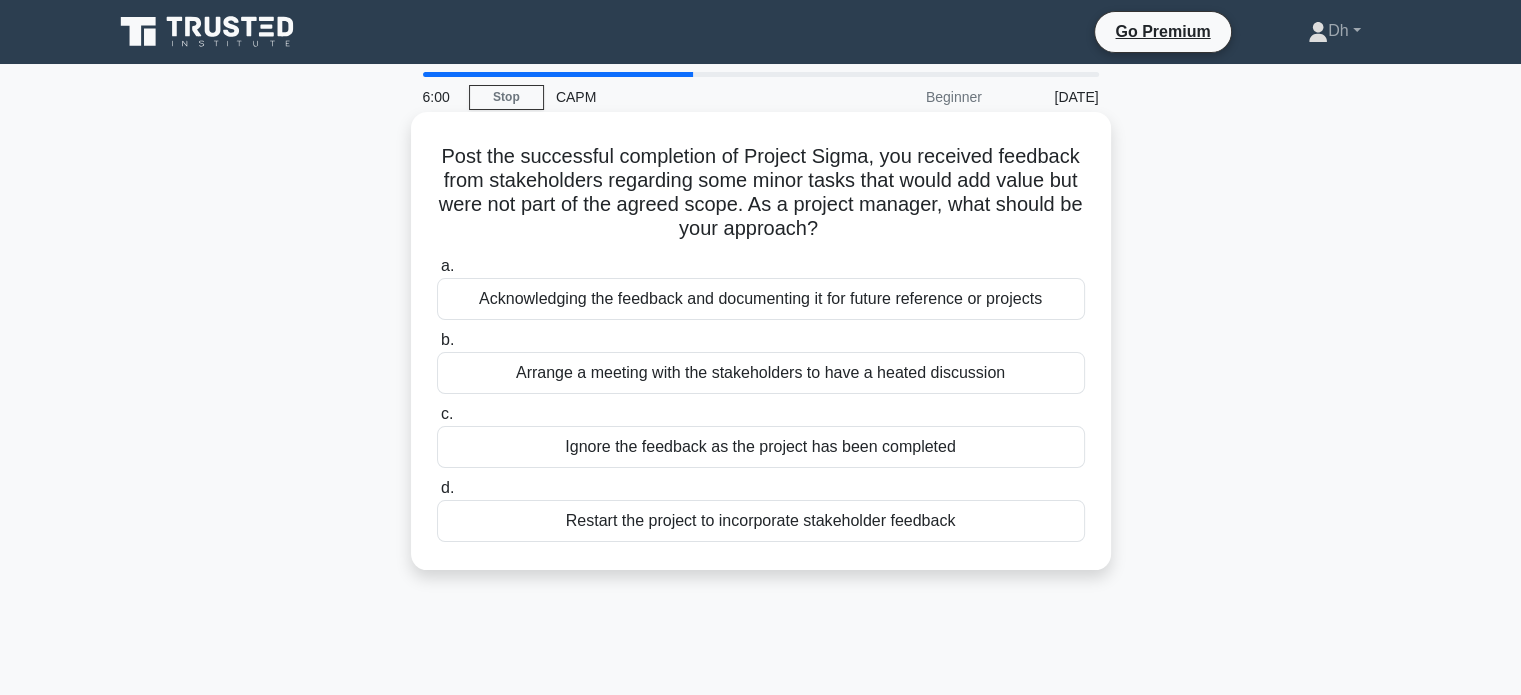 click on "Arrange a meeting with the stakeholders to have a heated discussion" at bounding box center [761, 373] 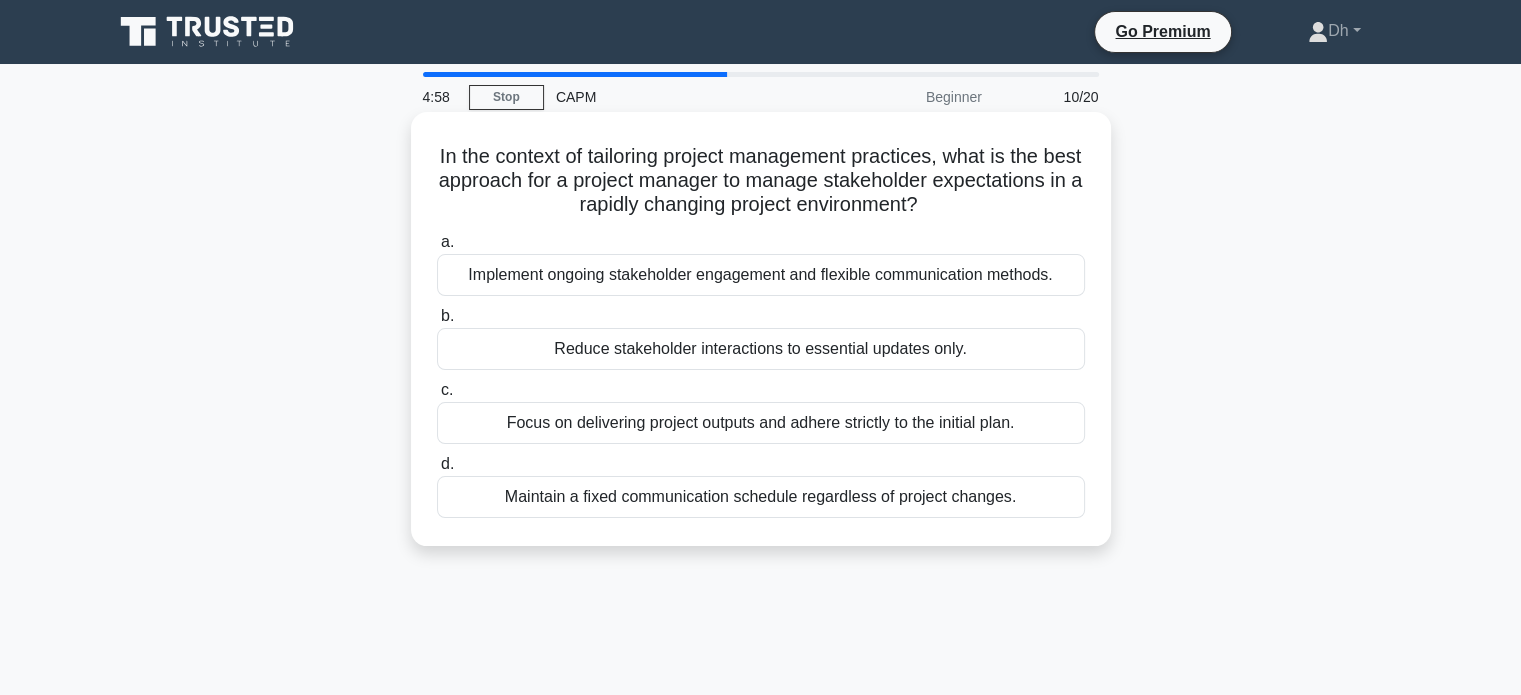 click on "Implement ongoing stakeholder engagement and flexible communication methods." at bounding box center [761, 275] 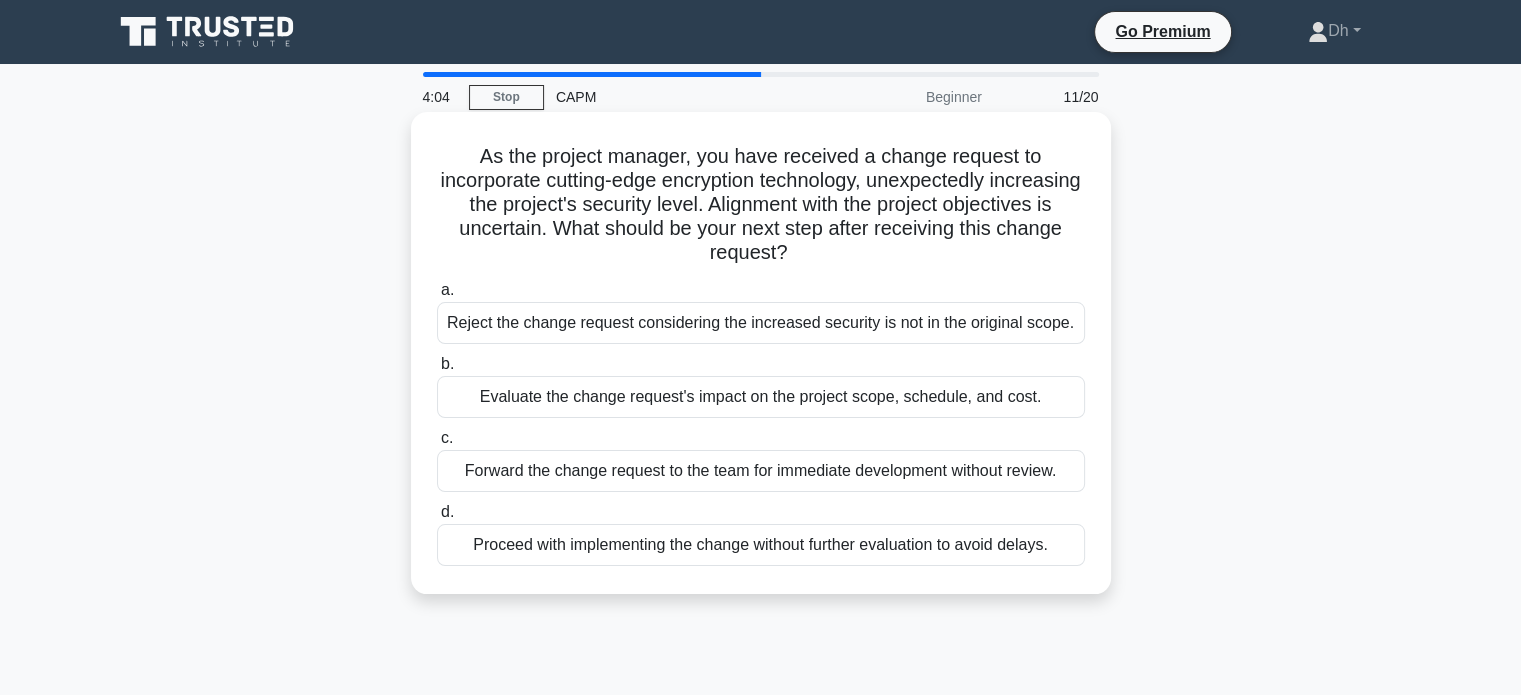 click on "Evaluate the change request's impact on the project scope, schedule, and cost." at bounding box center [761, 397] 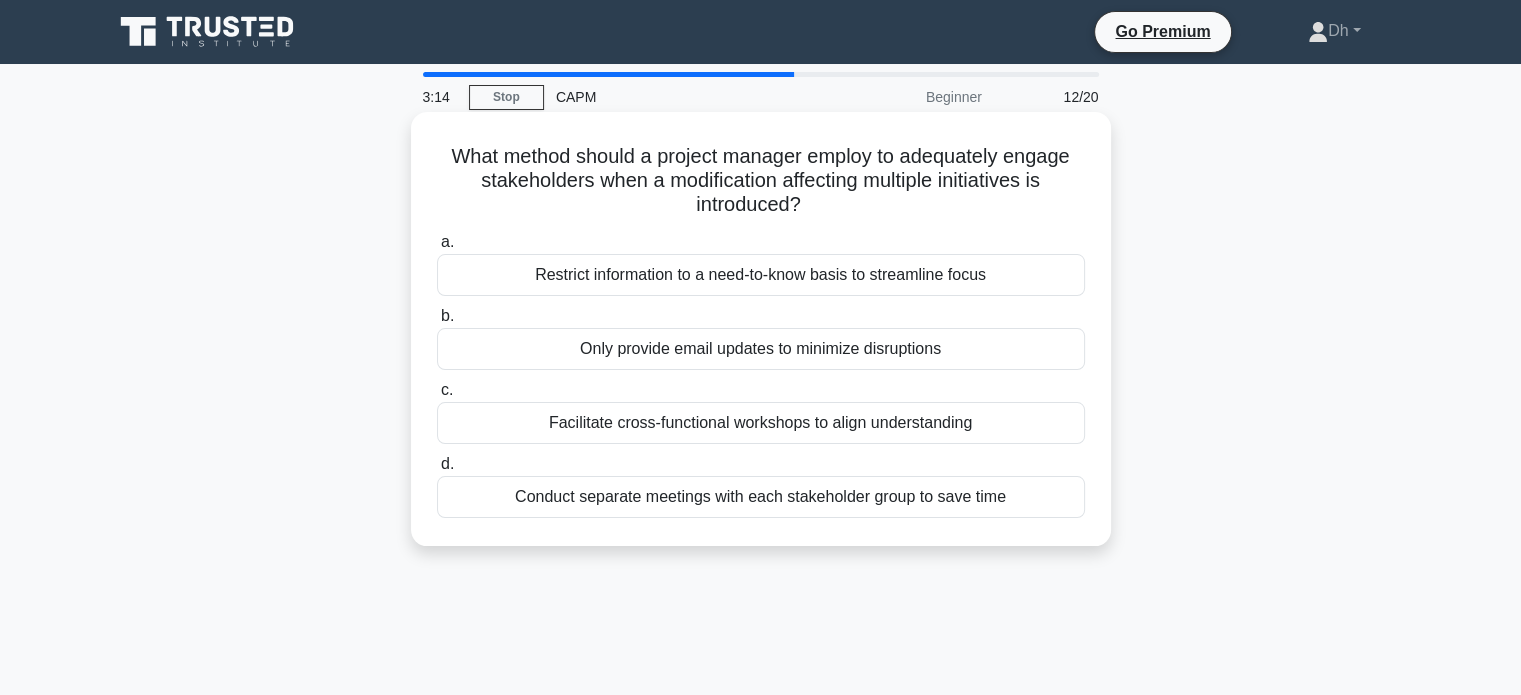 click on "Facilitate cross-functional workshops to align understanding" at bounding box center [761, 423] 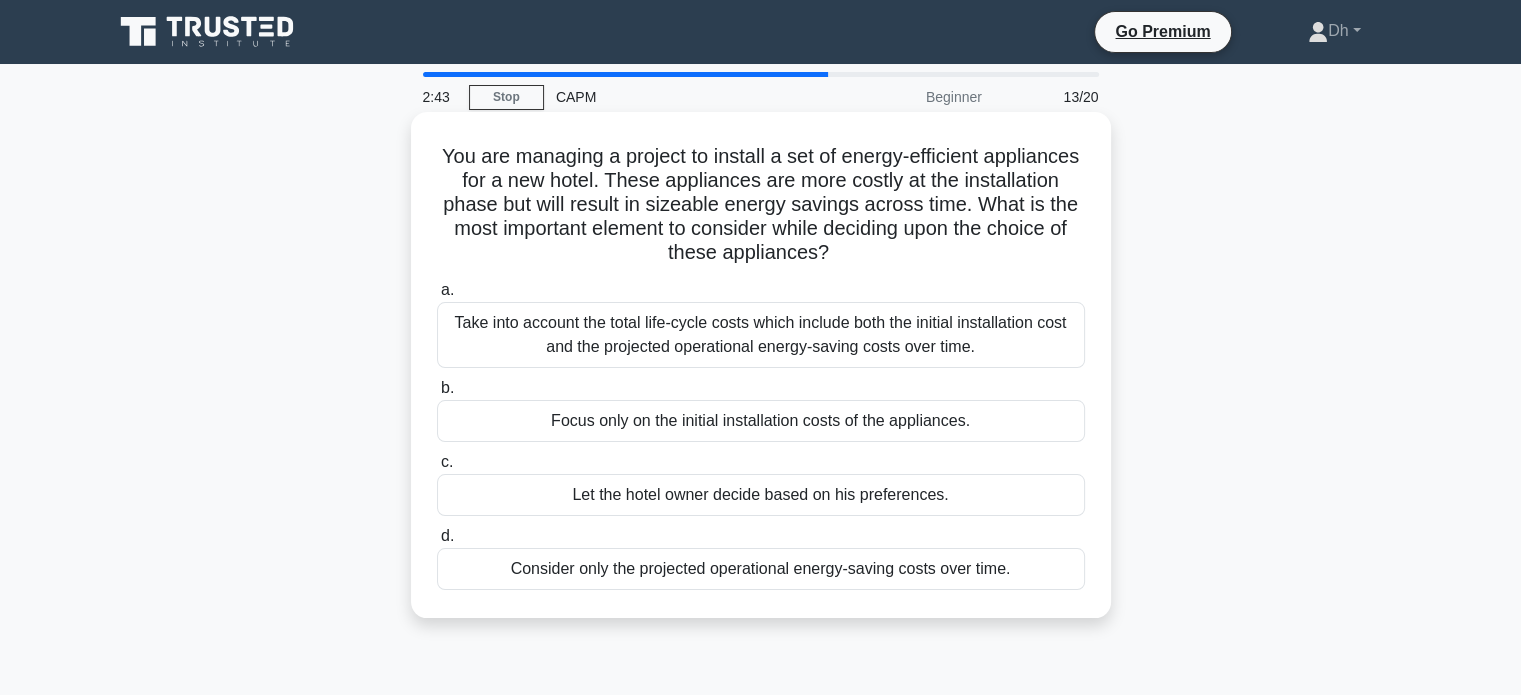 click on "Take into account the total life-cycle costs which include both the initial installation cost and the projected operational energy-saving costs over time." at bounding box center (761, 335) 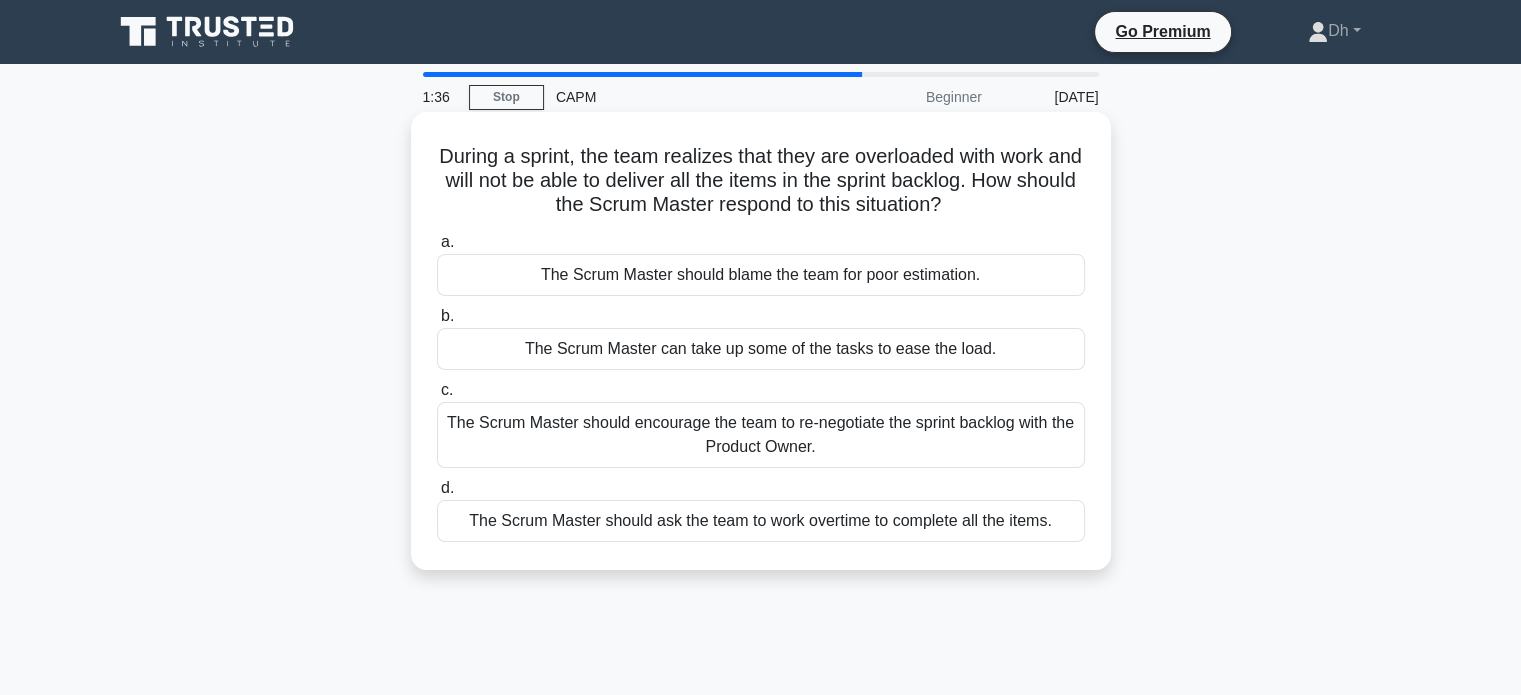 click on "The Scrum Master should encourage the team to re-negotiate the sprint backlog with the Product Owner." at bounding box center [761, 435] 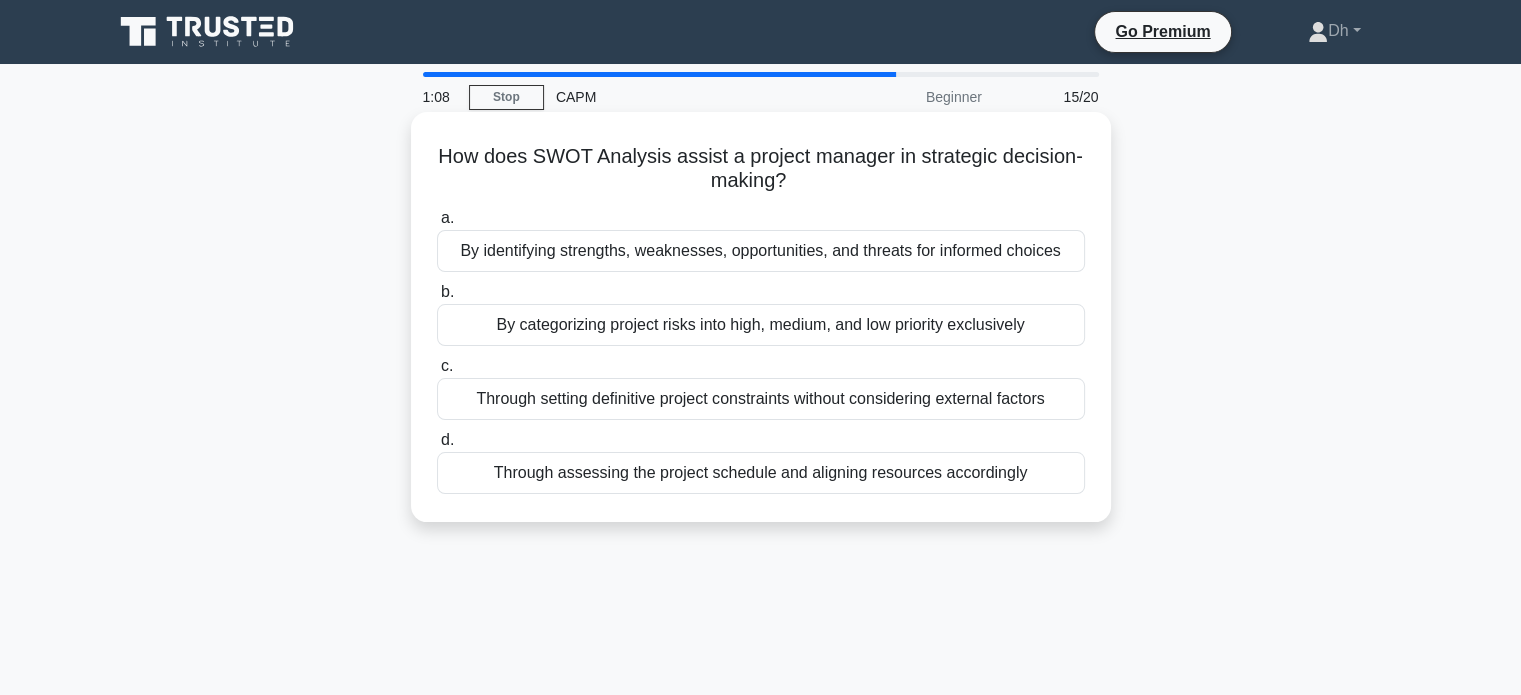 click on "By identifying strengths, weaknesses, opportunities, and threats for informed choices" at bounding box center [761, 251] 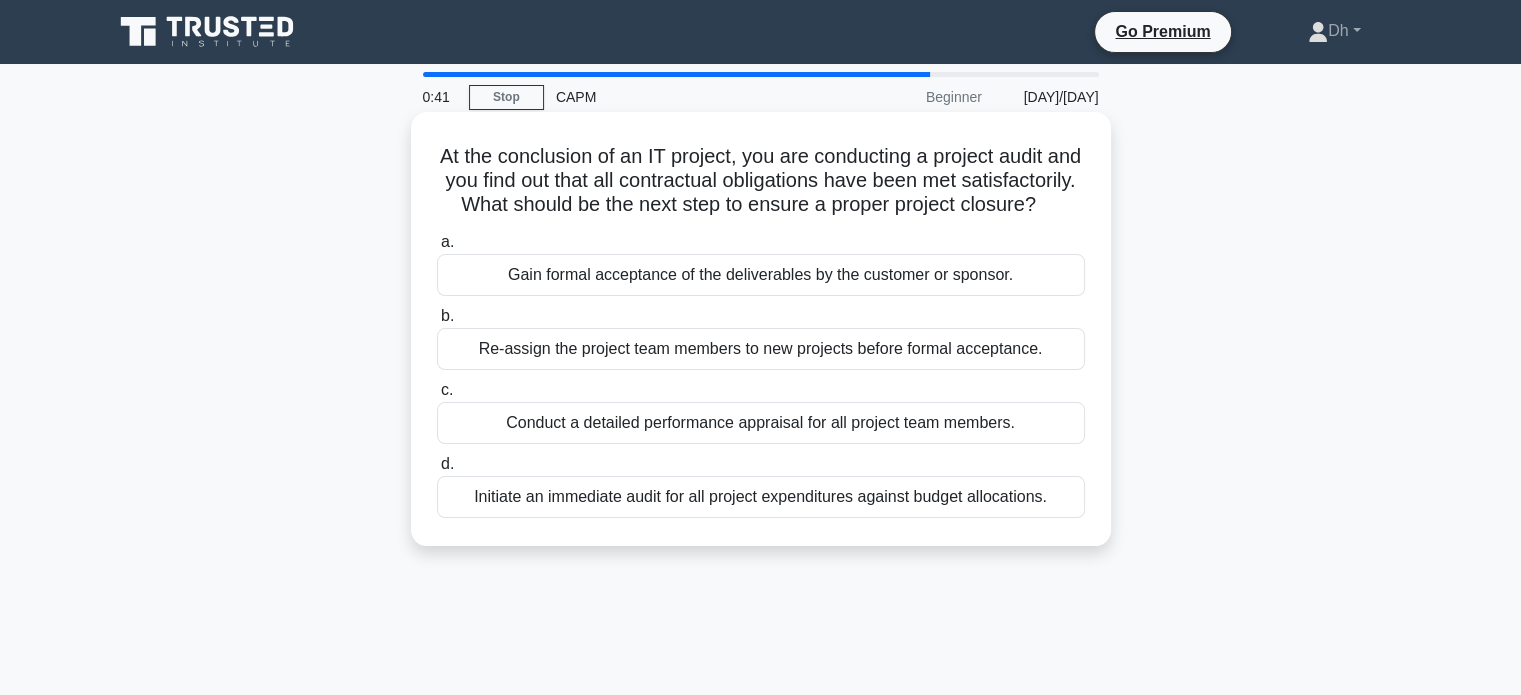 click on "Gain formal acceptance of the deliverables by the customer or sponsor." at bounding box center [761, 275] 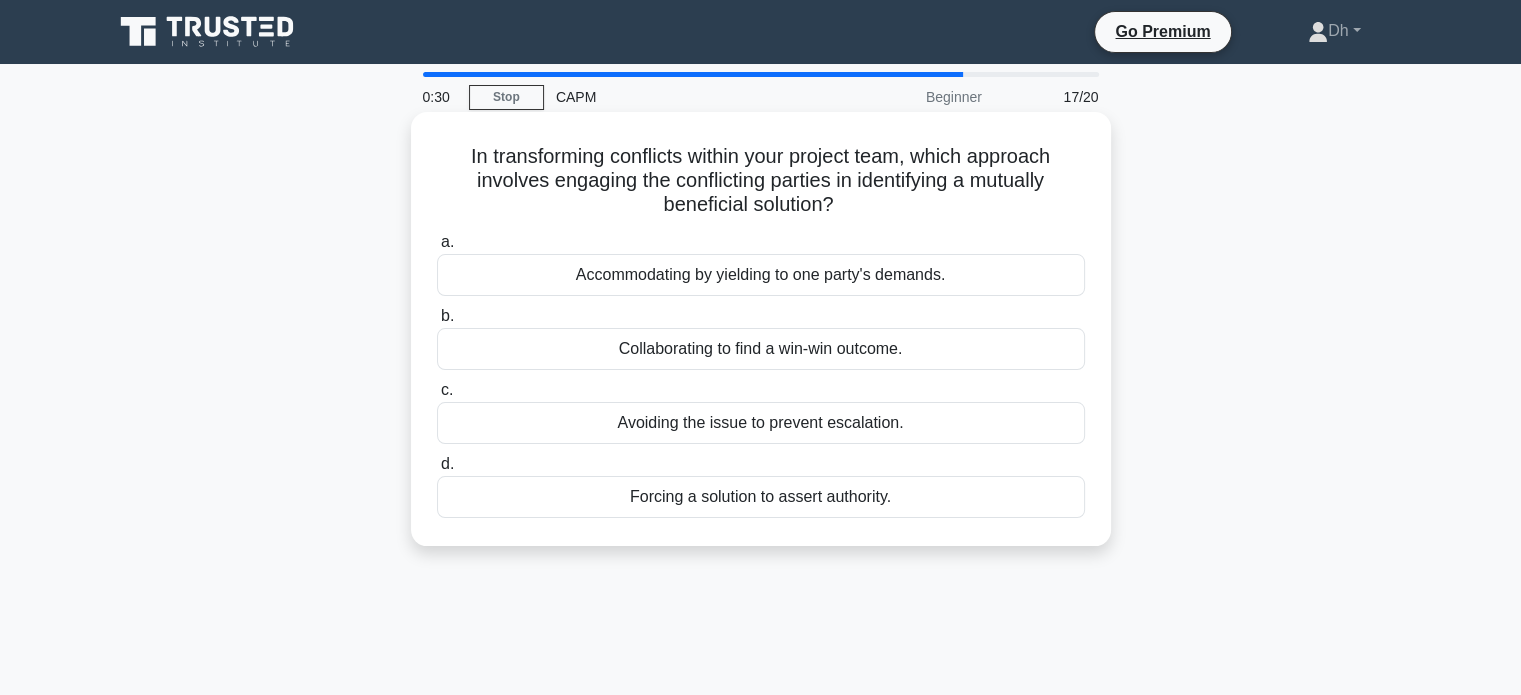 click on "Collaborating to find a win-win outcome." at bounding box center (761, 349) 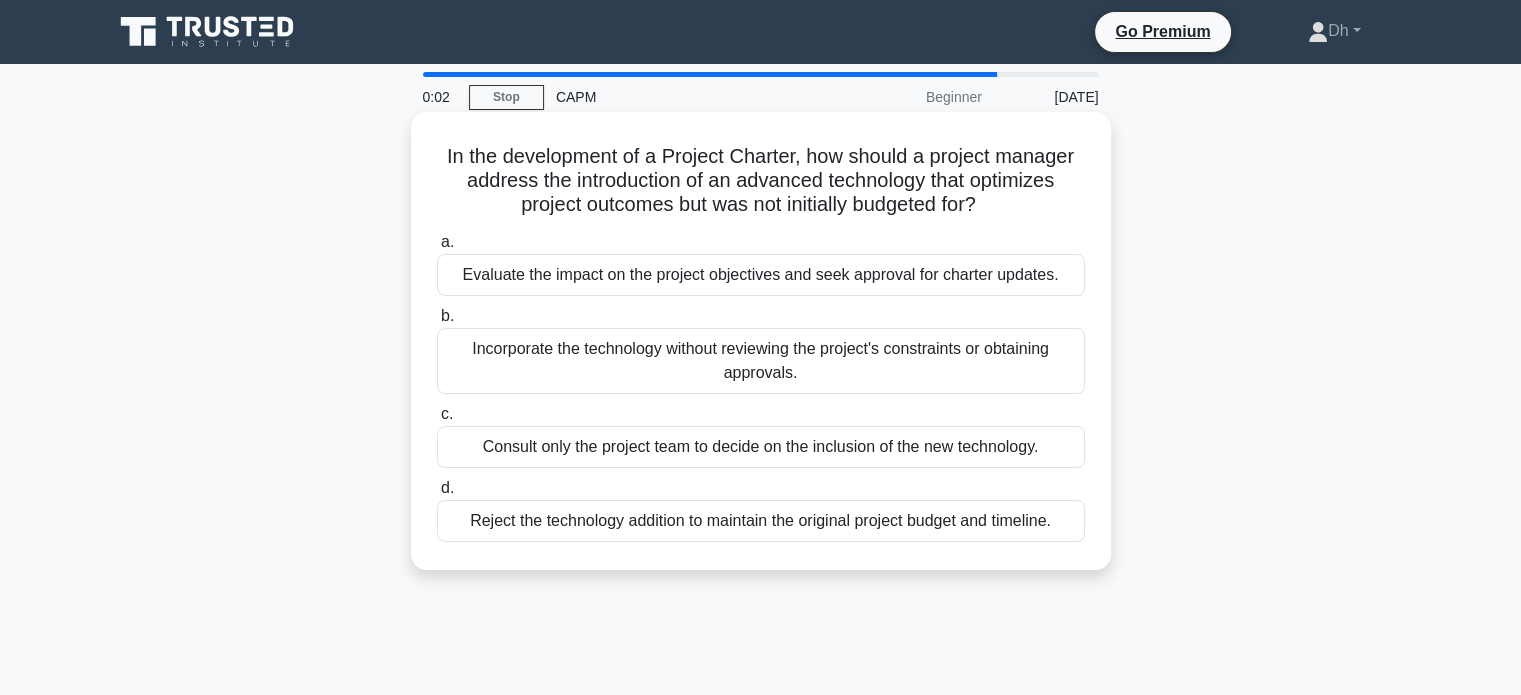 click on "Evaluate the impact on the project objectives and seek approval for charter updates." at bounding box center [761, 275] 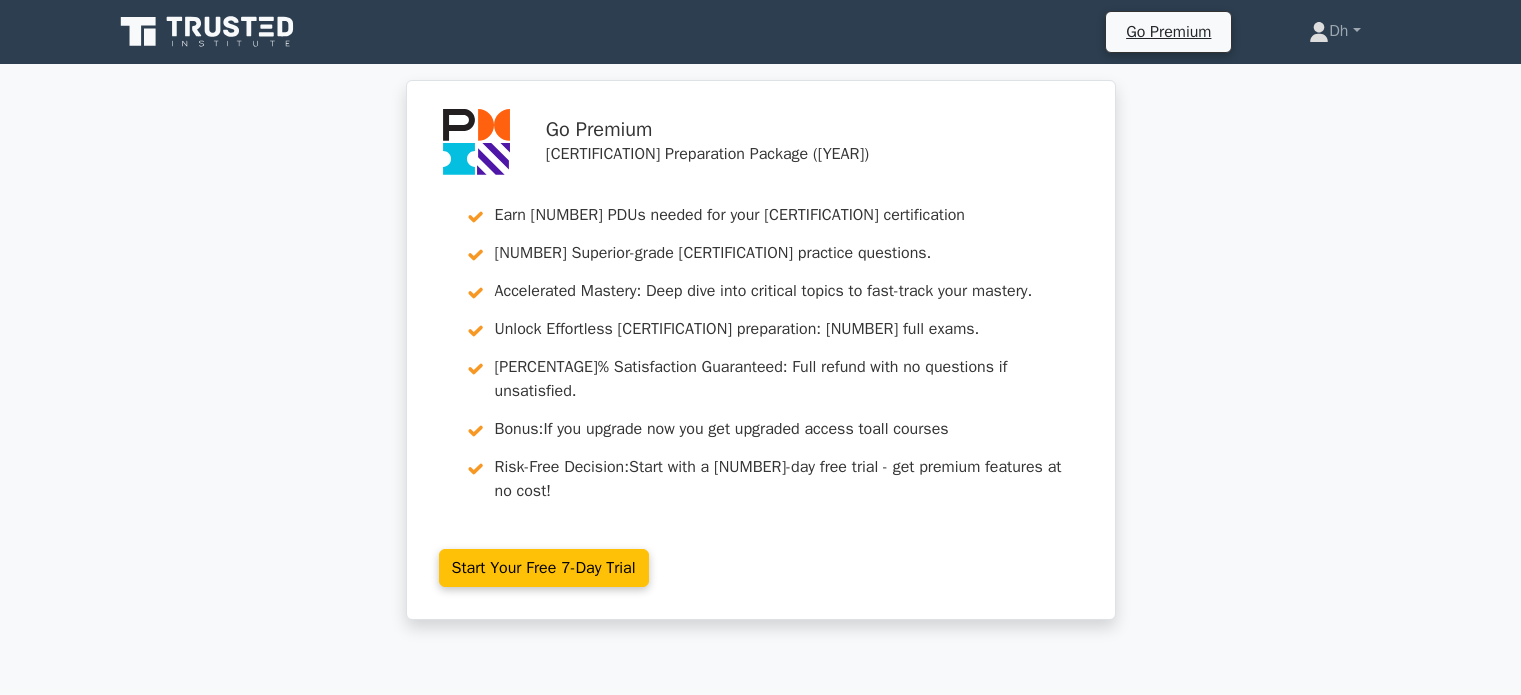 scroll, scrollTop: 0, scrollLeft: 0, axis: both 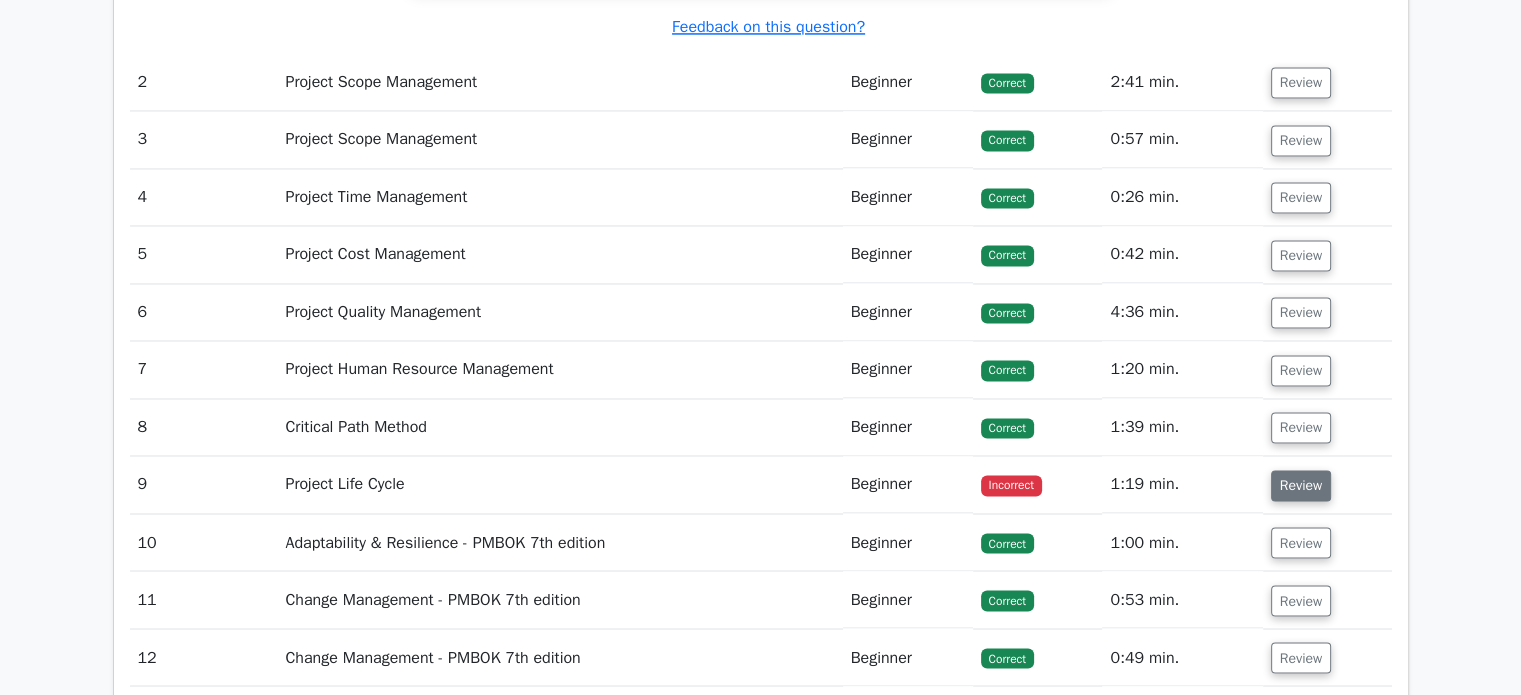 click on "Review" at bounding box center (1301, 485) 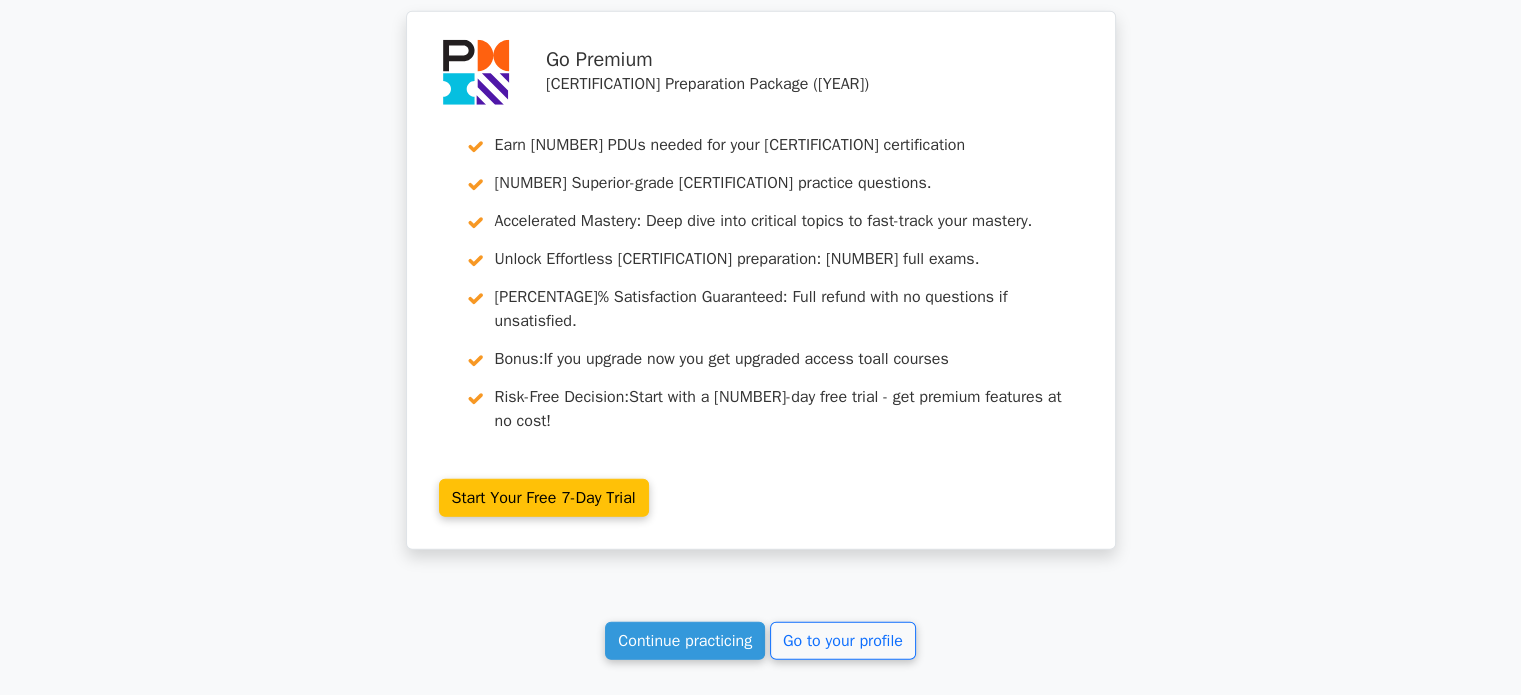 scroll, scrollTop: 5448, scrollLeft: 0, axis: vertical 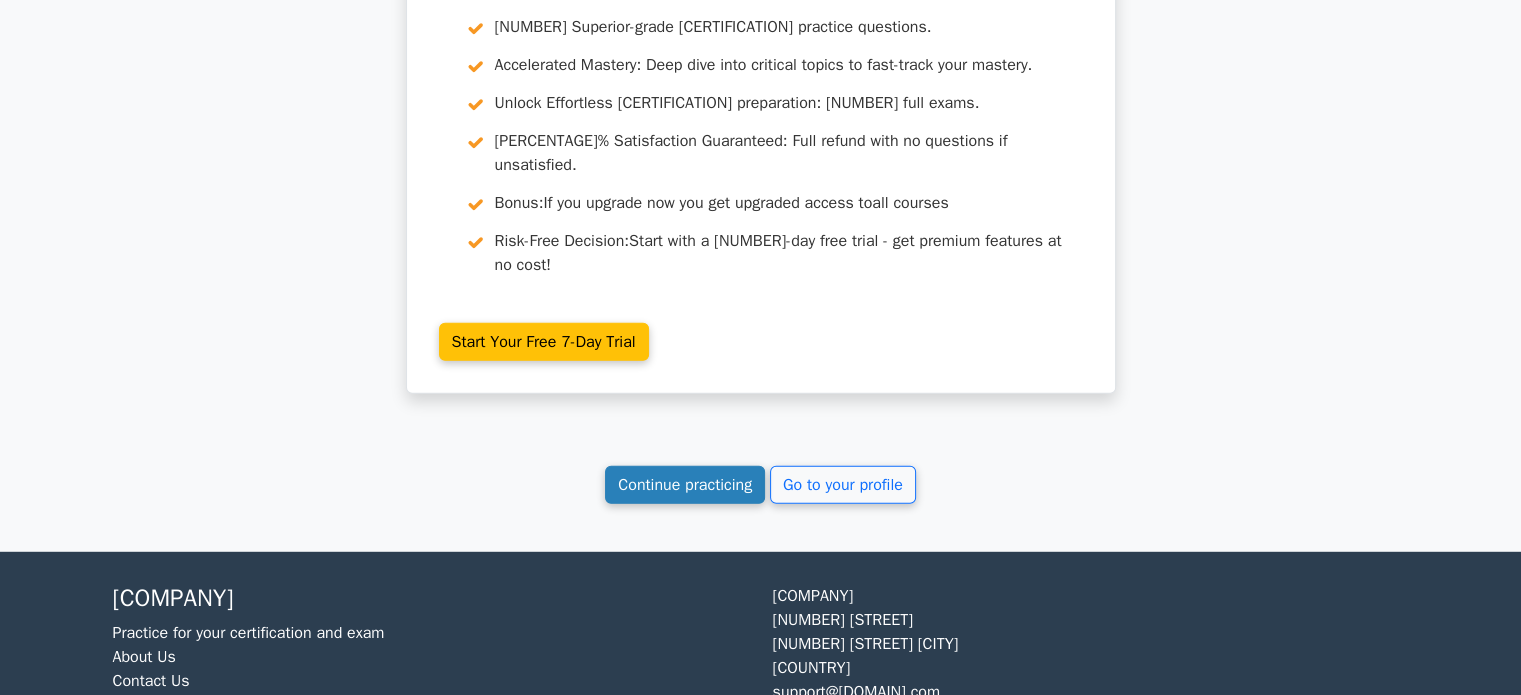 click on "Continue practicing" at bounding box center [685, 485] 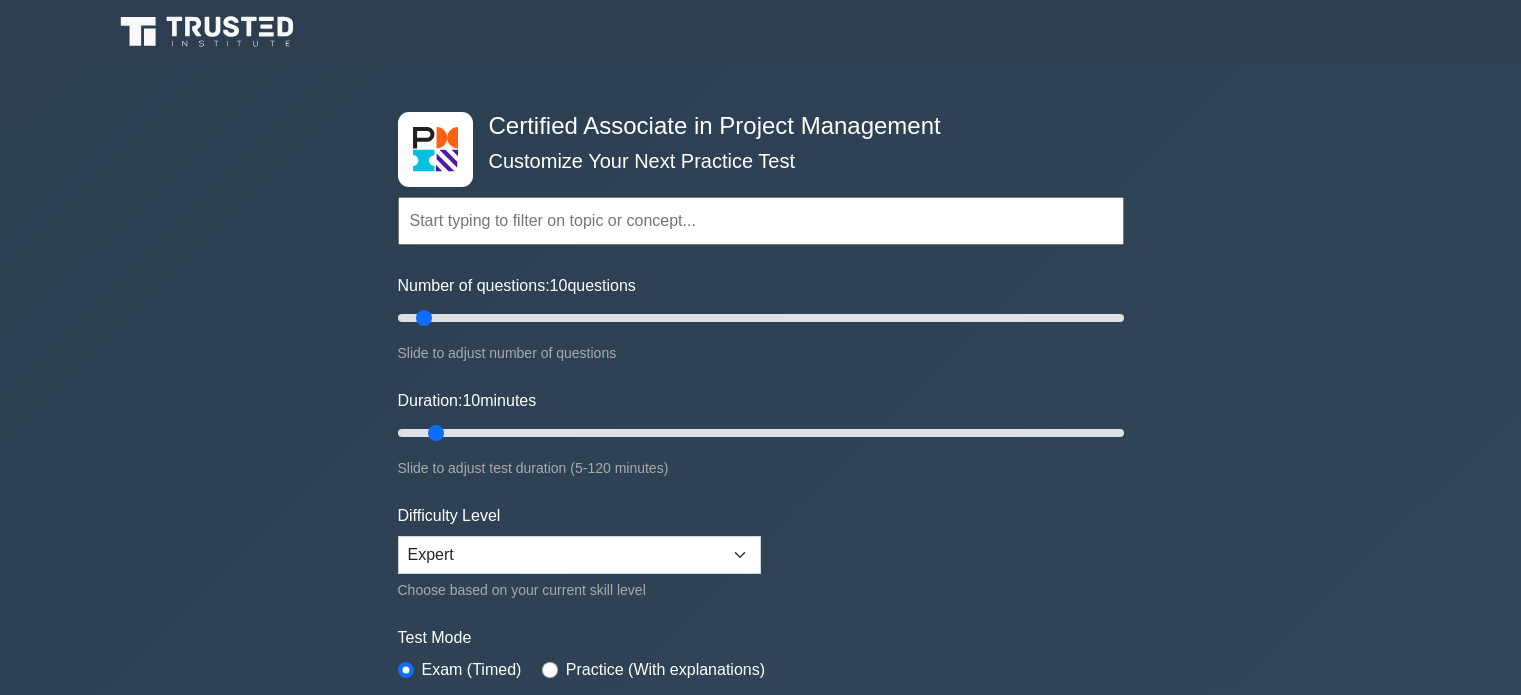 scroll, scrollTop: 0, scrollLeft: 0, axis: both 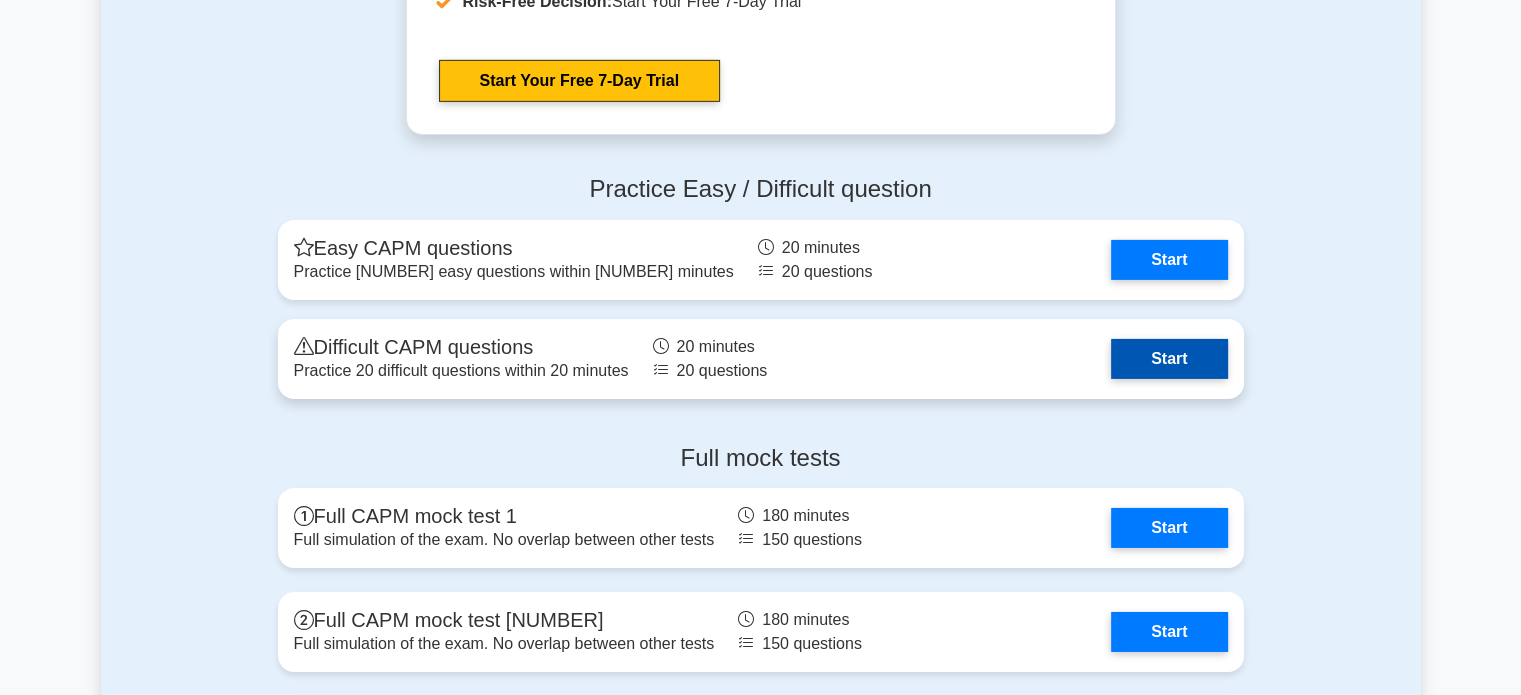 click on "Start" at bounding box center (1169, 359) 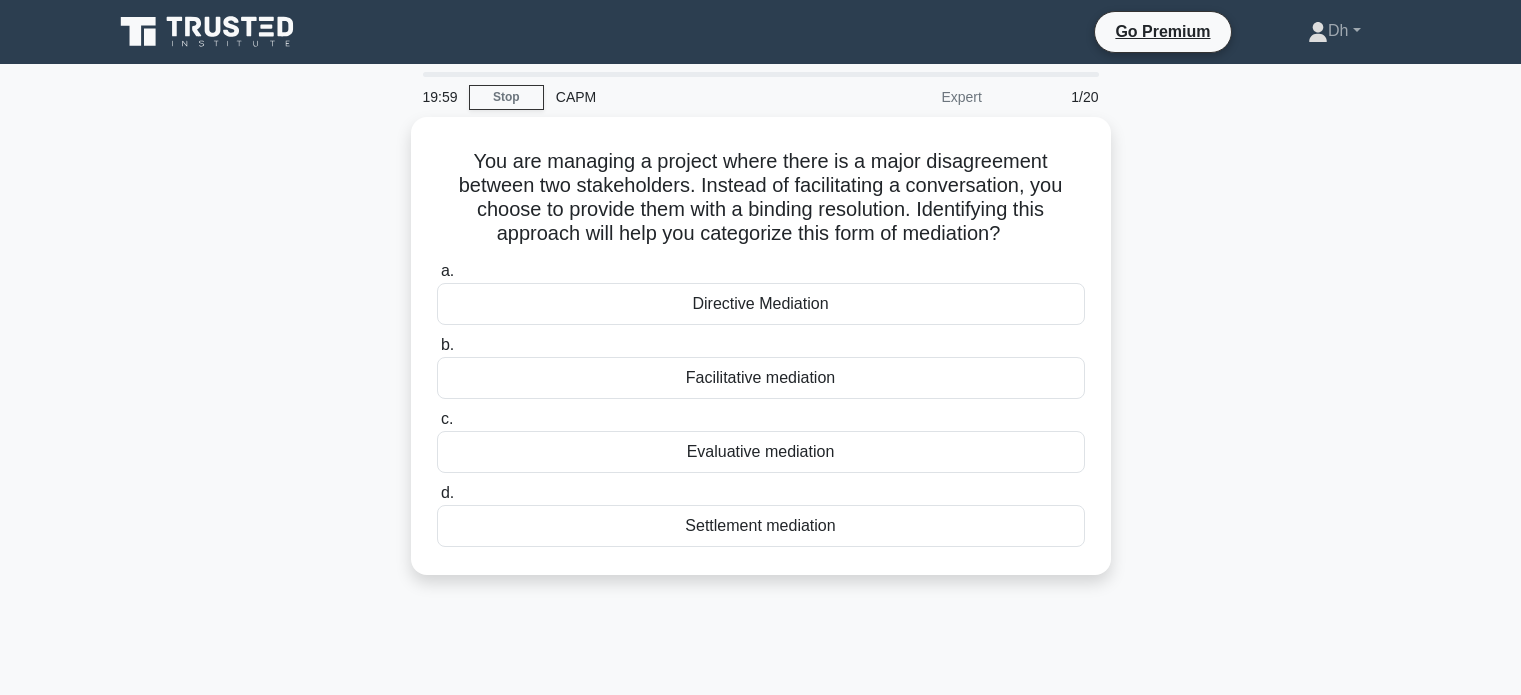 scroll, scrollTop: 0, scrollLeft: 0, axis: both 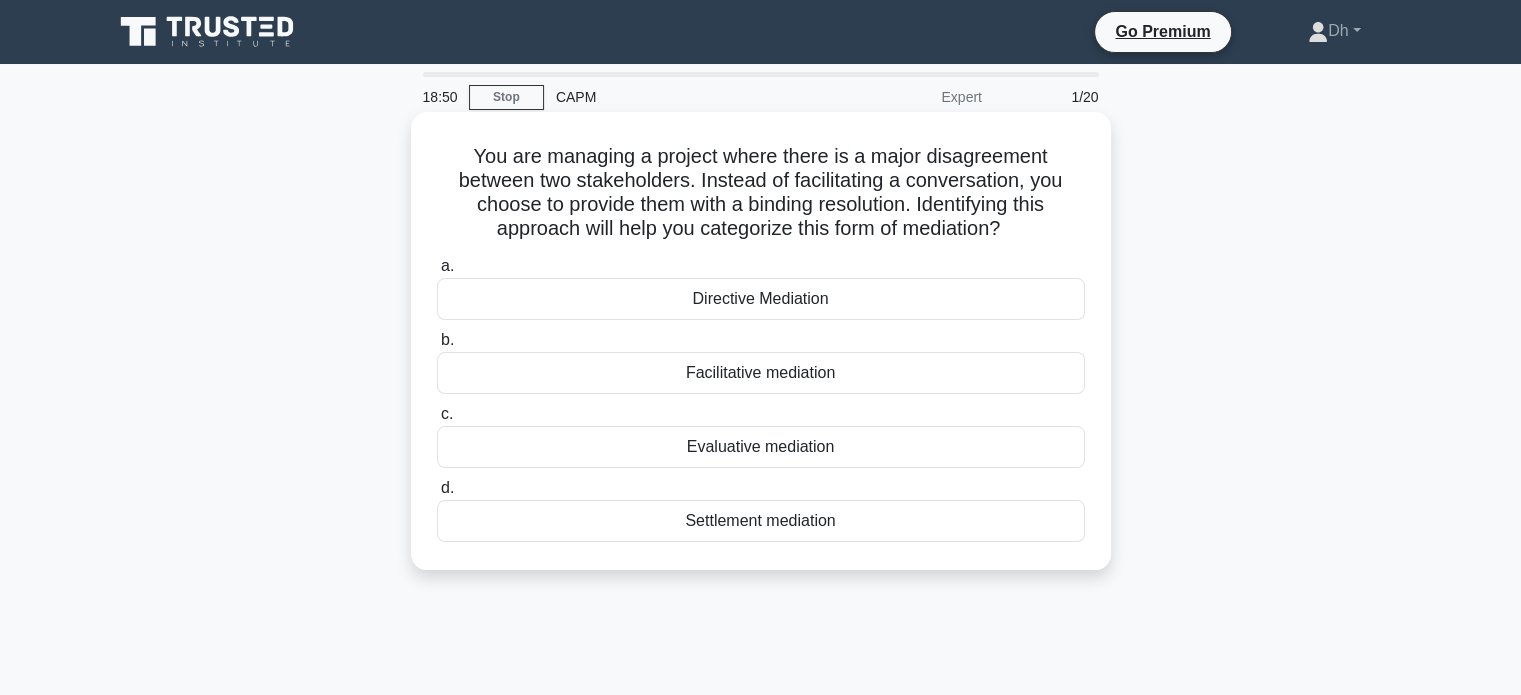 click on "Directive Mediation" at bounding box center [761, 299] 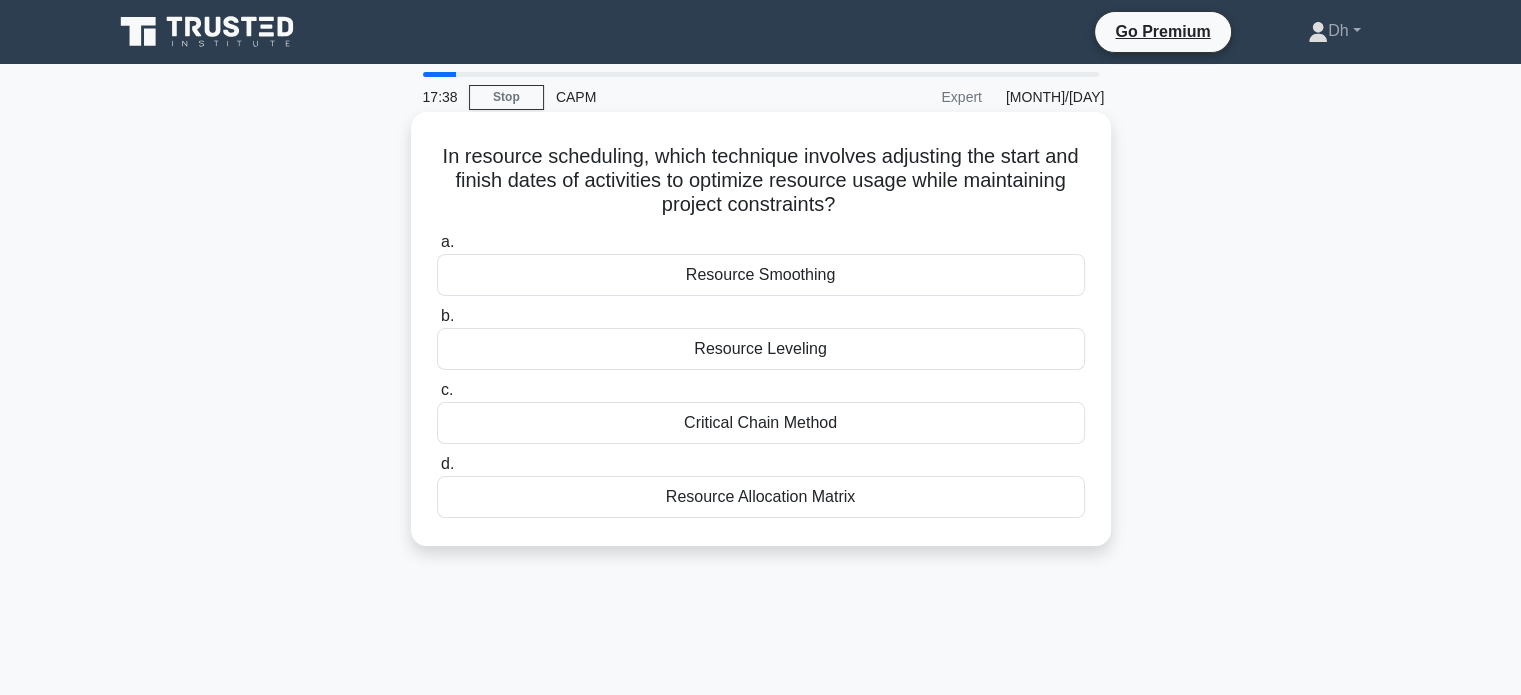 click on "Resource Allocation Matrix" at bounding box center (761, 497) 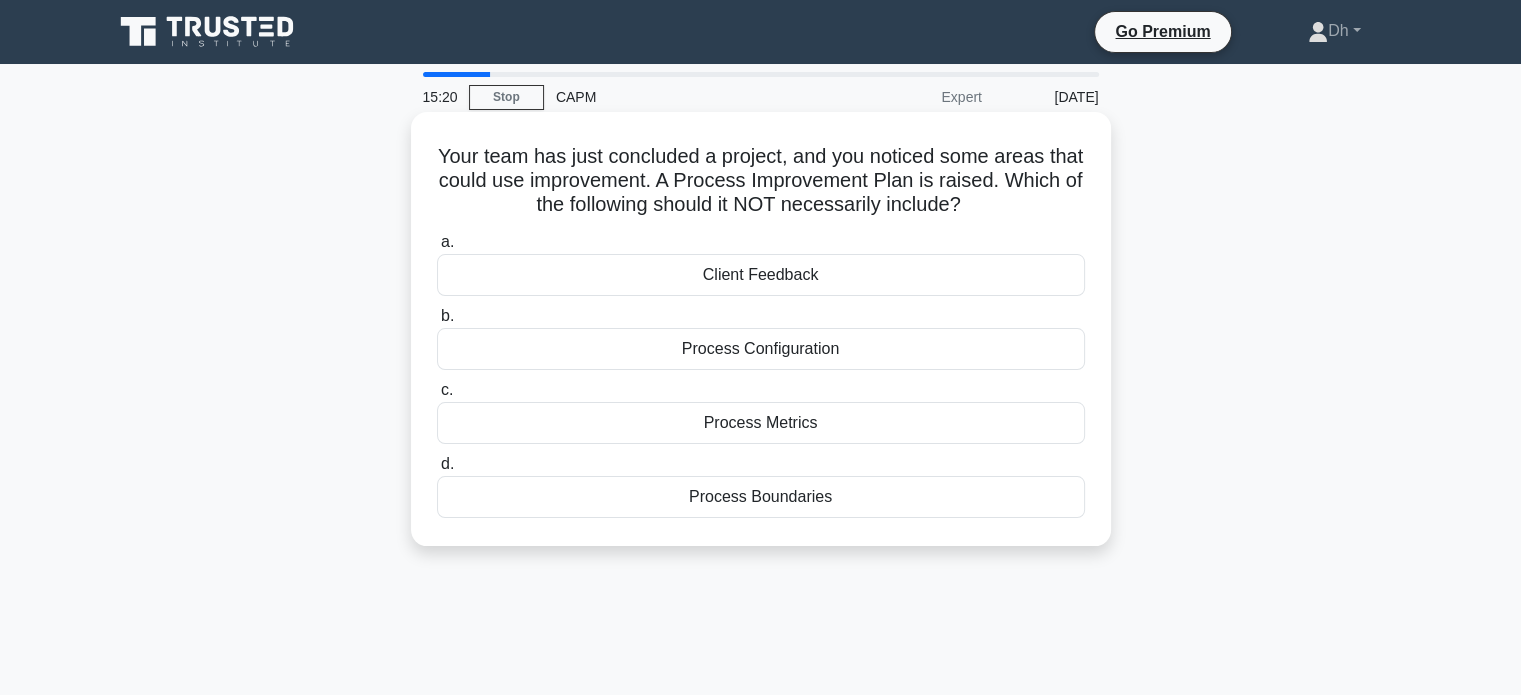 click on "Process Boundaries" at bounding box center (761, 497) 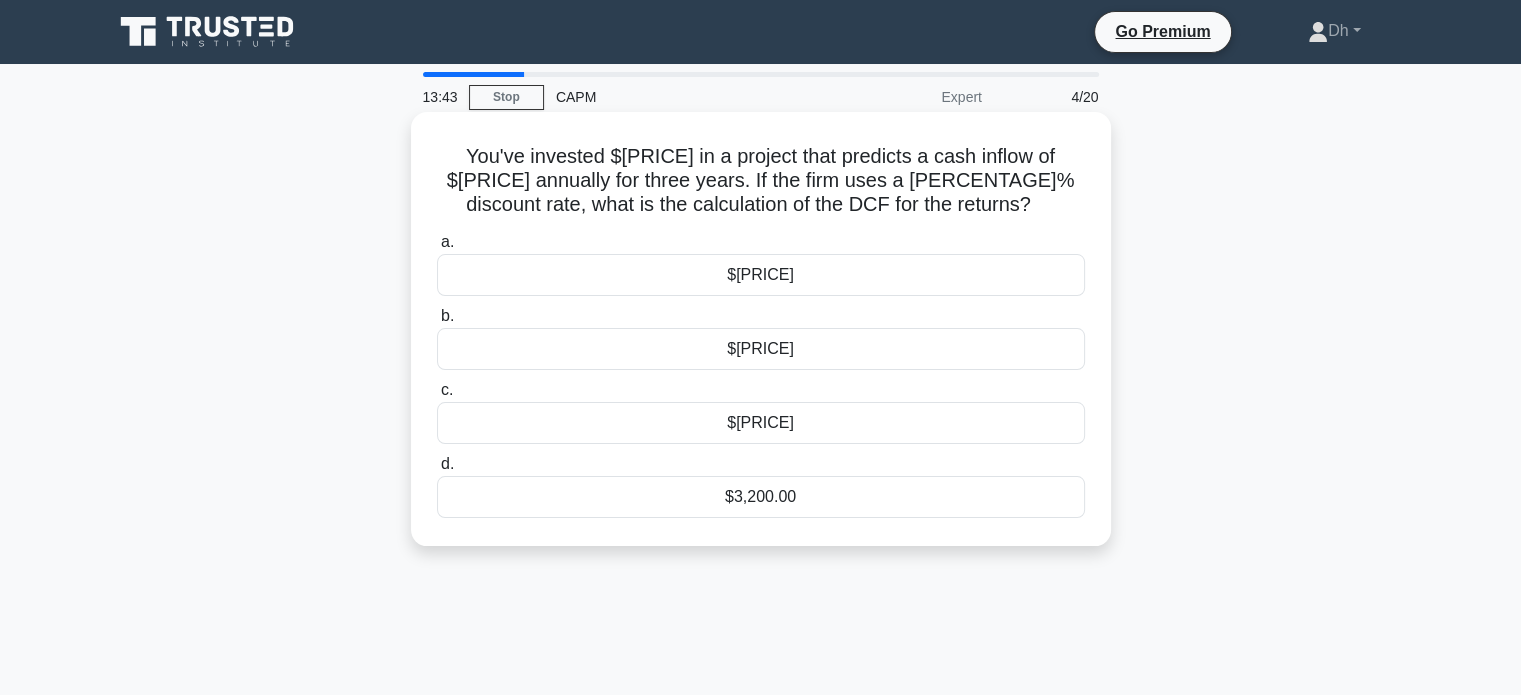 click on "$2,996.59" at bounding box center (761, 275) 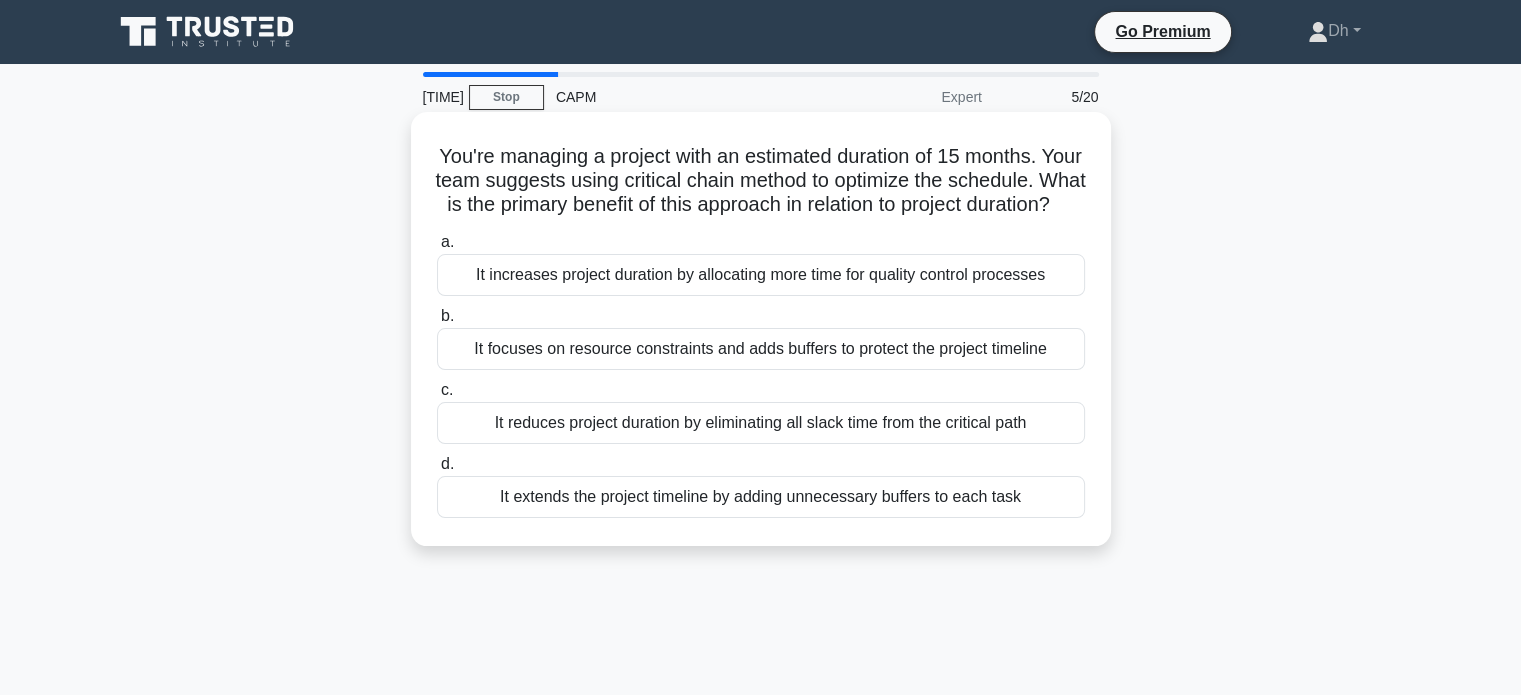 click on "It focuses on resource constraints and adds buffers to protect the project timeline" at bounding box center (761, 349) 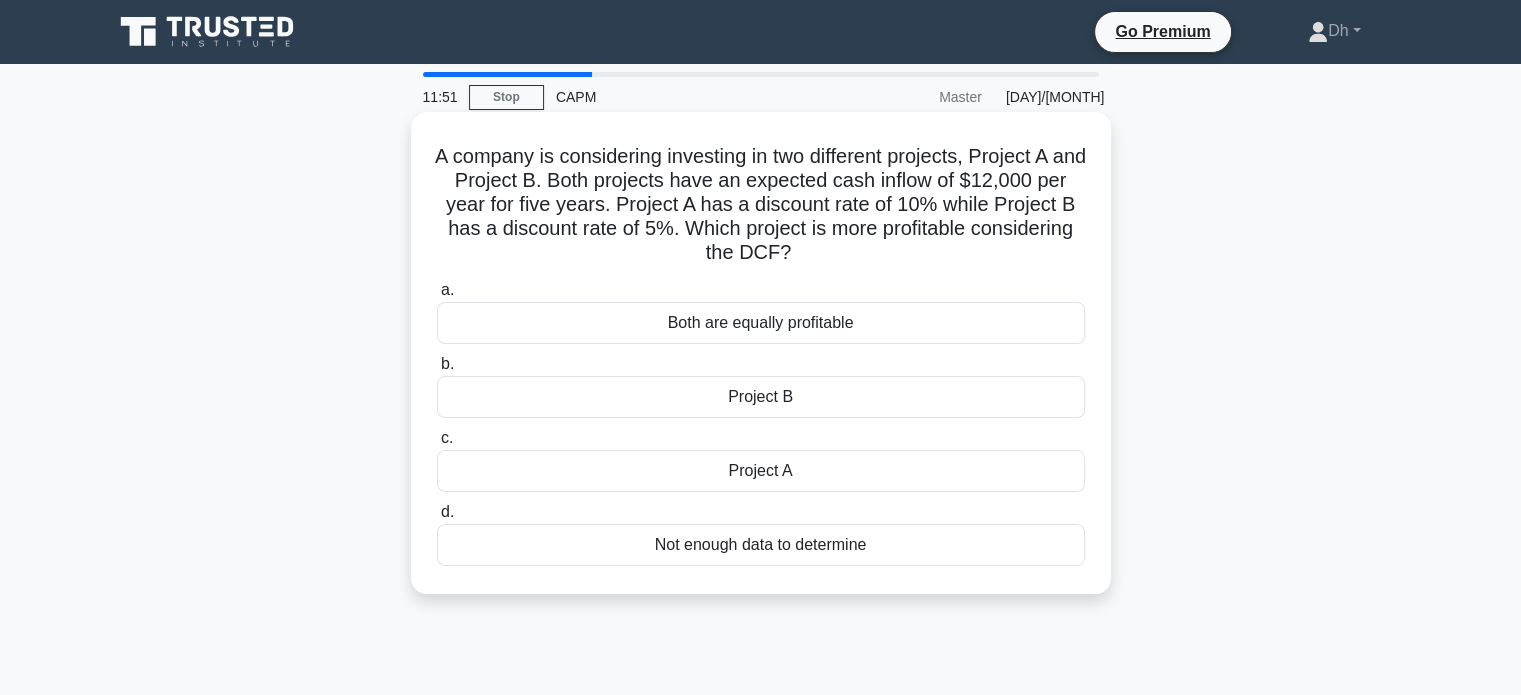 click on "Both are equally profitable" at bounding box center (761, 323) 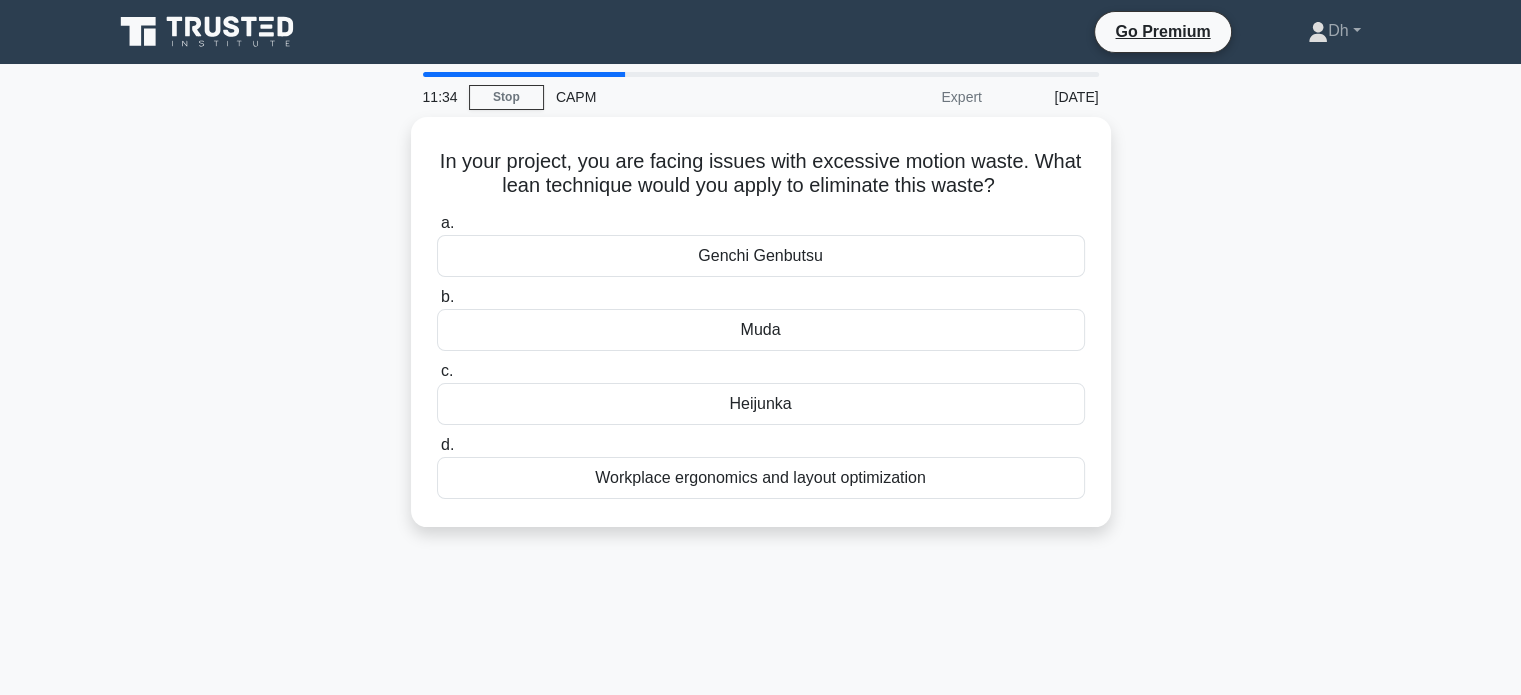 click on "Muda" at bounding box center [761, 330] 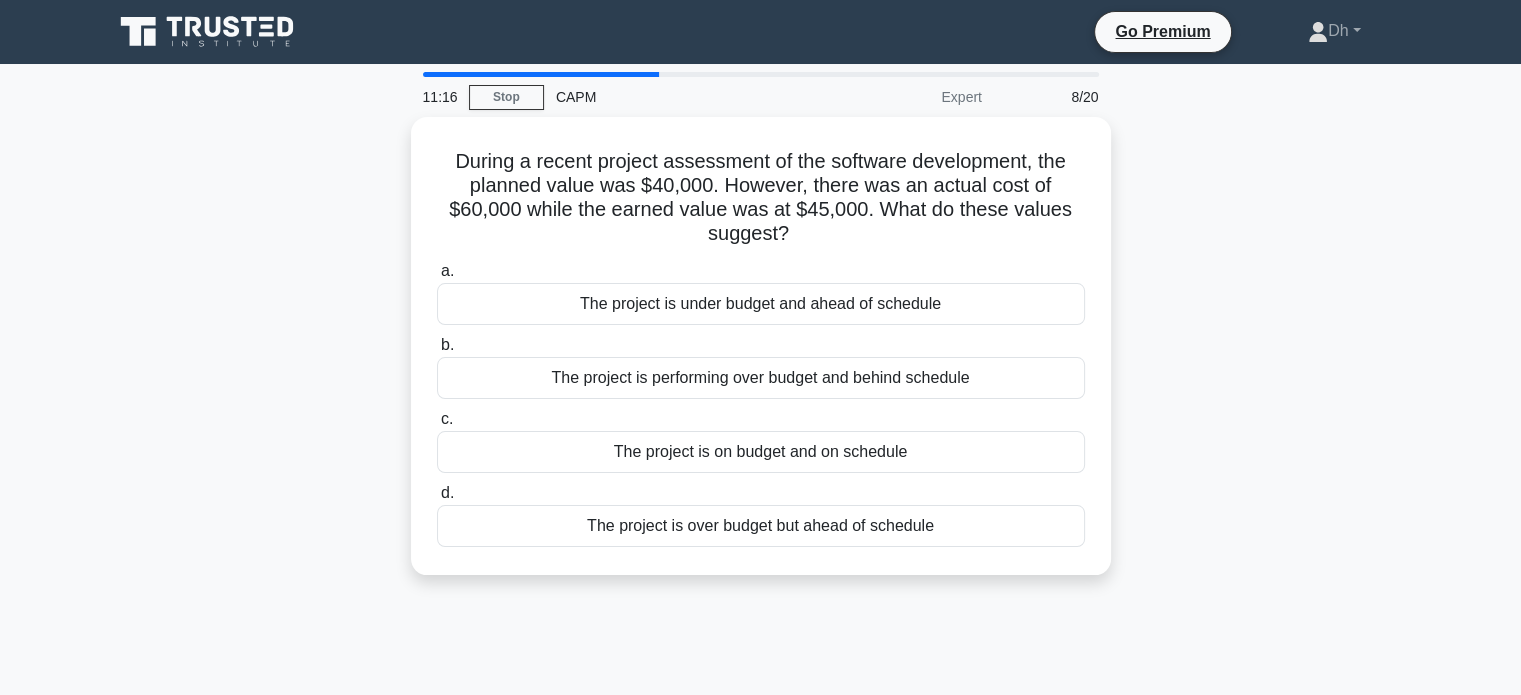 click on "During a recent project assessment of the software development, the planned value was $40,000. However, there was an actual cost of $60,000 while the earned value was at $45,000. What do these values suggest?
.spinner_0XTQ{transform-origin:center;animation:spinner_y6GP .75s linear infinite}@keyframes spinner_y6GP{100%{transform:rotate(360deg)}}
a.
The project is under budget and ahead of schedule" at bounding box center [761, 358] 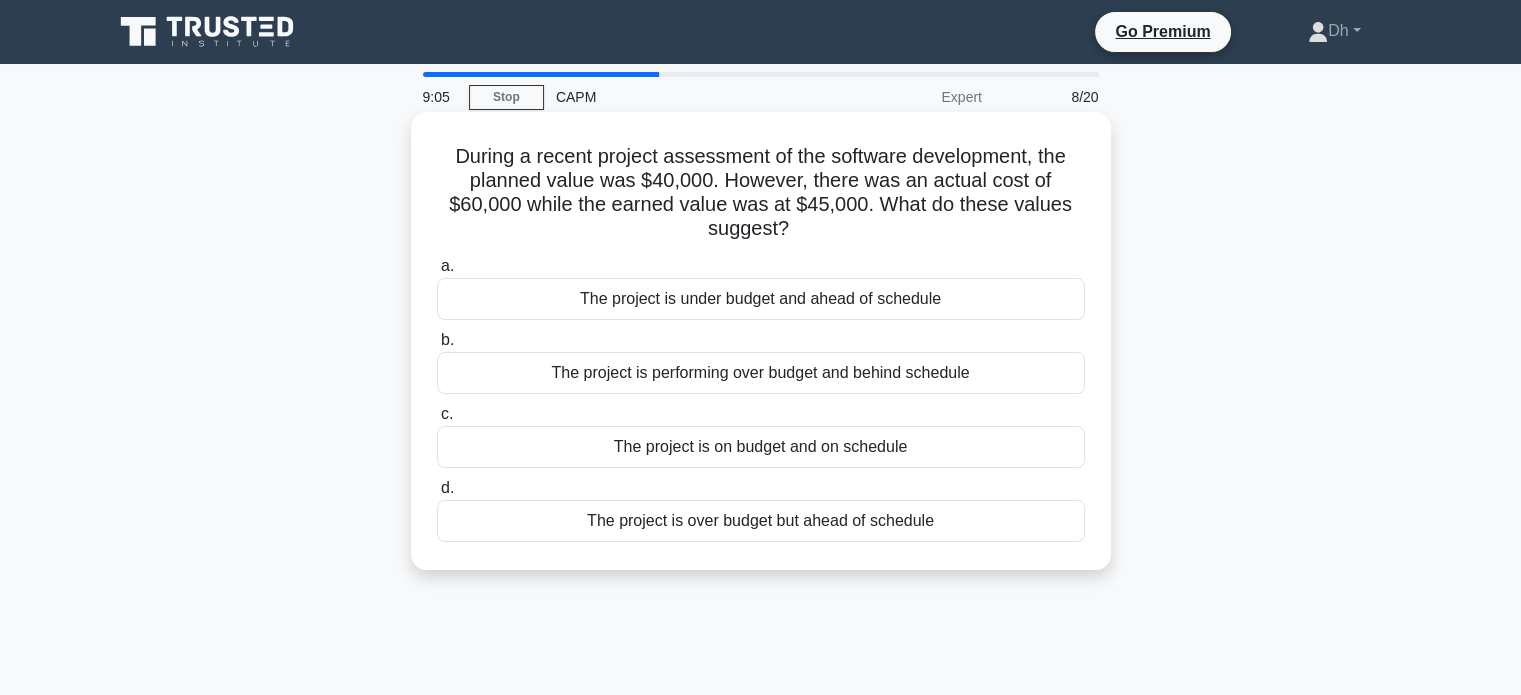 click on "The project is performing over budget and behind schedule" at bounding box center [761, 373] 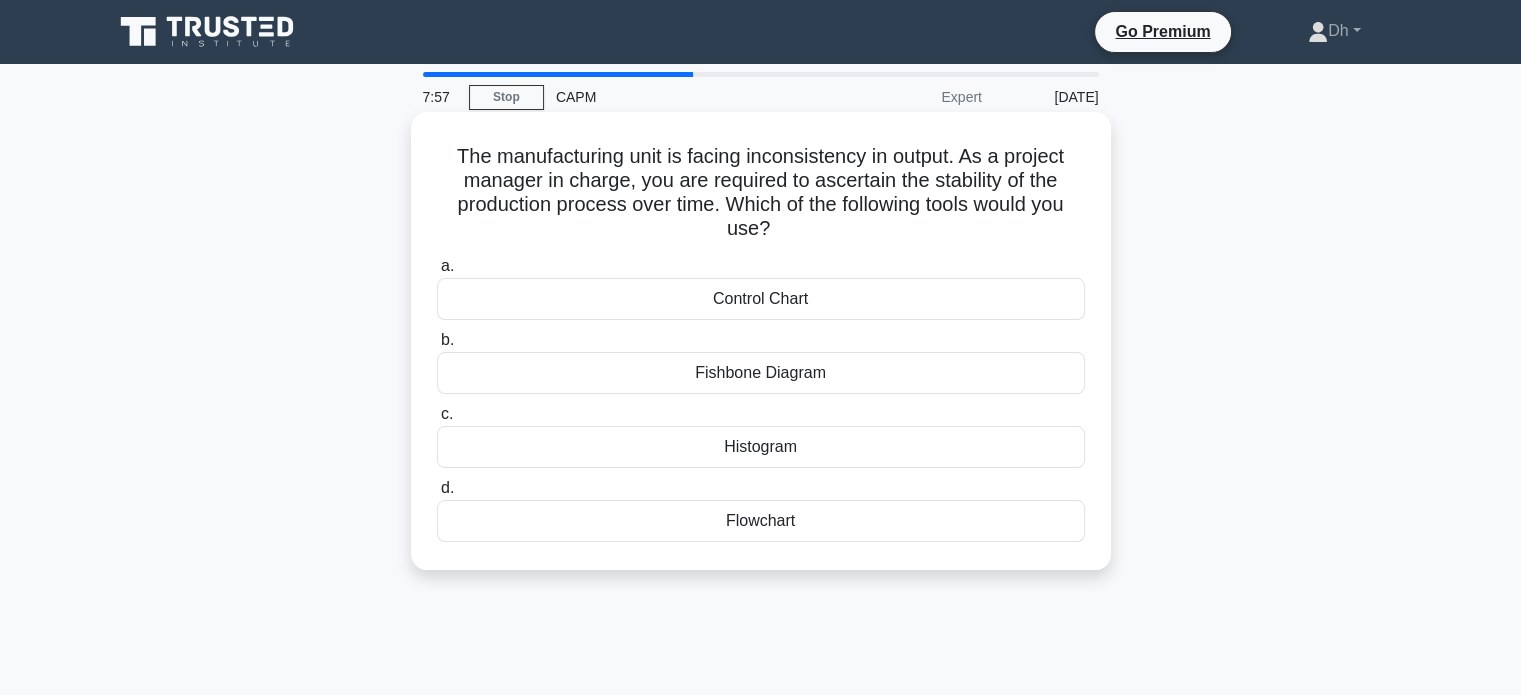 click on "Fishbone Diagram" at bounding box center [761, 373] 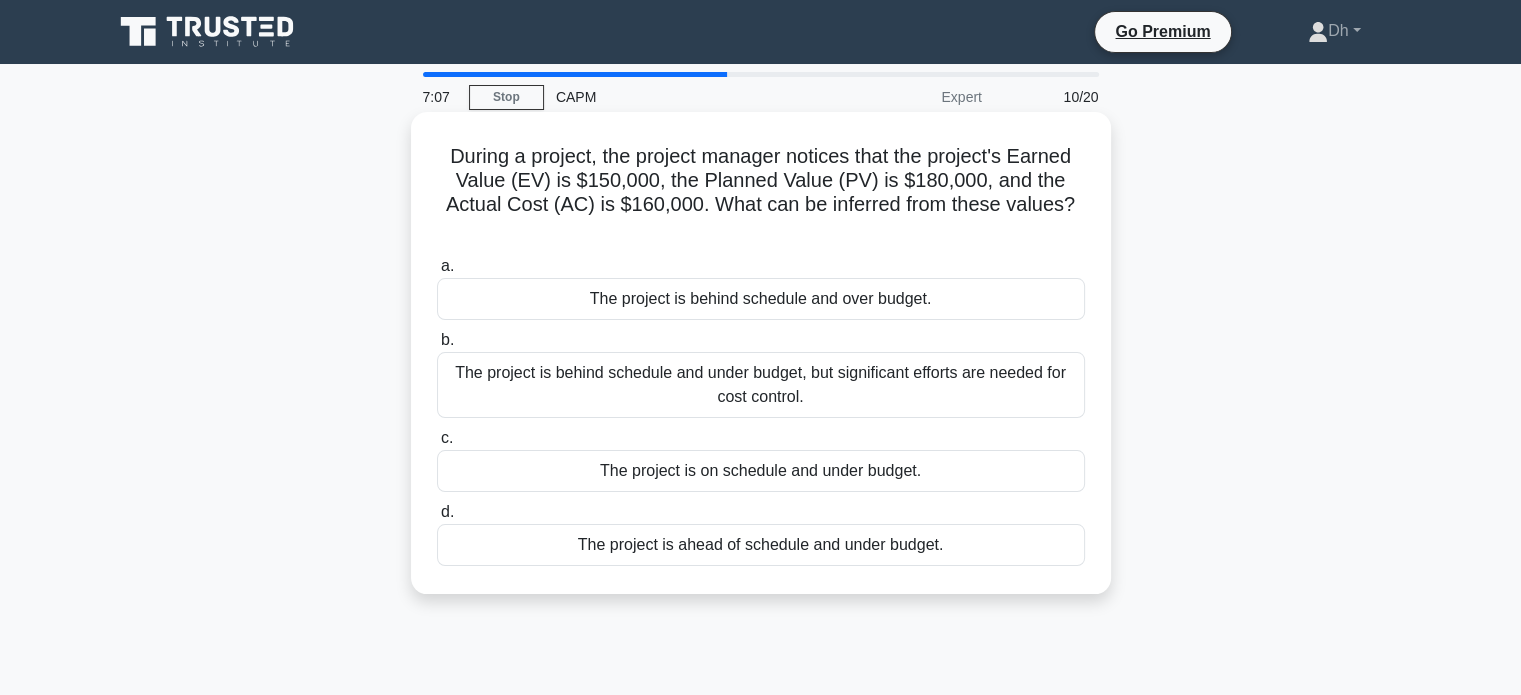 click on "The project is ahead of schedule and under budget." at bounding box center [761, 545] 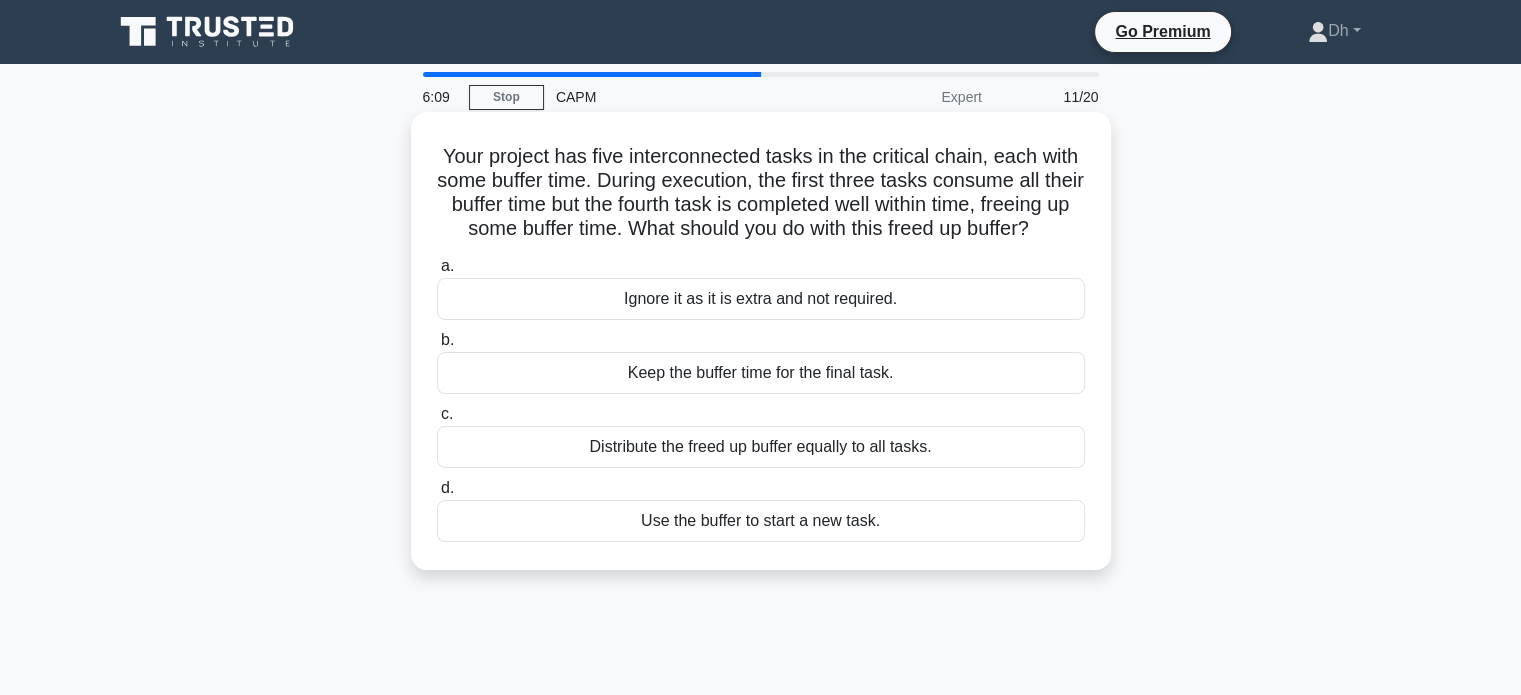 click on "Distribute the freed up buffer equally to all tasks." at bounding box center (761, 447) 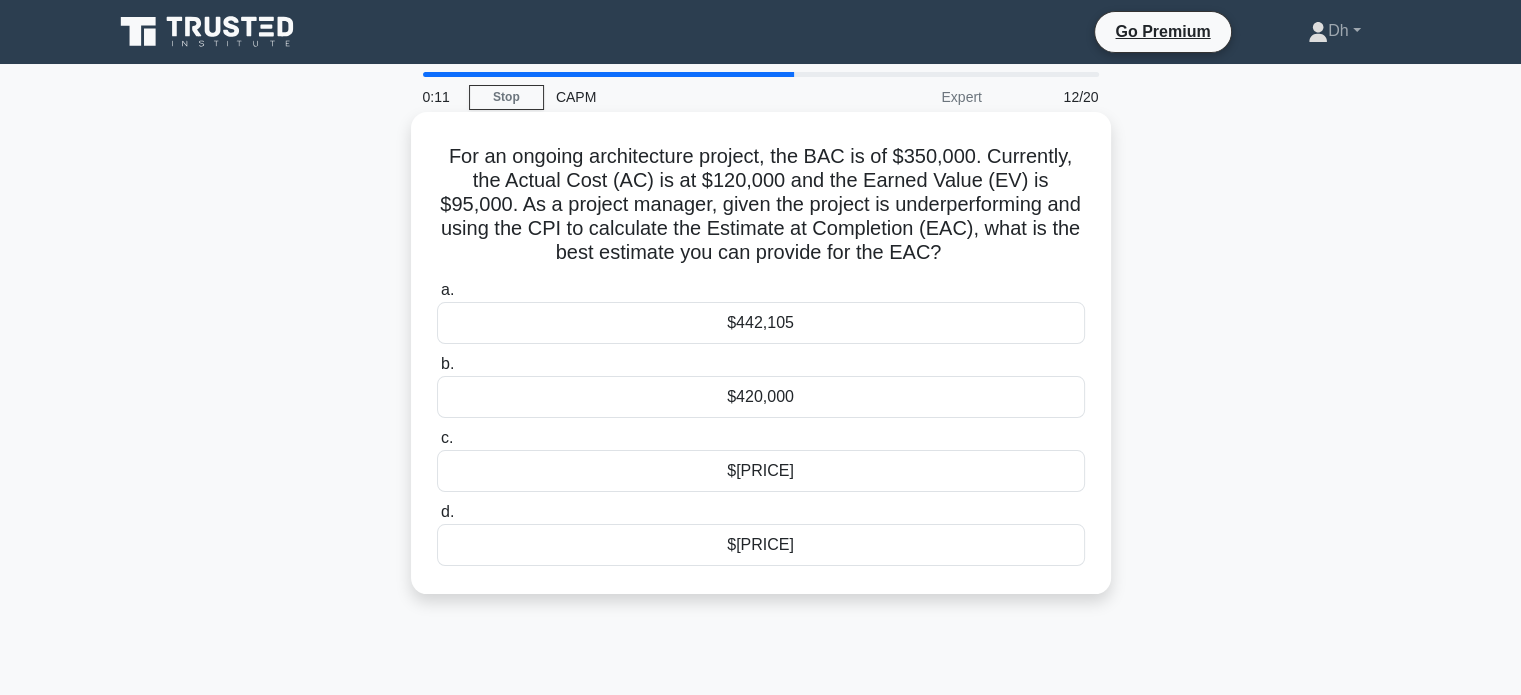 click on "$442,105" at bounding box center (761, 323) 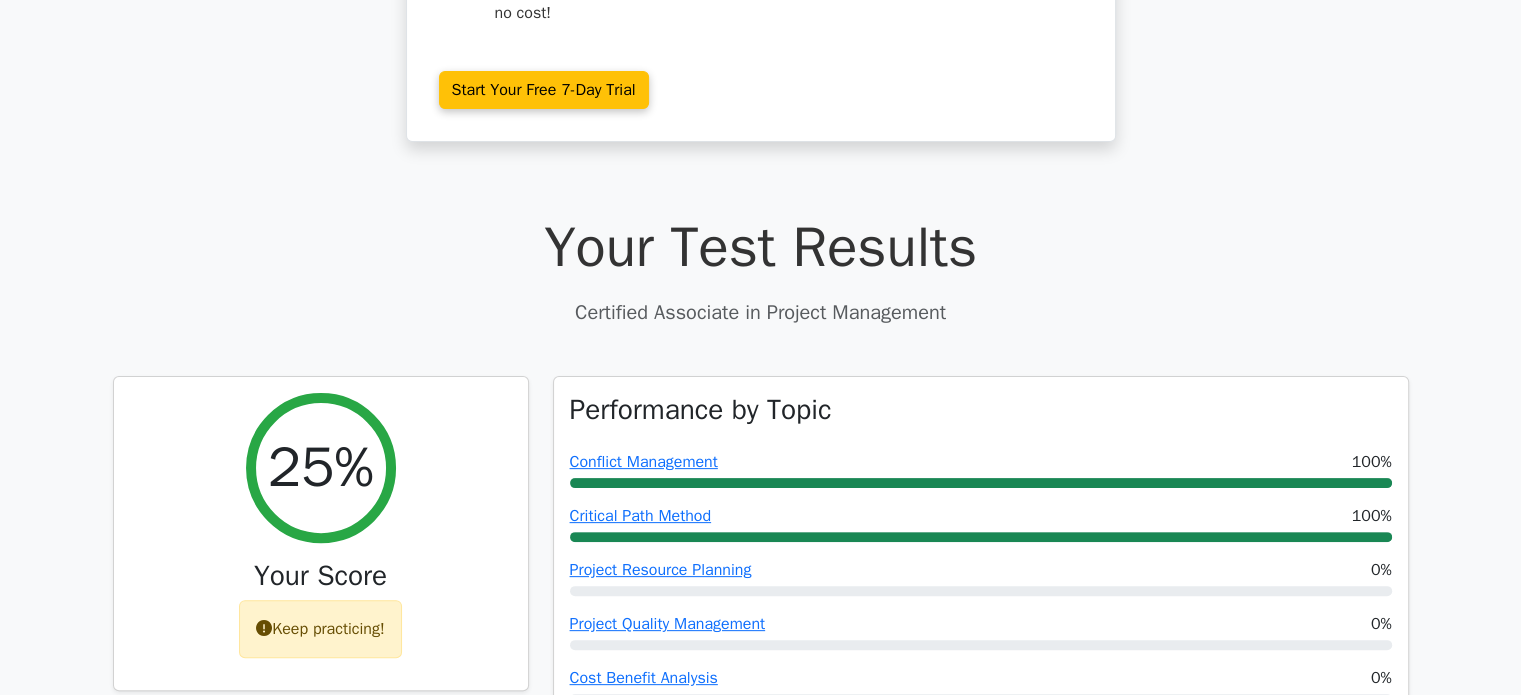 scroll, scrollTop: 0, scrollLeft: 0, axis: both 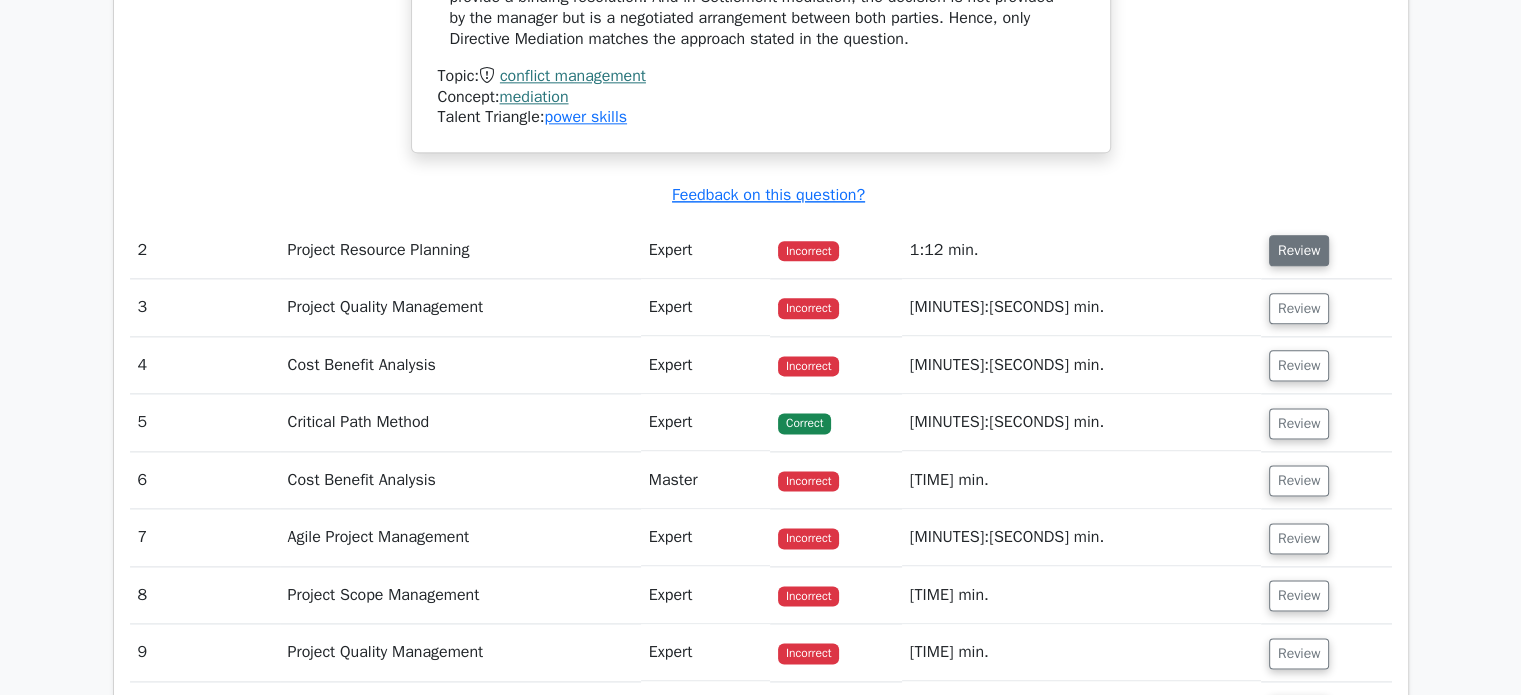 click on "Review" at bounding box center [1299, 250] 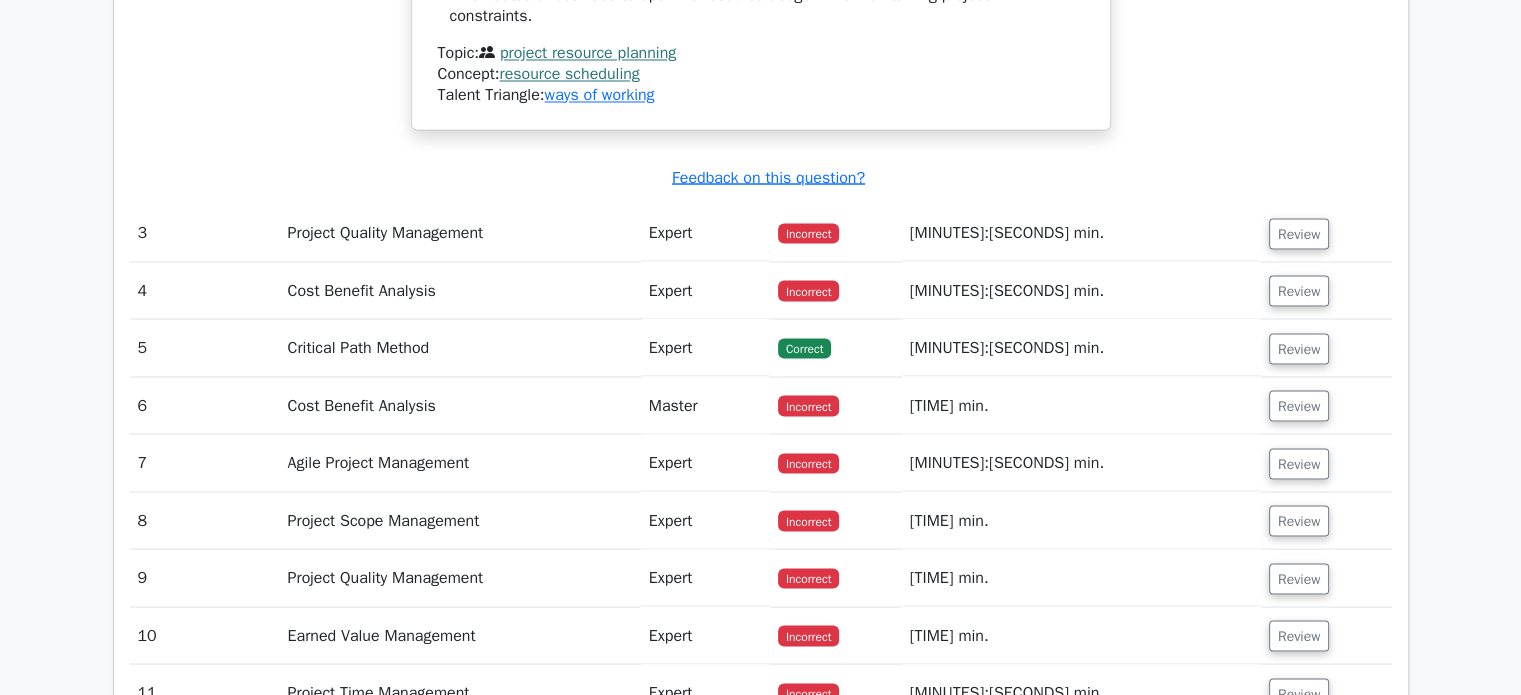 scroll, scrollTop: 3700, scrollLeft: 0, axis: vertical 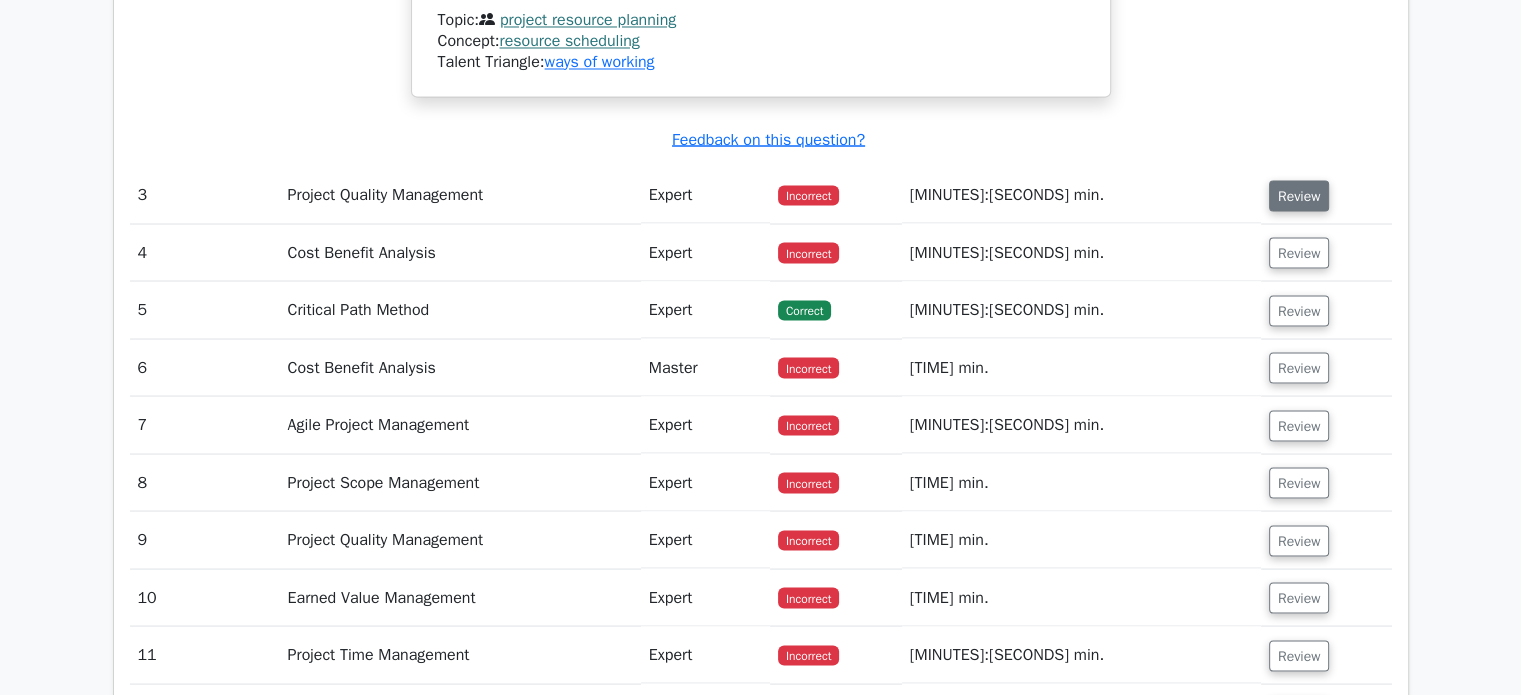 click on "Review" at bounding box center [1299, 195] 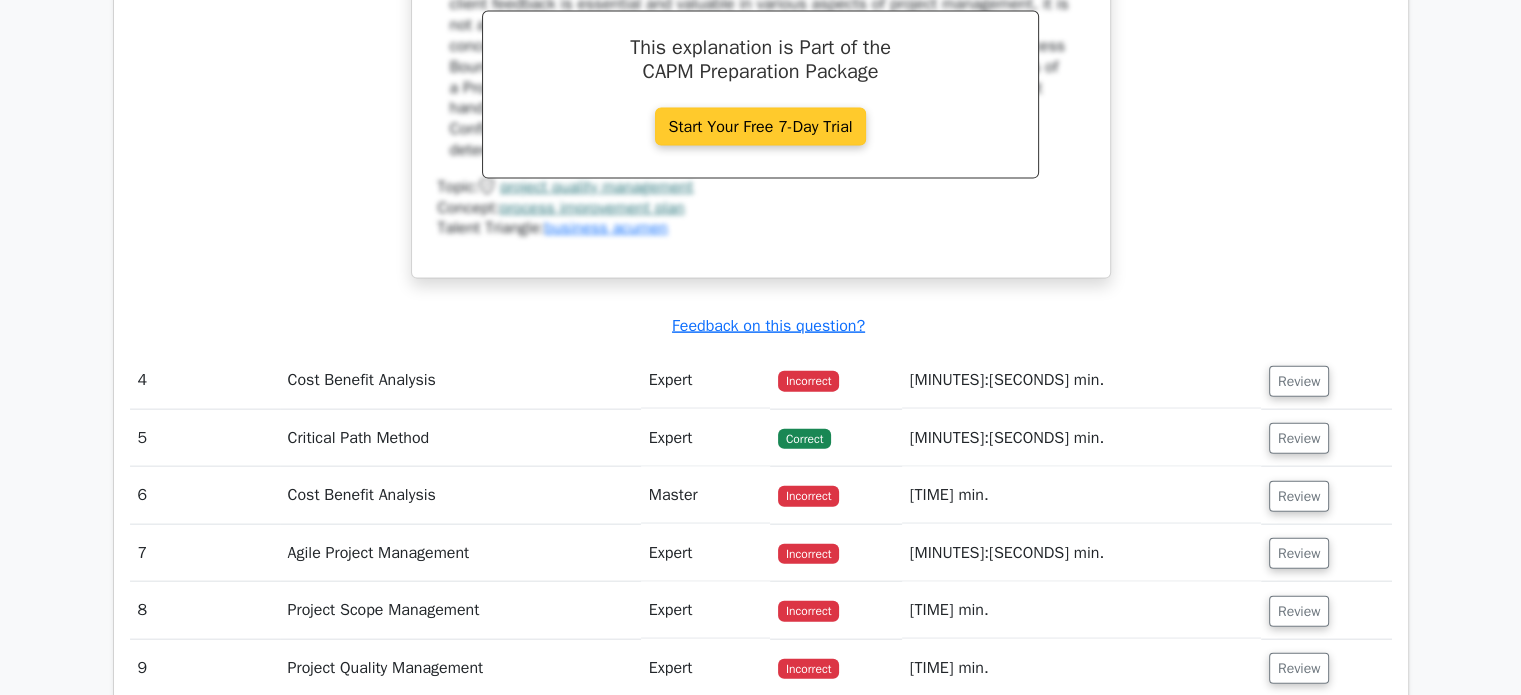 scroll, scrollTop: 4600, scrollLeft: 0, axis: vertical 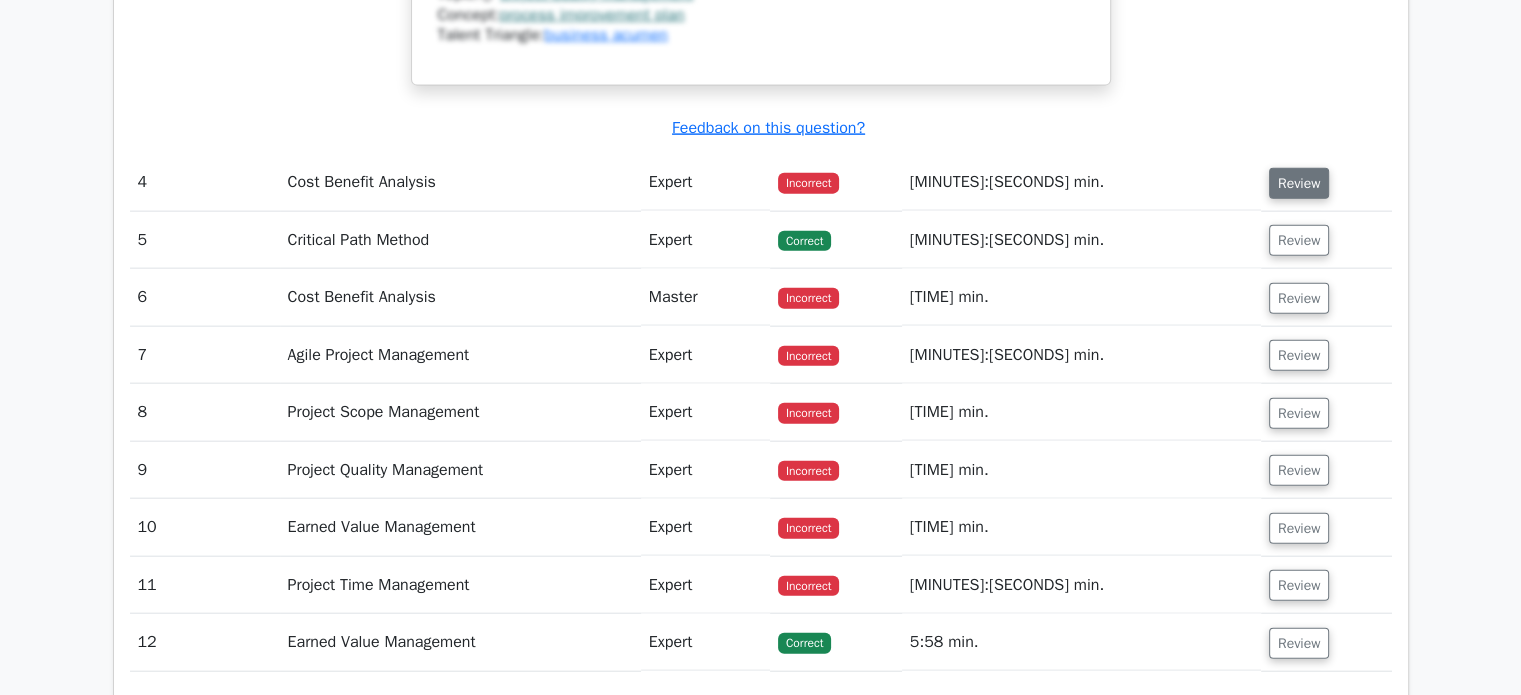 click on "Review" at bounding box center (1299, 183) 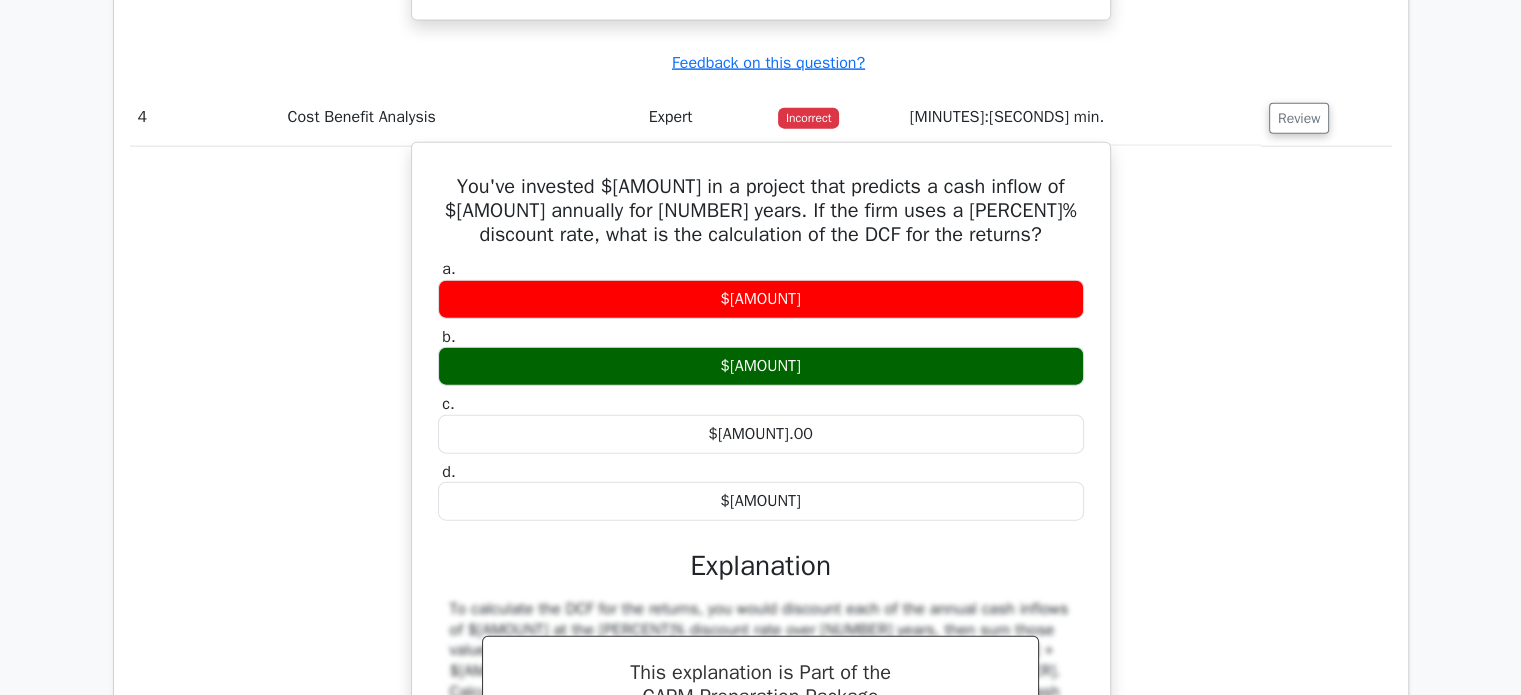 scroll, scrollTop: 4700, scrollLeft: 0, axis: vertical 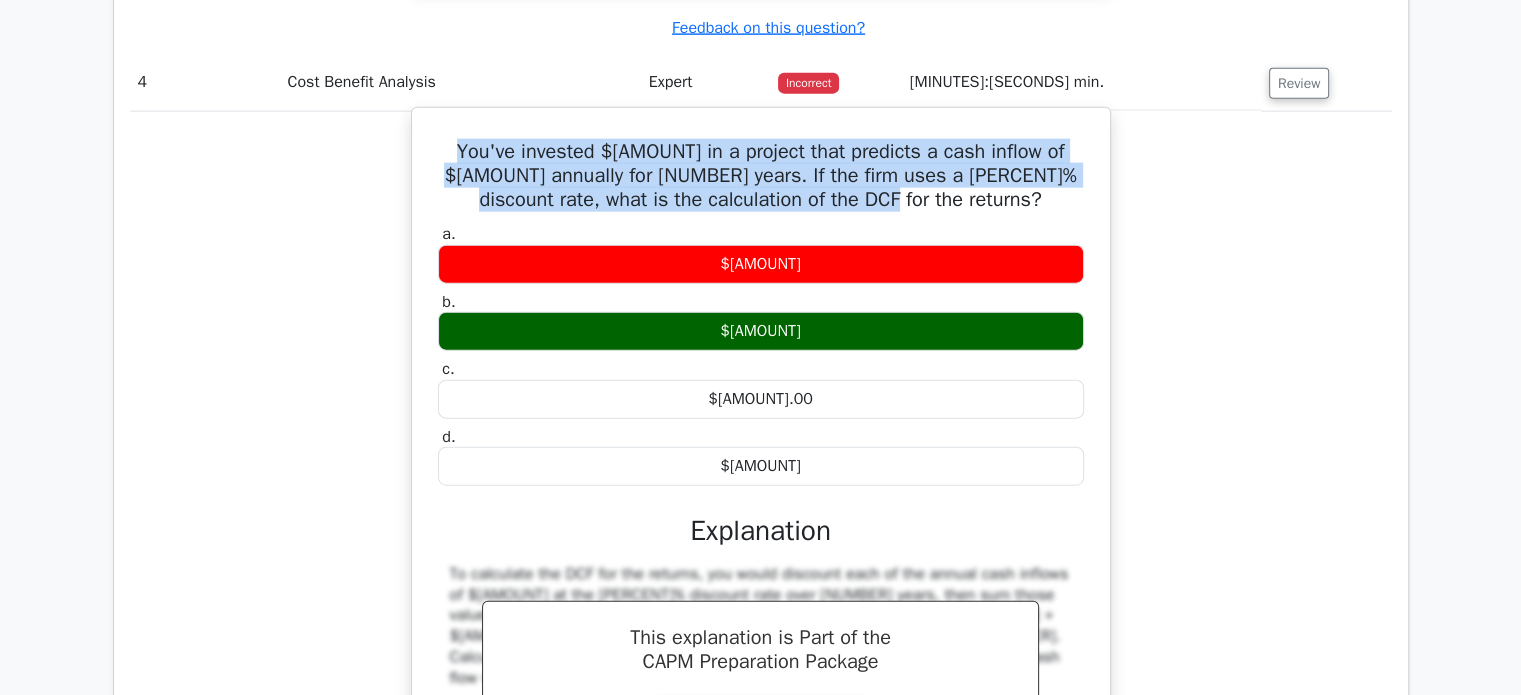 drag, startPoint x: 938, startPoint y: 171, endPoint x: 438, endPoint y: 128, distance: 501.84558 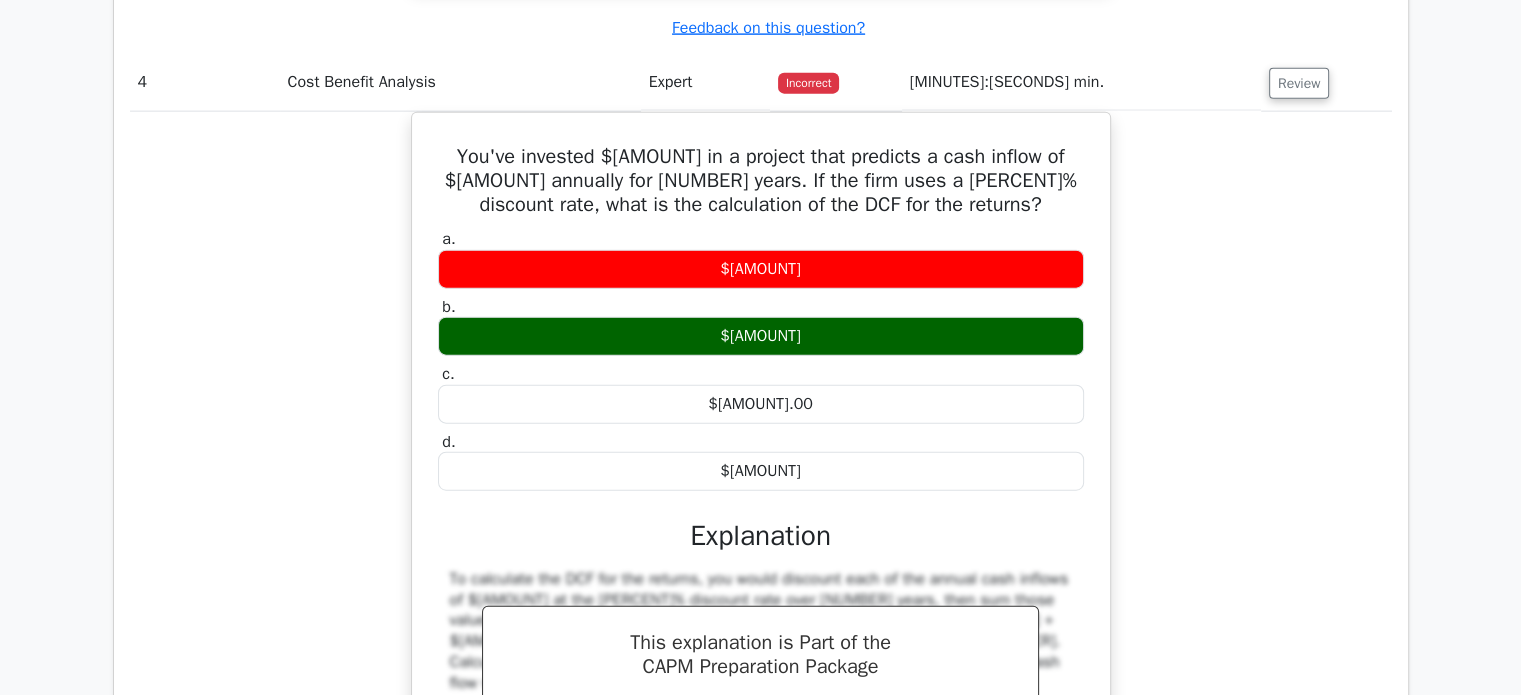 click on "You've invested $4,000 in a project that predicts a cash inflow of $1,200 annually for three years. If the firm uses a 8% discount rate, what is the calculation of the DCF for the returns?
a.
$2,996.59
b.
c." at bounding box center (761, 612) 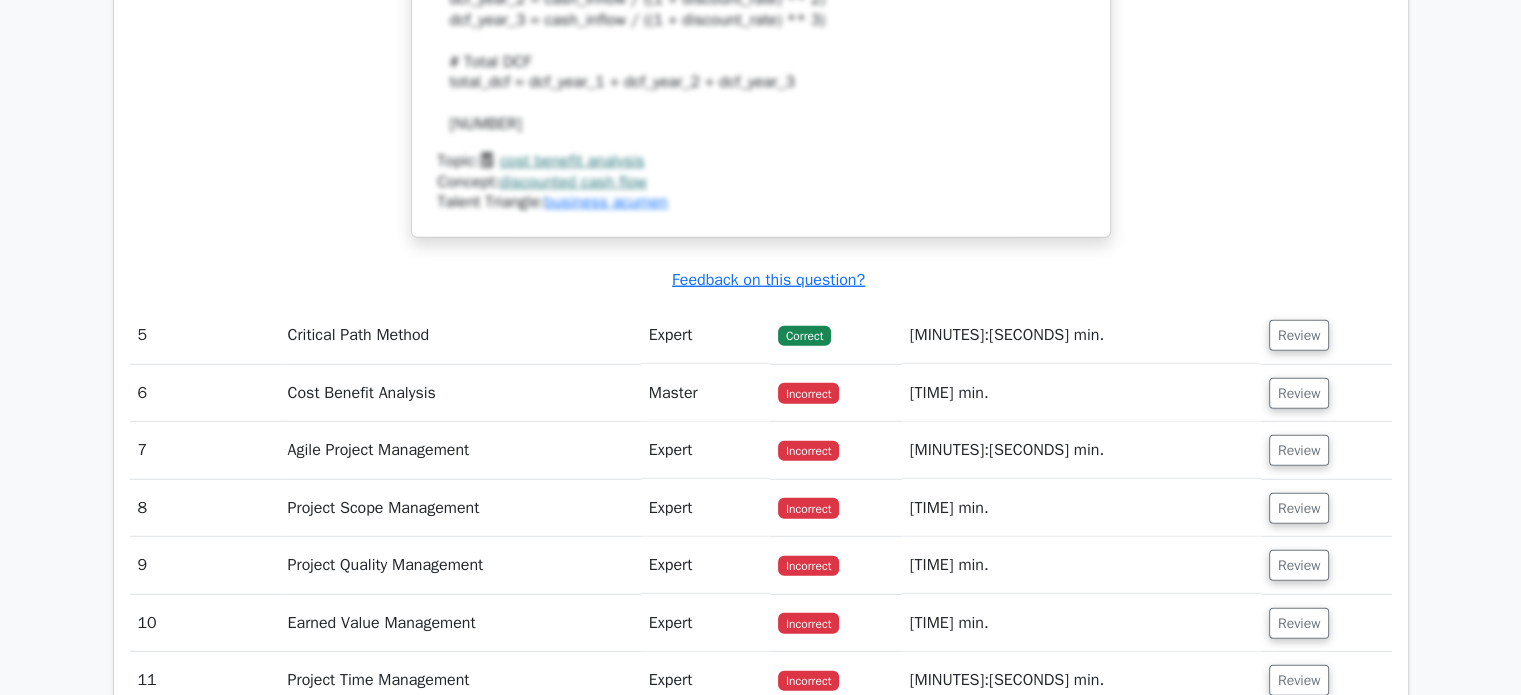 scroll, scrollTop: 5600, scrollLeft: 0, axis: vertical 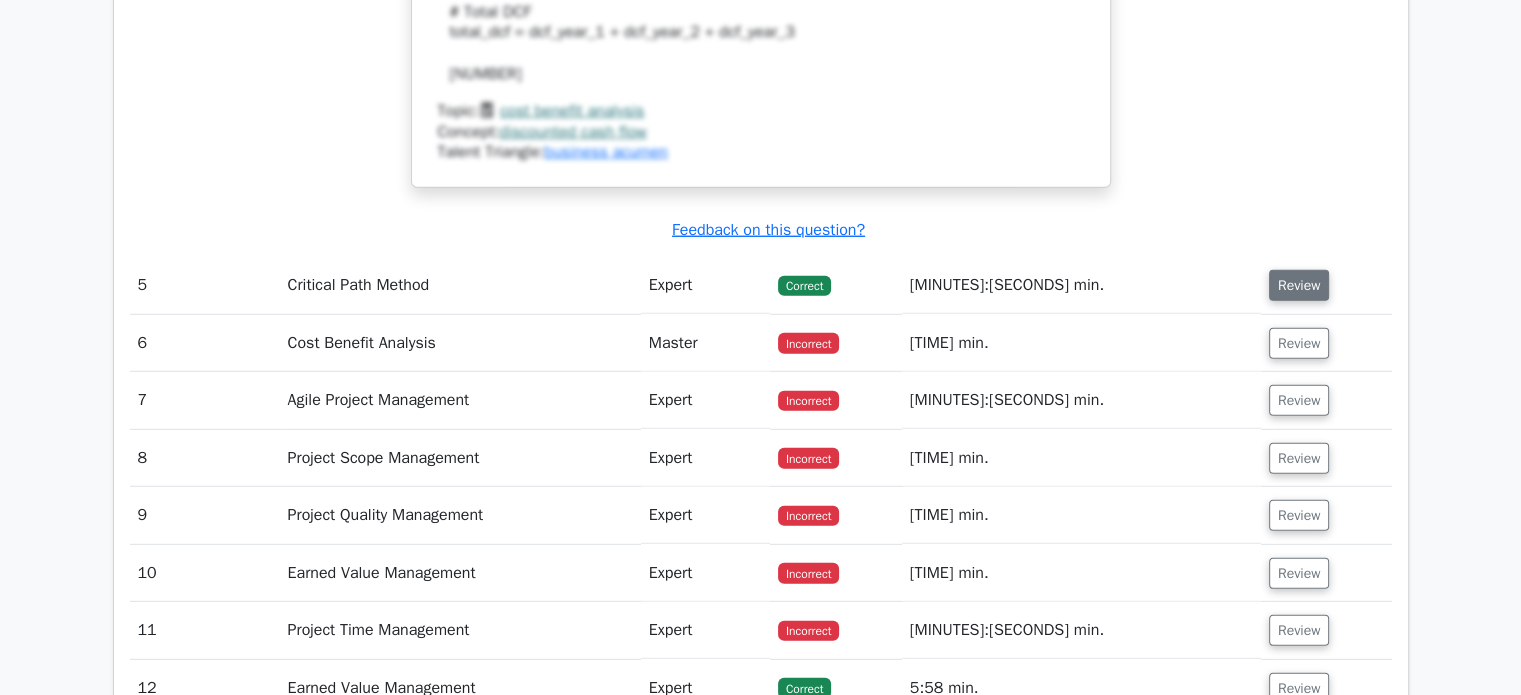 click on "Review" at bounding box center [1299, 285] 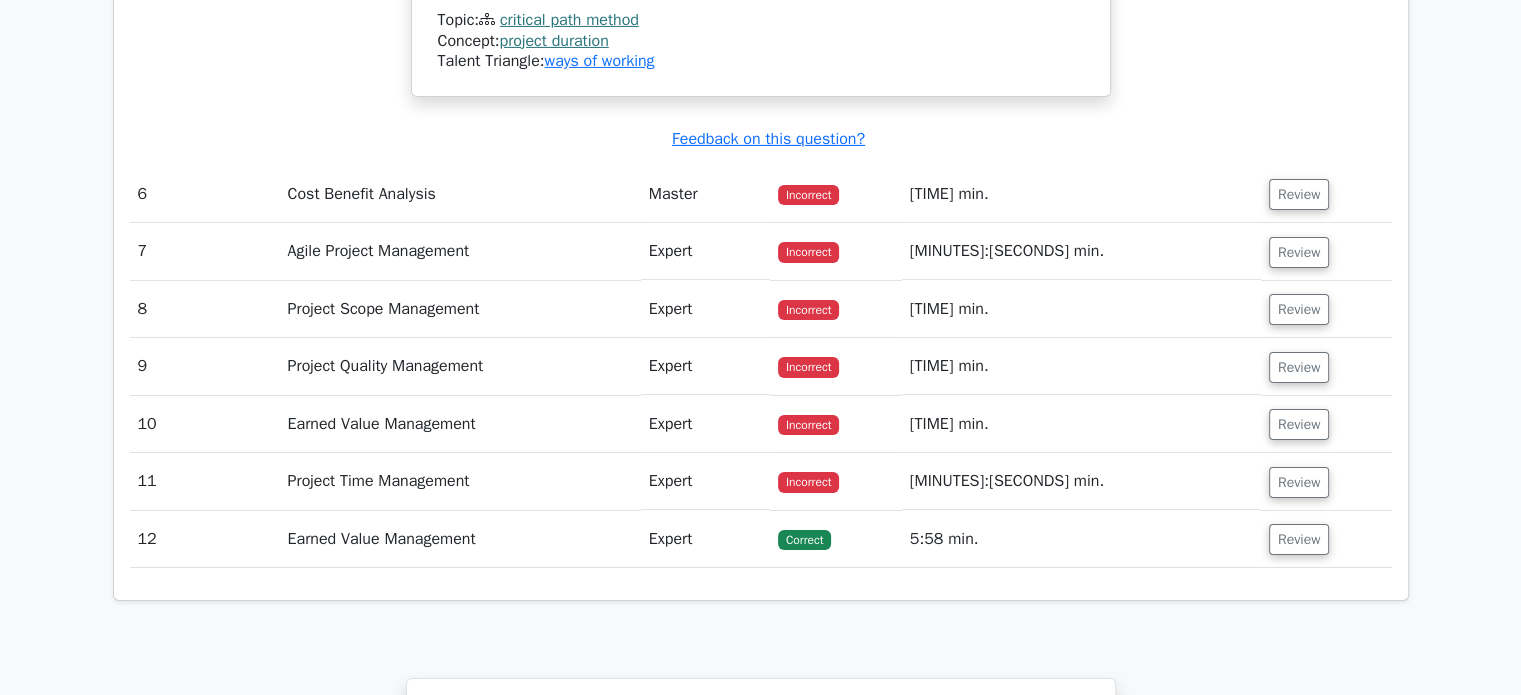 scroll, scrollTop: 7000, scrollLeft: 0, axis: vertical 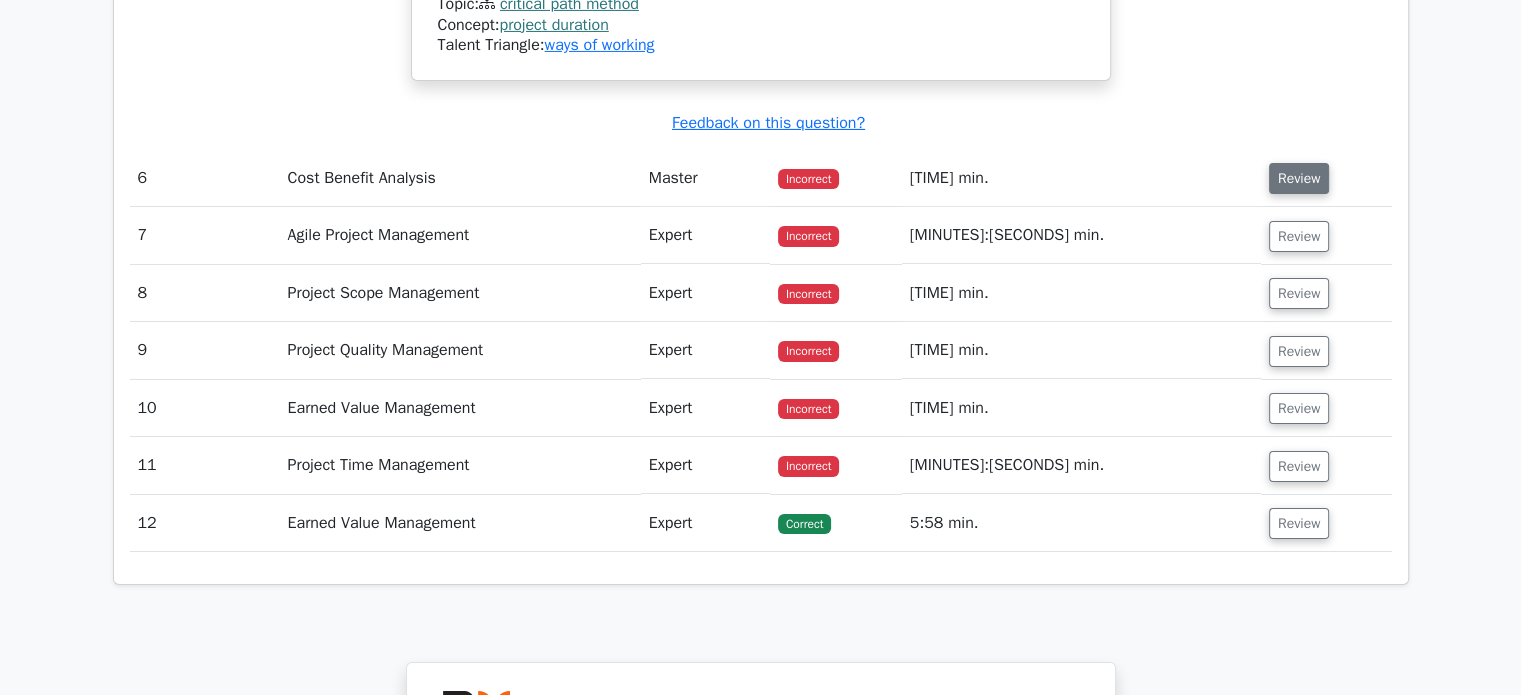 click on "Review" at bounding box center [1299, 178] 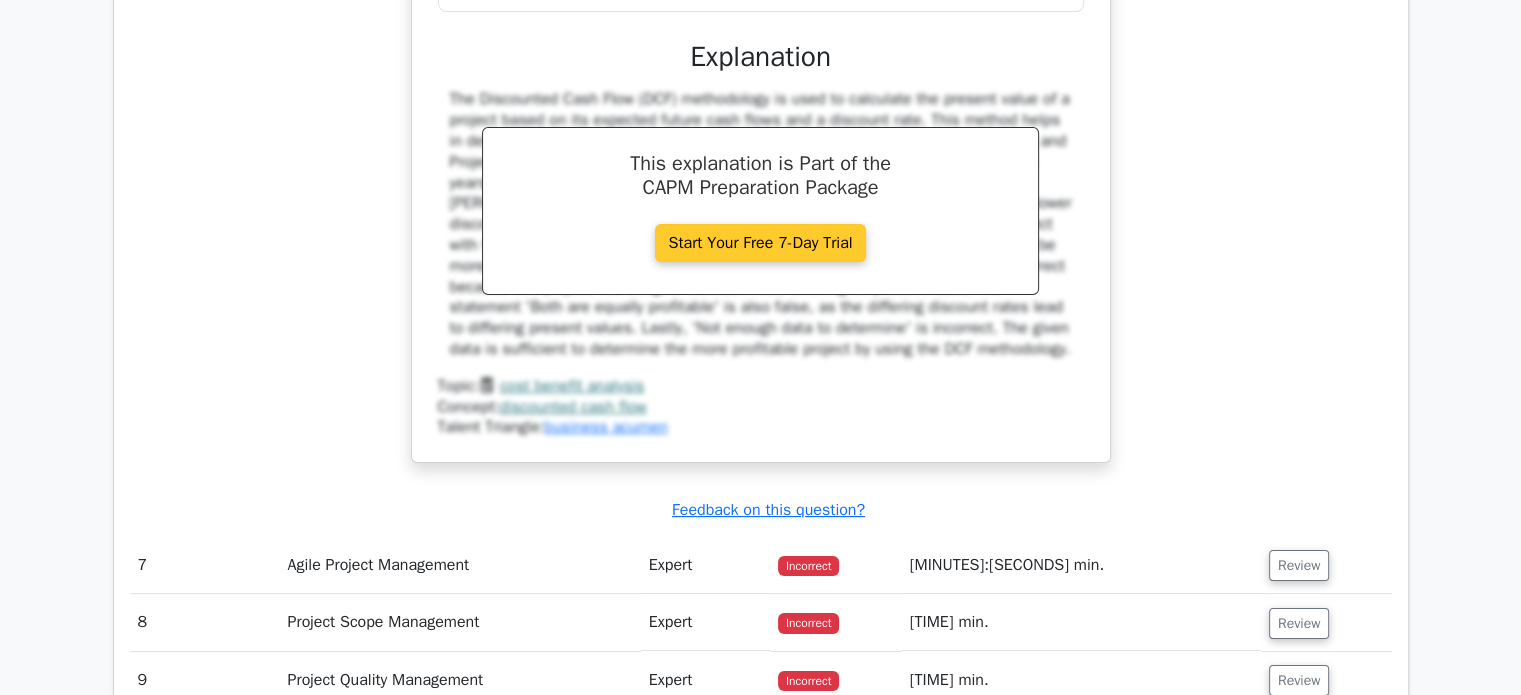 scroll, scrollTop: 7800, scrollLeft: 0, axis: vertical 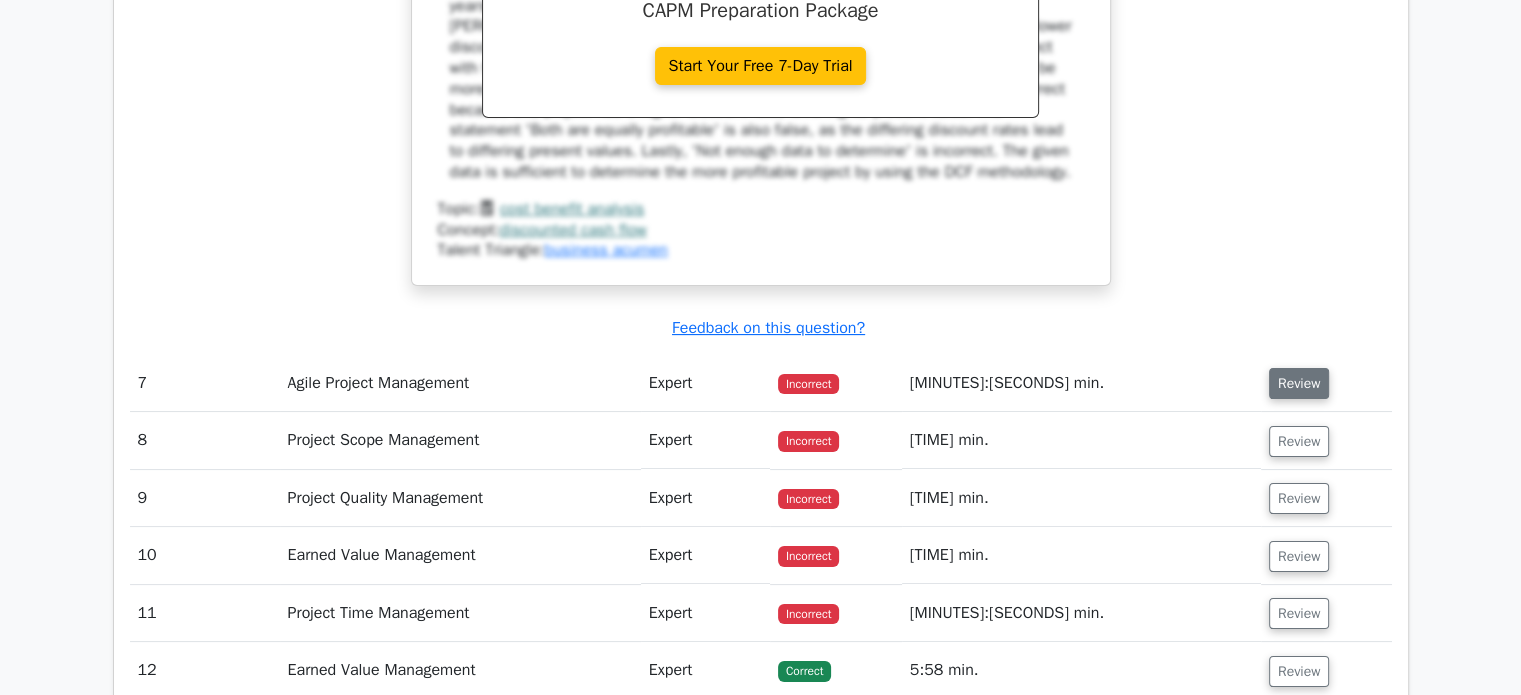 click on "Review" at bounding box center [1299, 383] 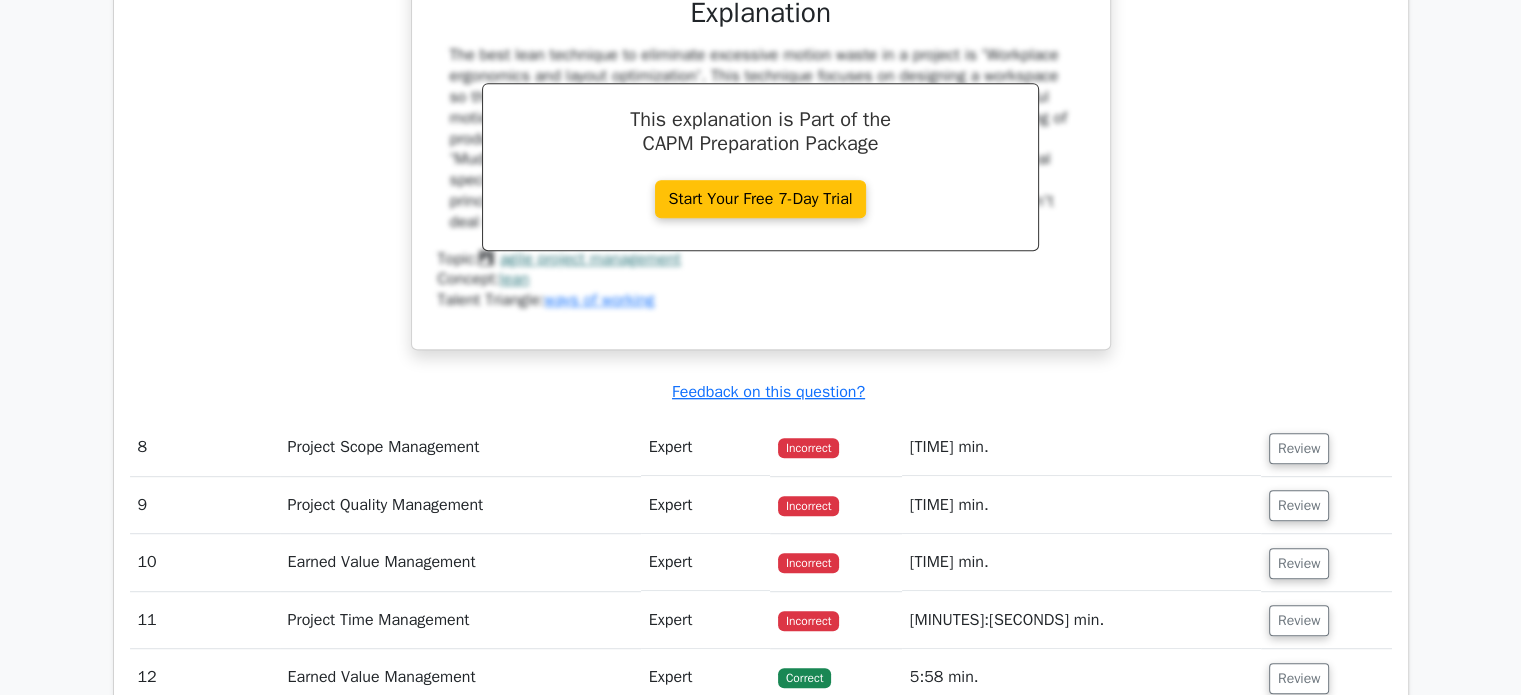 scroll, scrollTop: 8700, scrollLeft: 0, axis: vertical 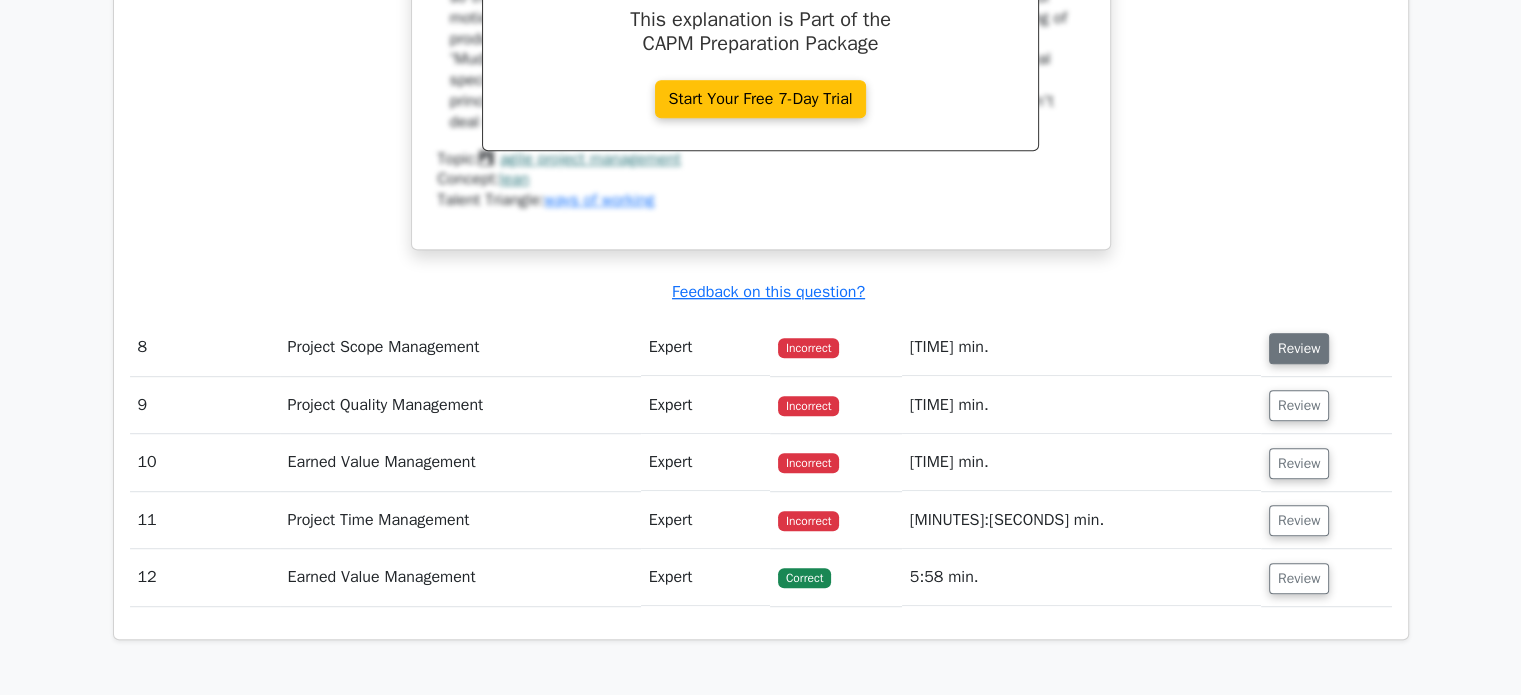 click on "Review" at bounding box center [1299, 348] 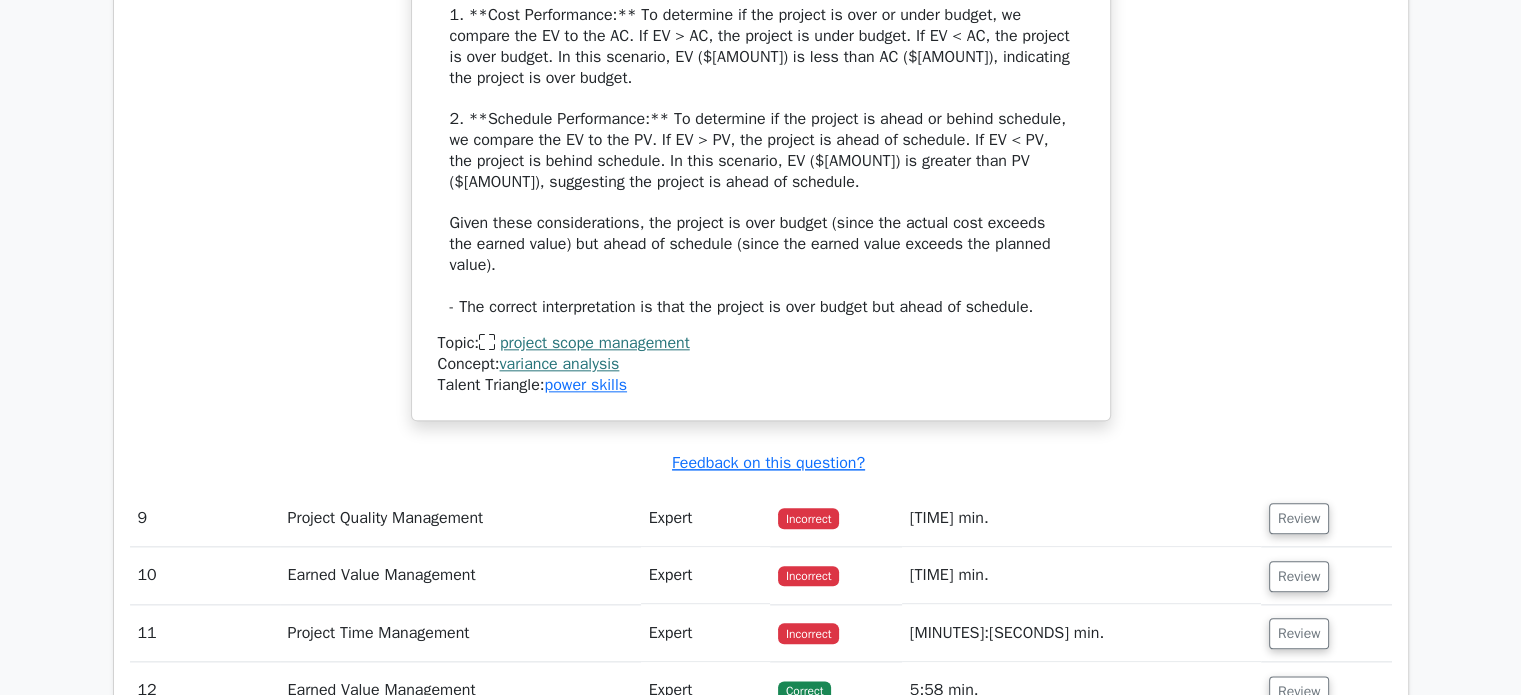 scroll, scrollTop: 9900, scrollLeft: 0, axis: vertical 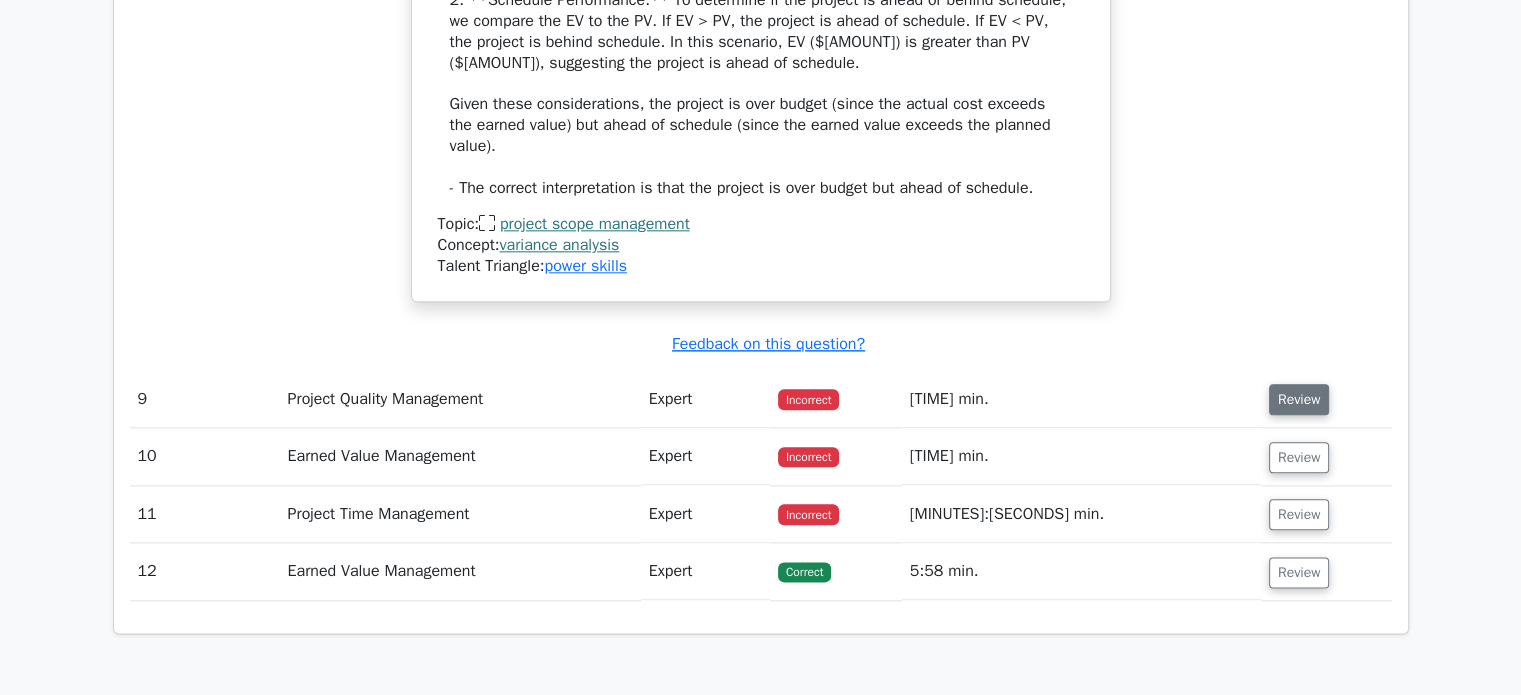 click on "Review" at bounding box center (1299, 399) 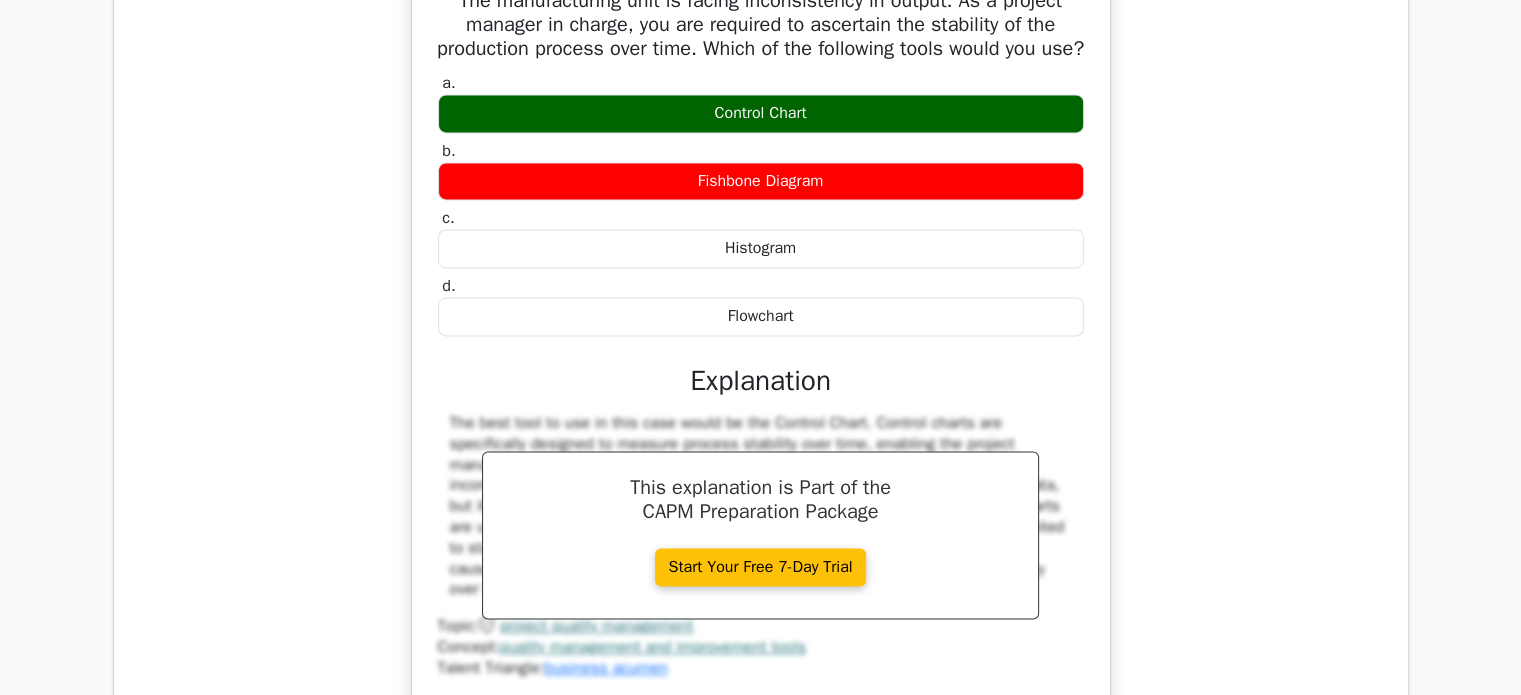 scroll, scrollTop: 10700, scrollLeft: 0, axis: vertical 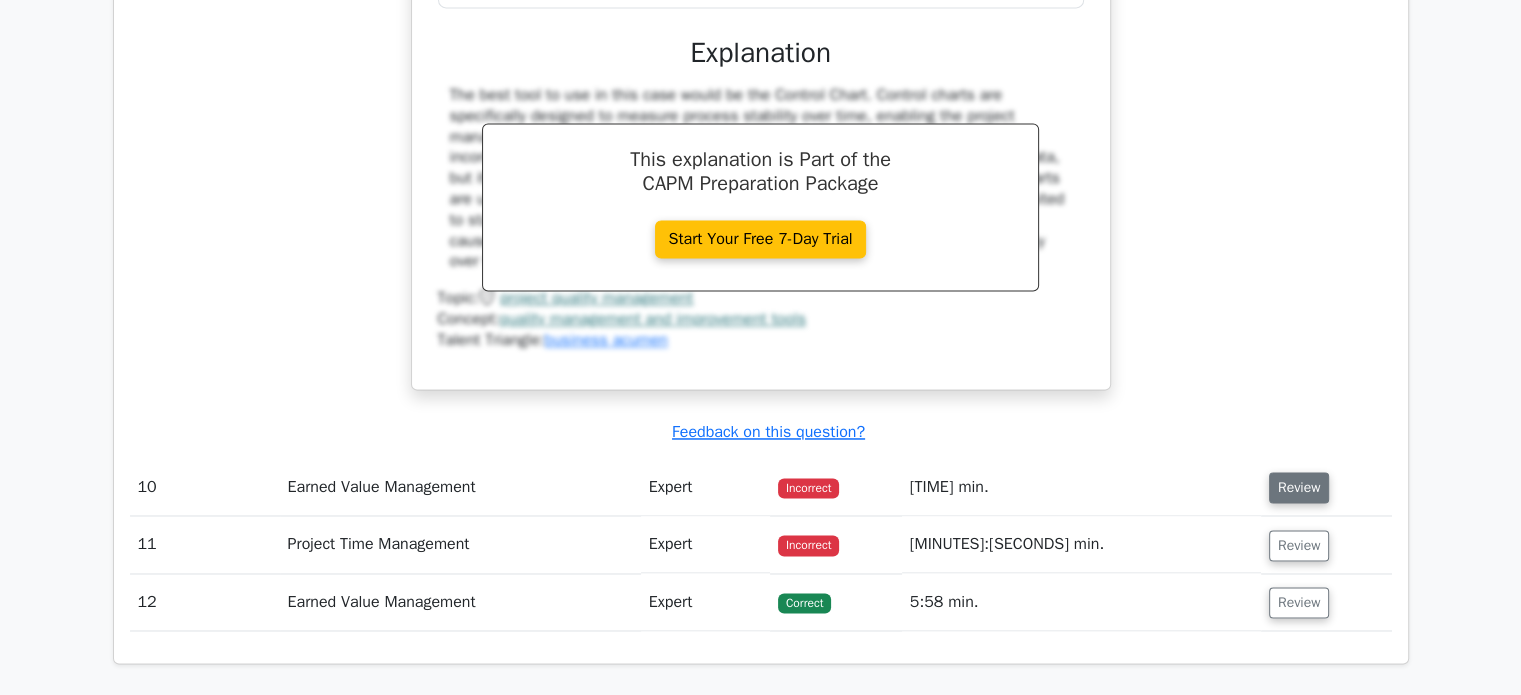 click on "Review" at bounding box center (1299, 487) 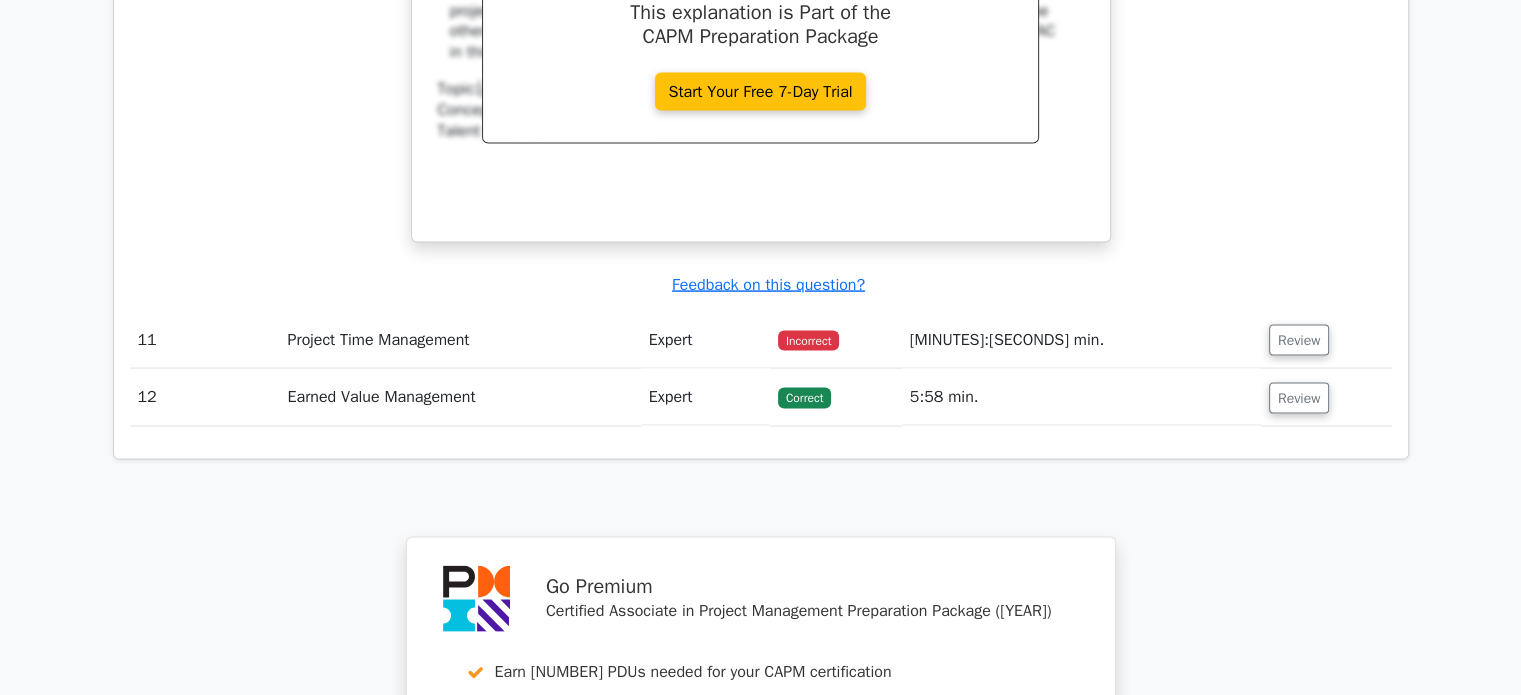 scroll, scrollTop: 11800, scrollLeft: 0, axis: vertical 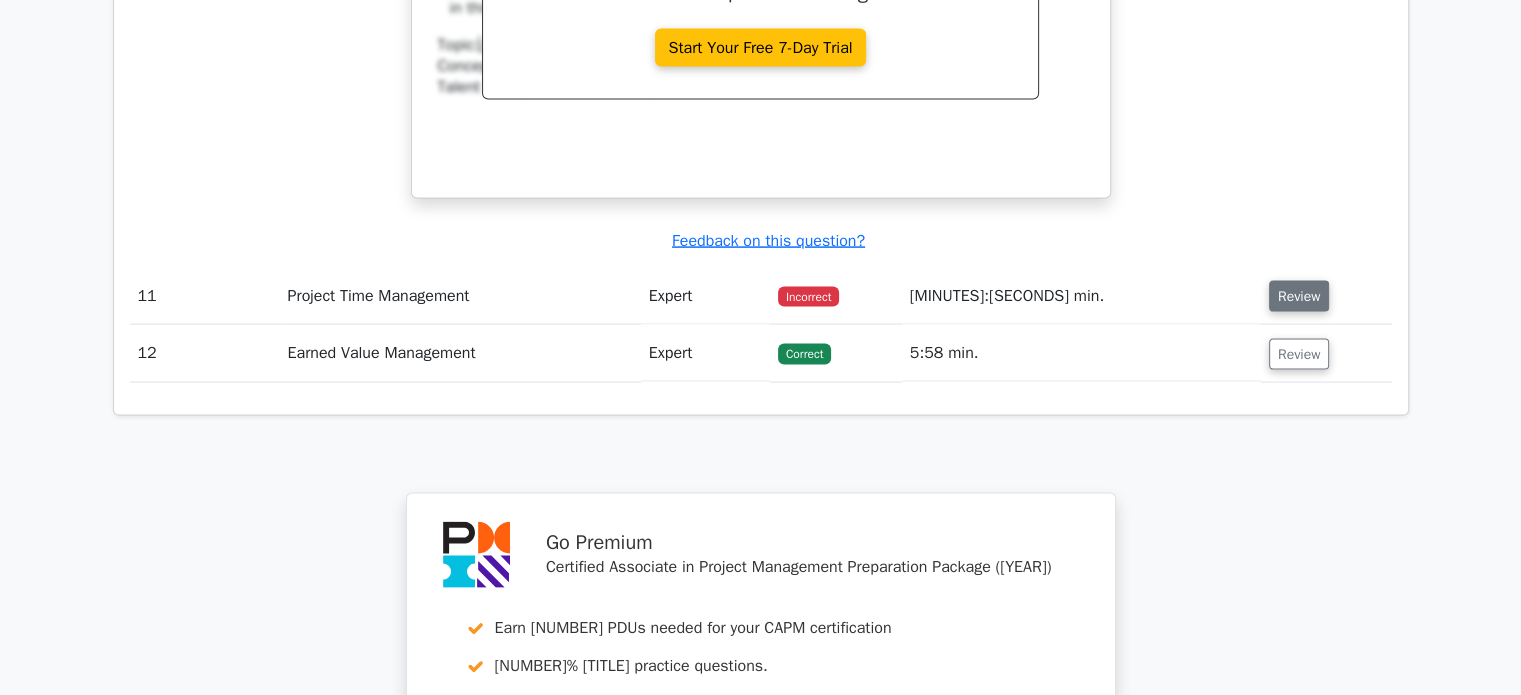 click on "Review" at bounding box center (1299, 296) 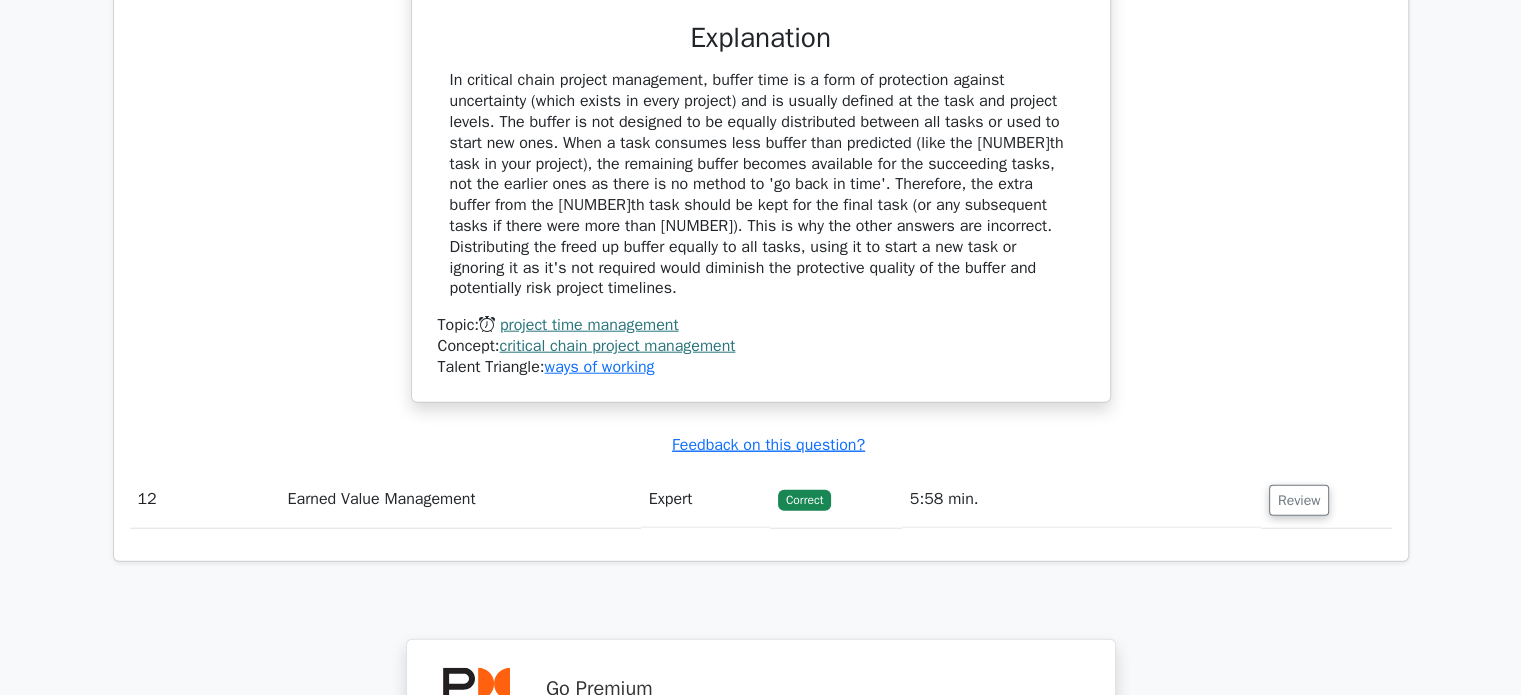 scroll, scrollTop: 12700, scrollLeft: 0, axis: vertical 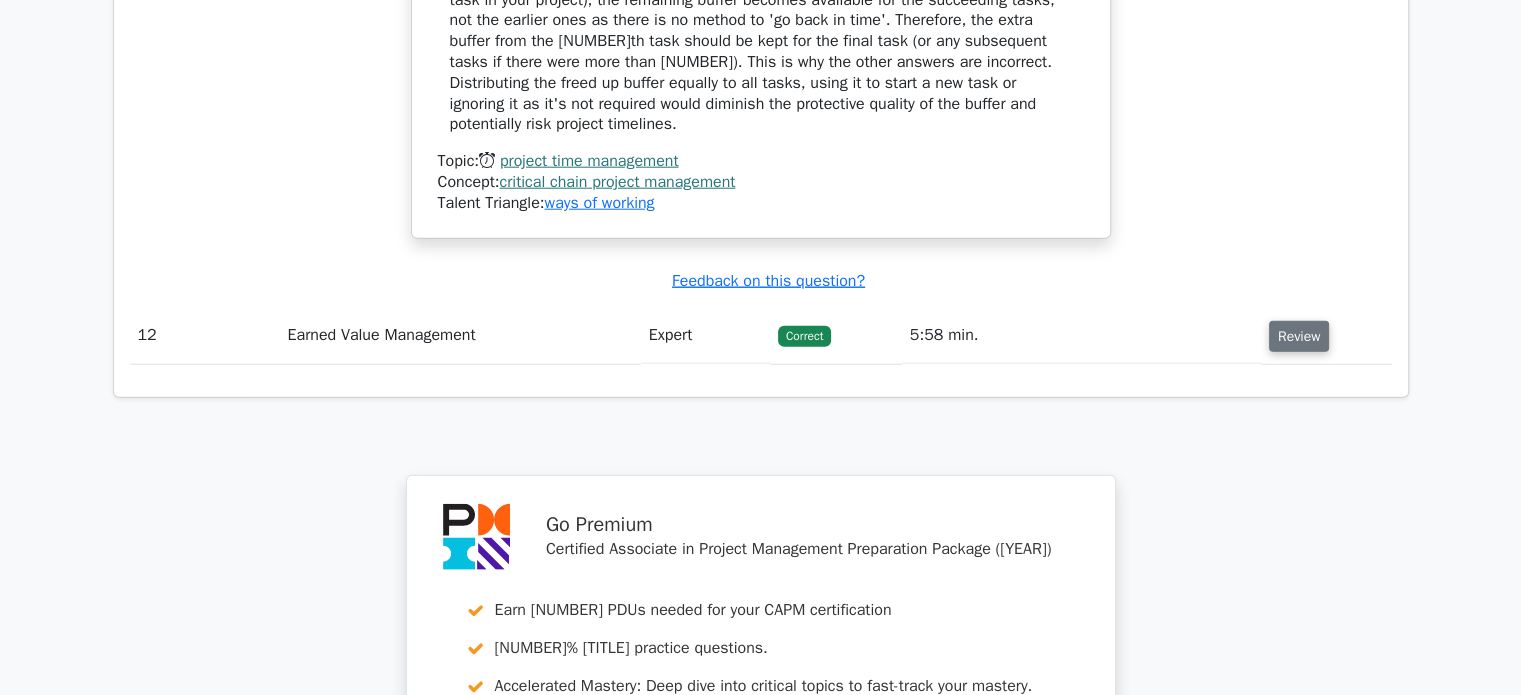 click on "Review" at bounding box center (1299, 336) 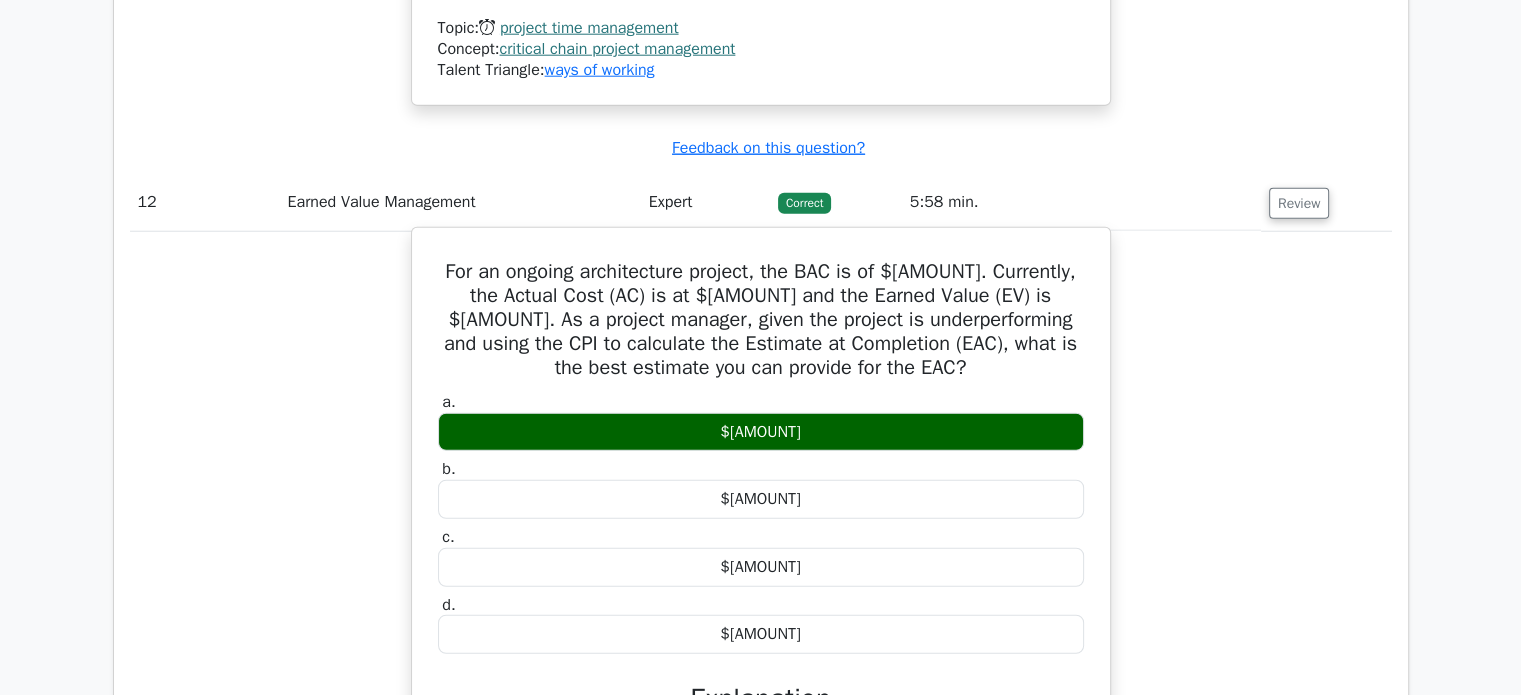 scroll, scrollTop: 12800, scrollLeft: 0, axis: vertical 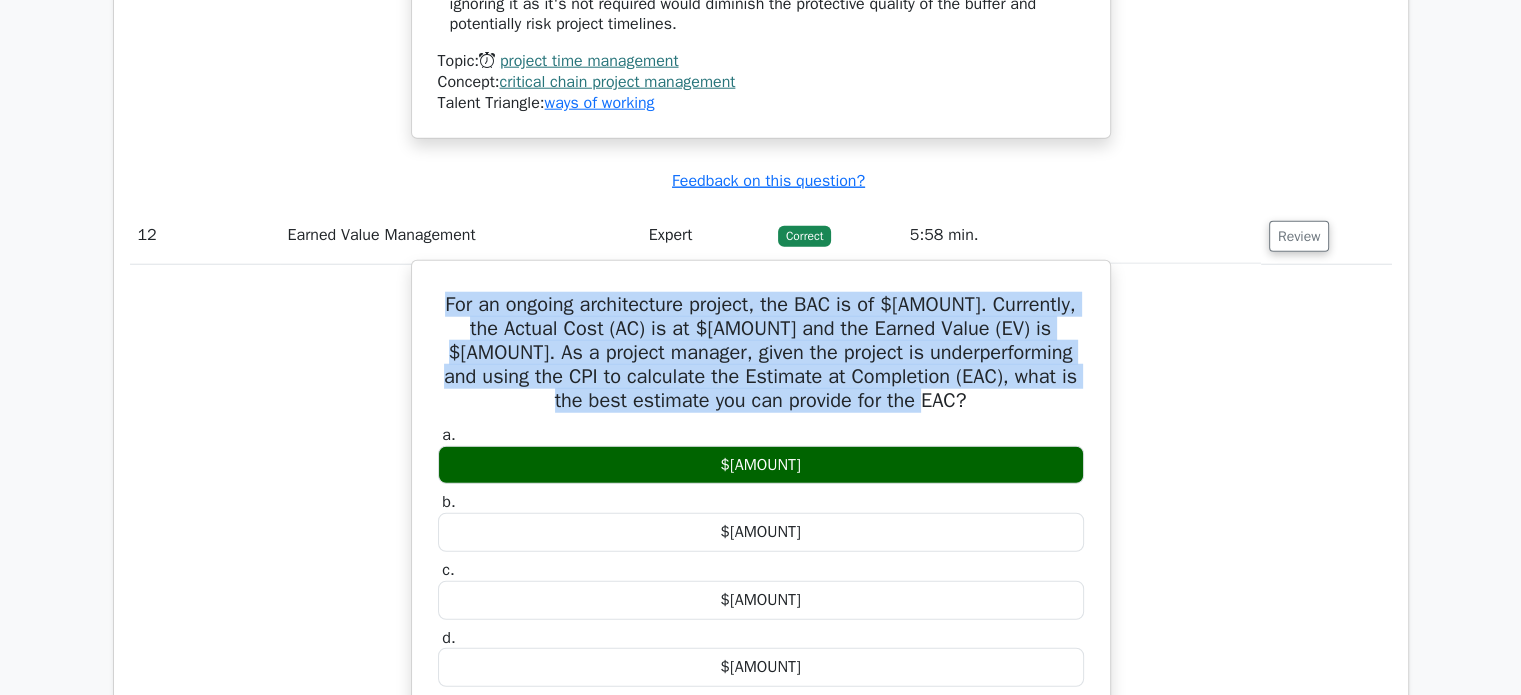 drag, startPoint x: 984, startPoint y: 314, endPoint x: 445, endPoint y: 227, distance: 545.9762 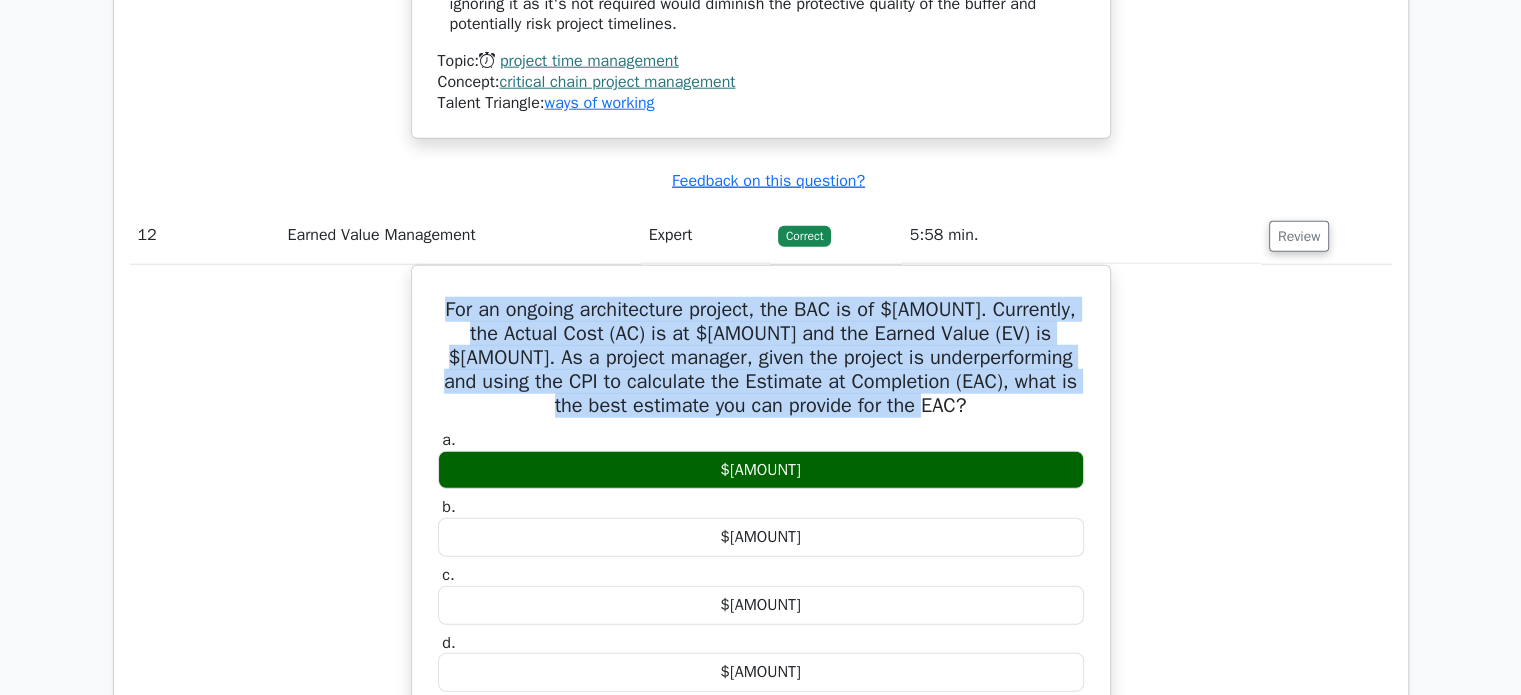 click on "For an ongoing architecture project, the BAC is of $350,000. Currently, the Actual Cost (AC) is at $120,000 and the Earned Value (EV) is $95,000. As a project manager, given the project is underperforming and using the CPI to calculate the Estimate at Completion (EAC), what is the best estimate you can provide for the EAC?
a.
$442,105
b. c. d." at bounding box center [761, 682] 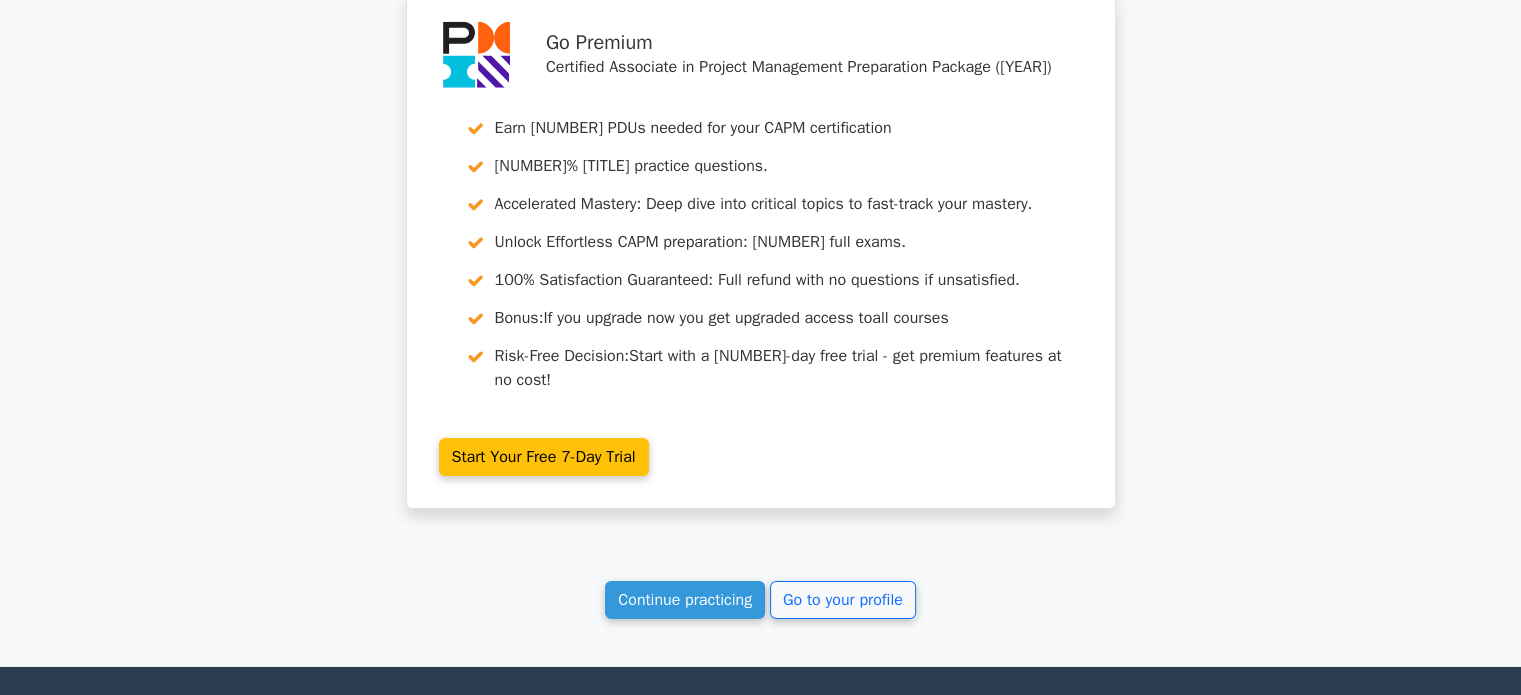 scroll, scrollTop: 14170, scrollLeft: 0, axis: vertical 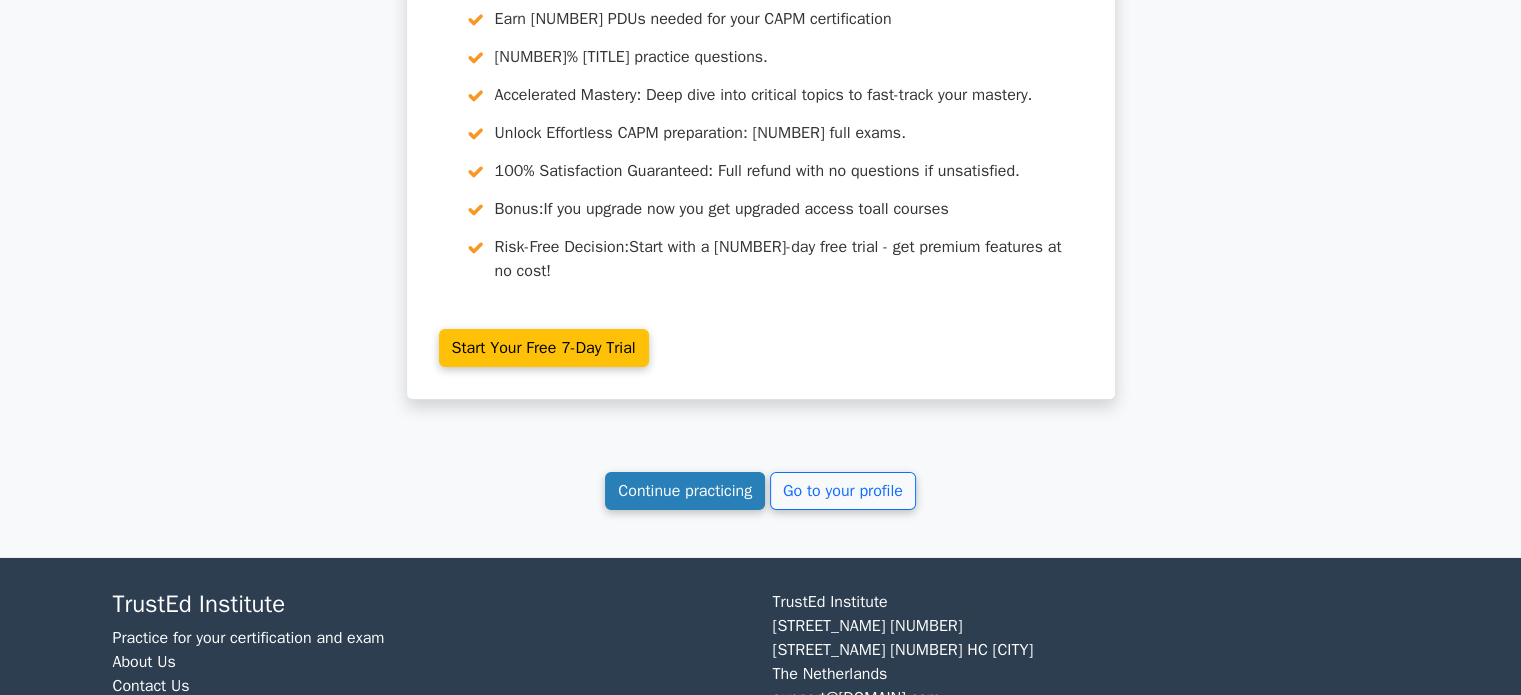 click on "Continue practicing" at bounding box center [685, 491] 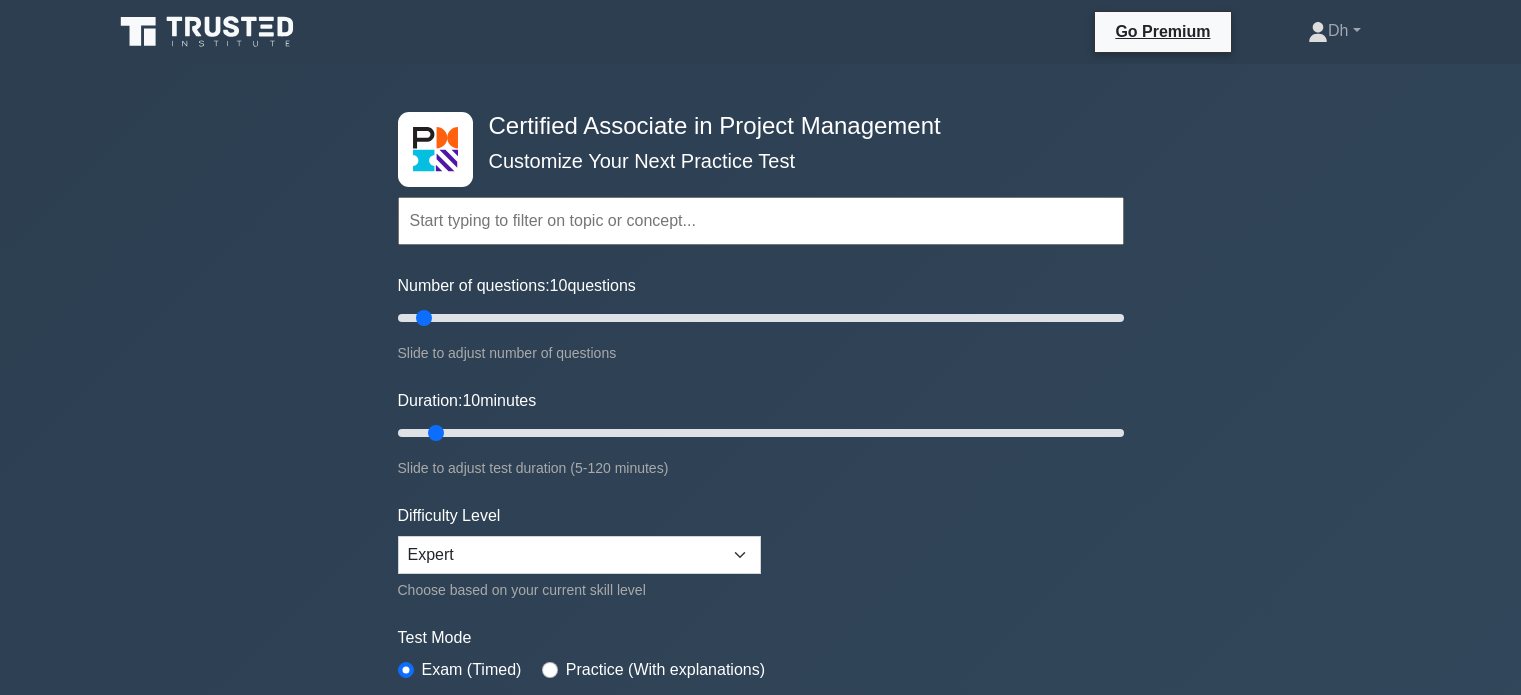 scroll, scrollTop: 0, scrollLeft: 0, axis: both 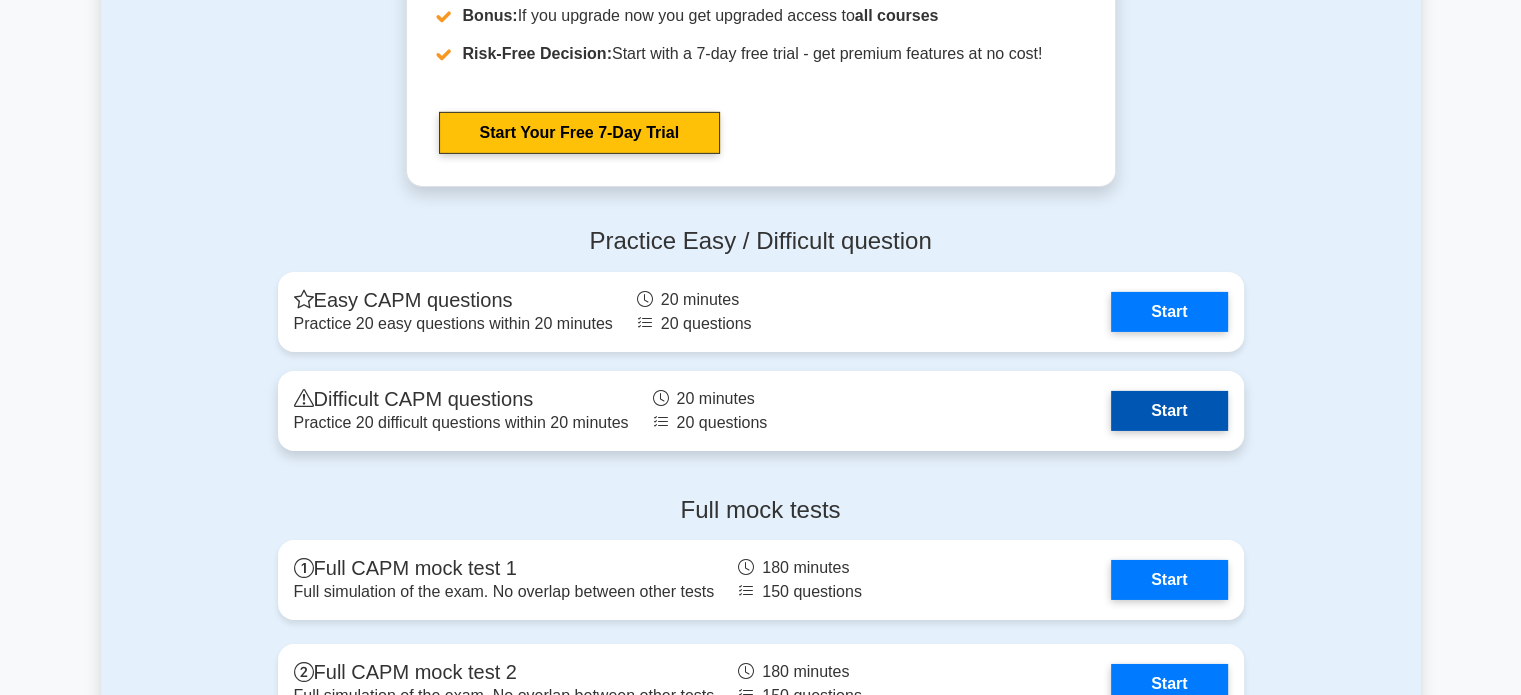 click on "Start" at bounding box center (1169, 411) 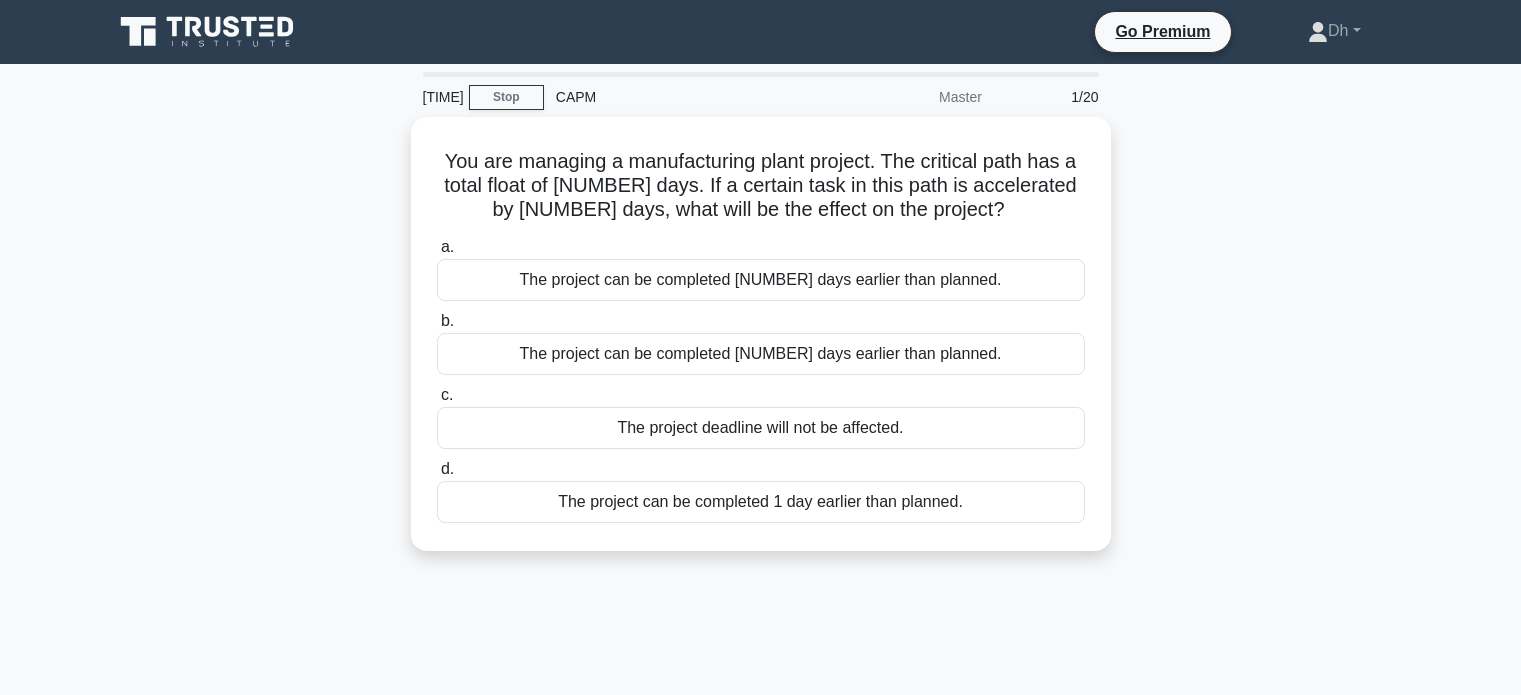 scroll, scrollTop: 0, scrollLeft: 0, axis: both 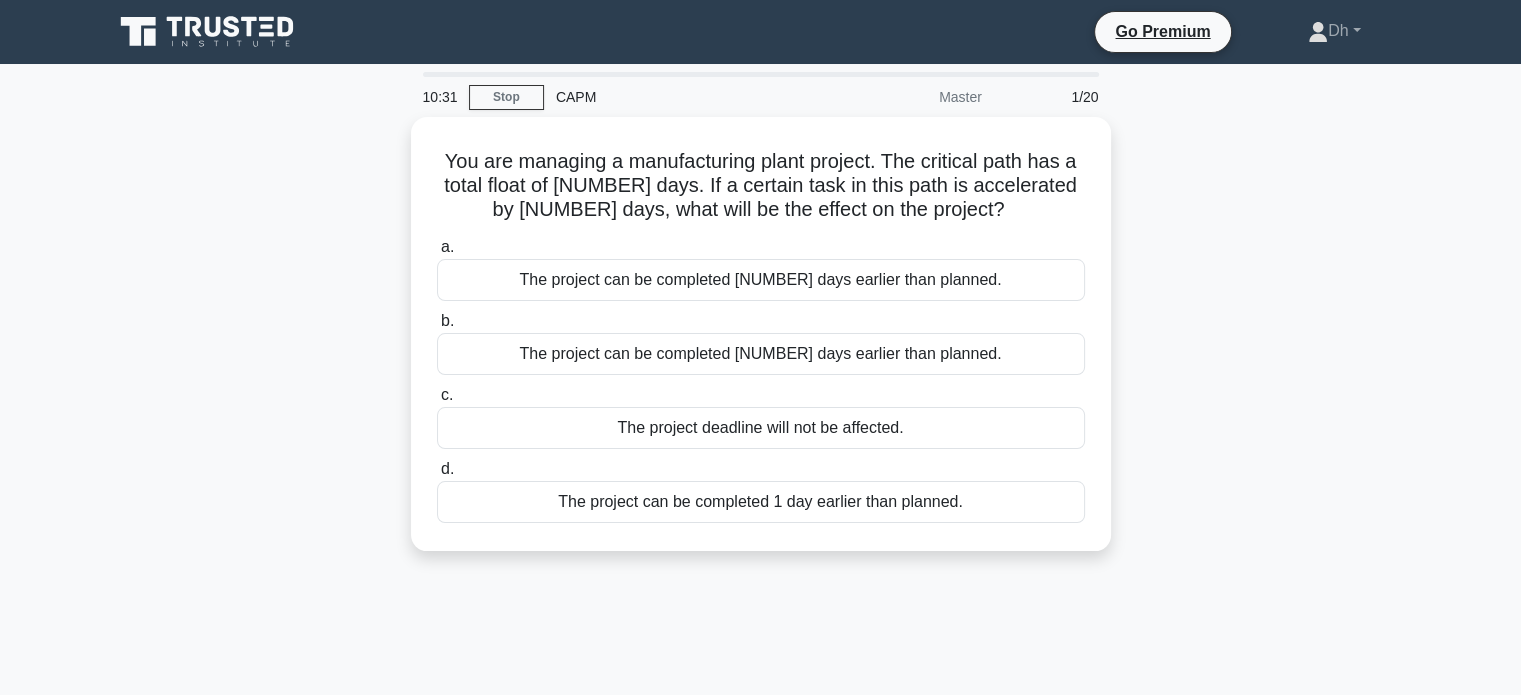 click at bounding box center (209, 32) 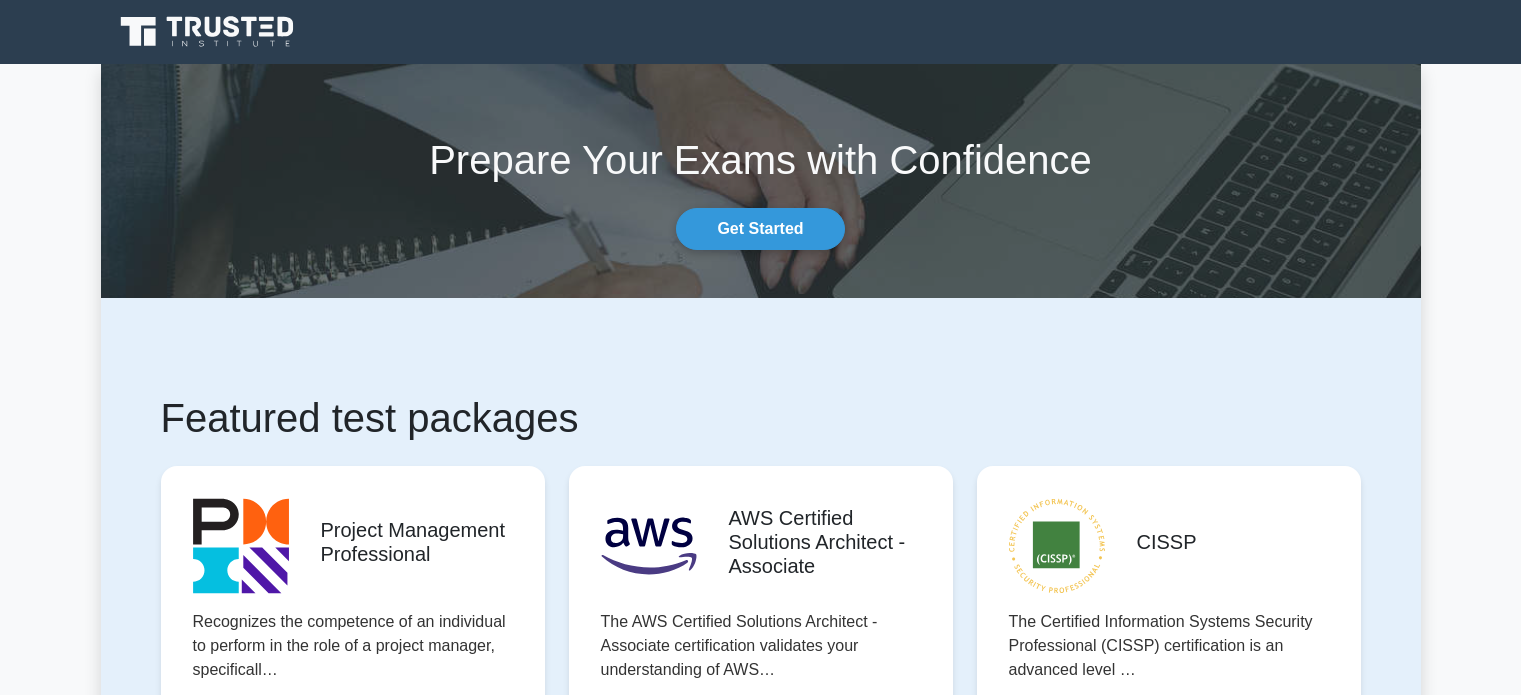 scroll, scrollTop: 0, scrollLeft: 0, axis: both 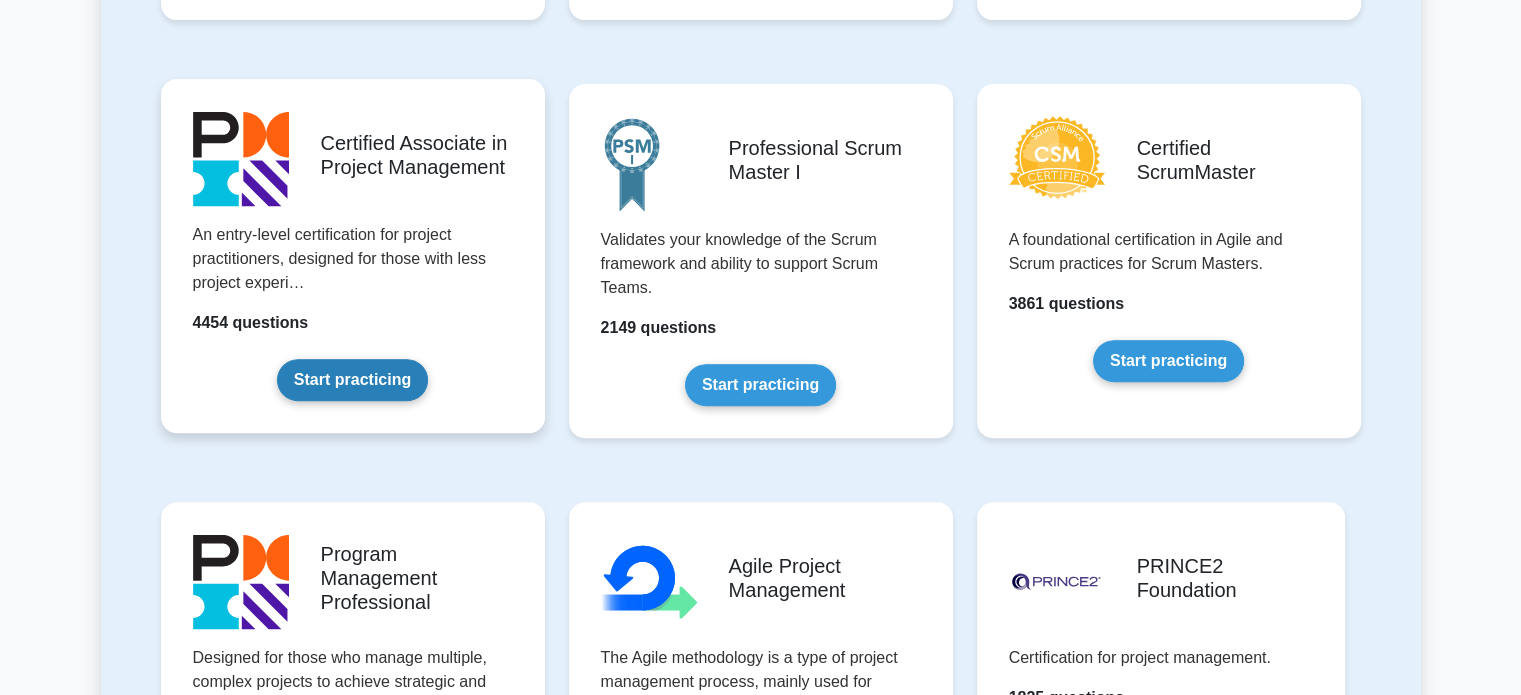 click on "Start practicing" at bounding box center (352, 380) 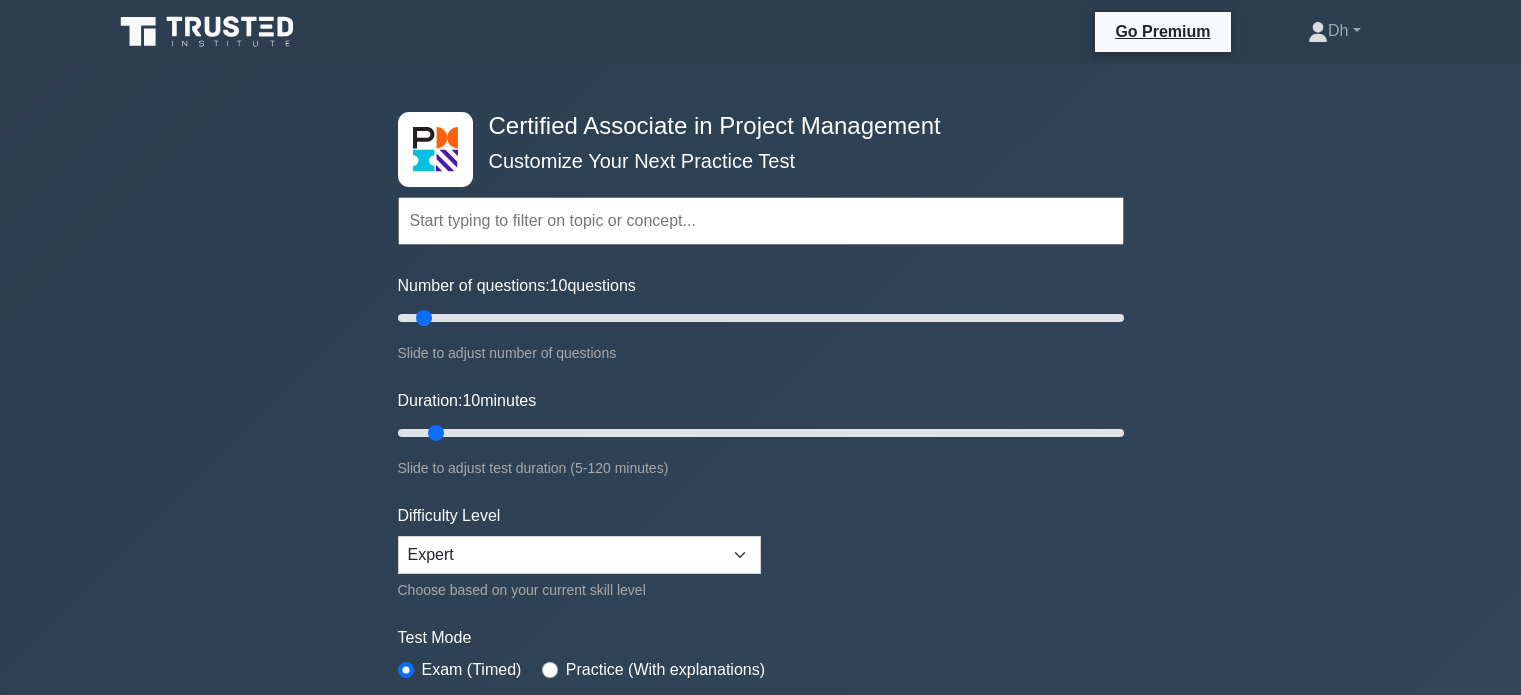 scroll, scrollTop: 500, scrollLeft: 0, axis: vertical 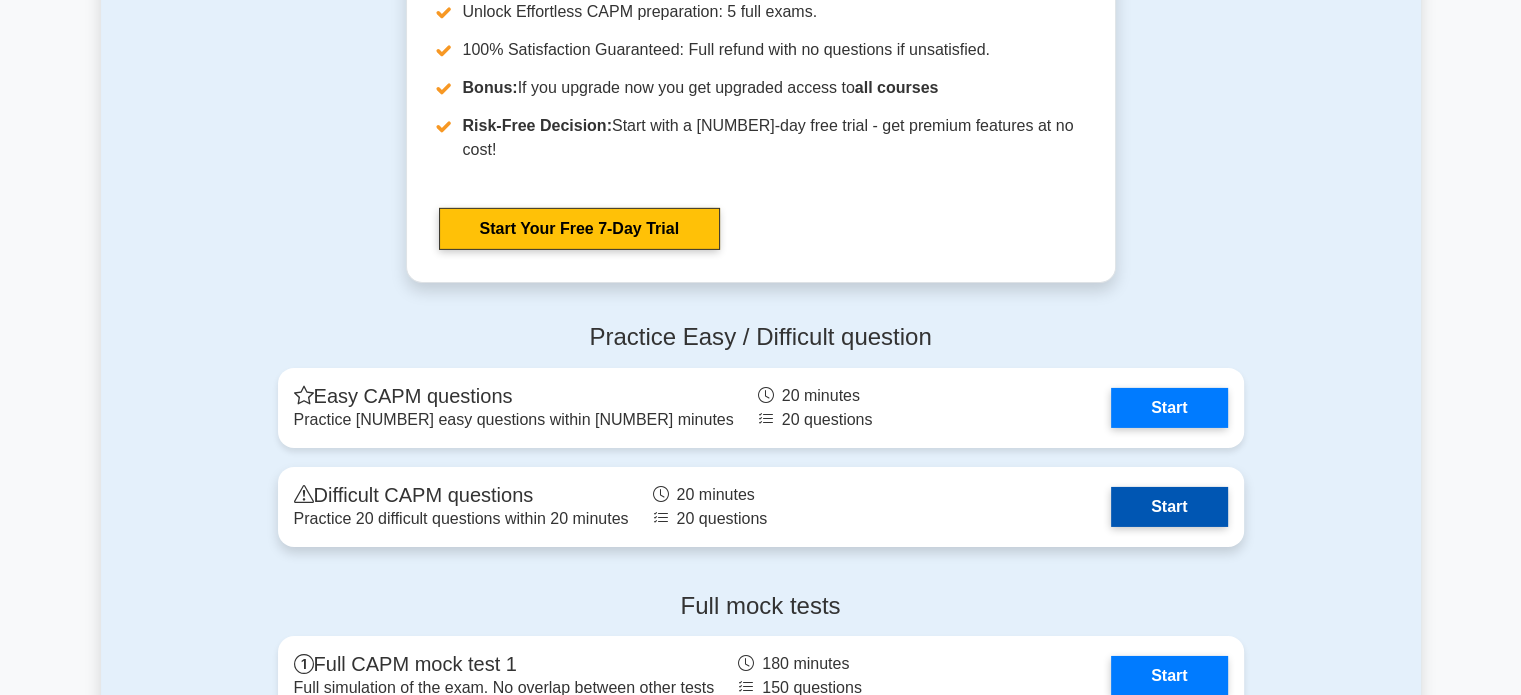 click on "Start" at bounding box center [1169, 507] 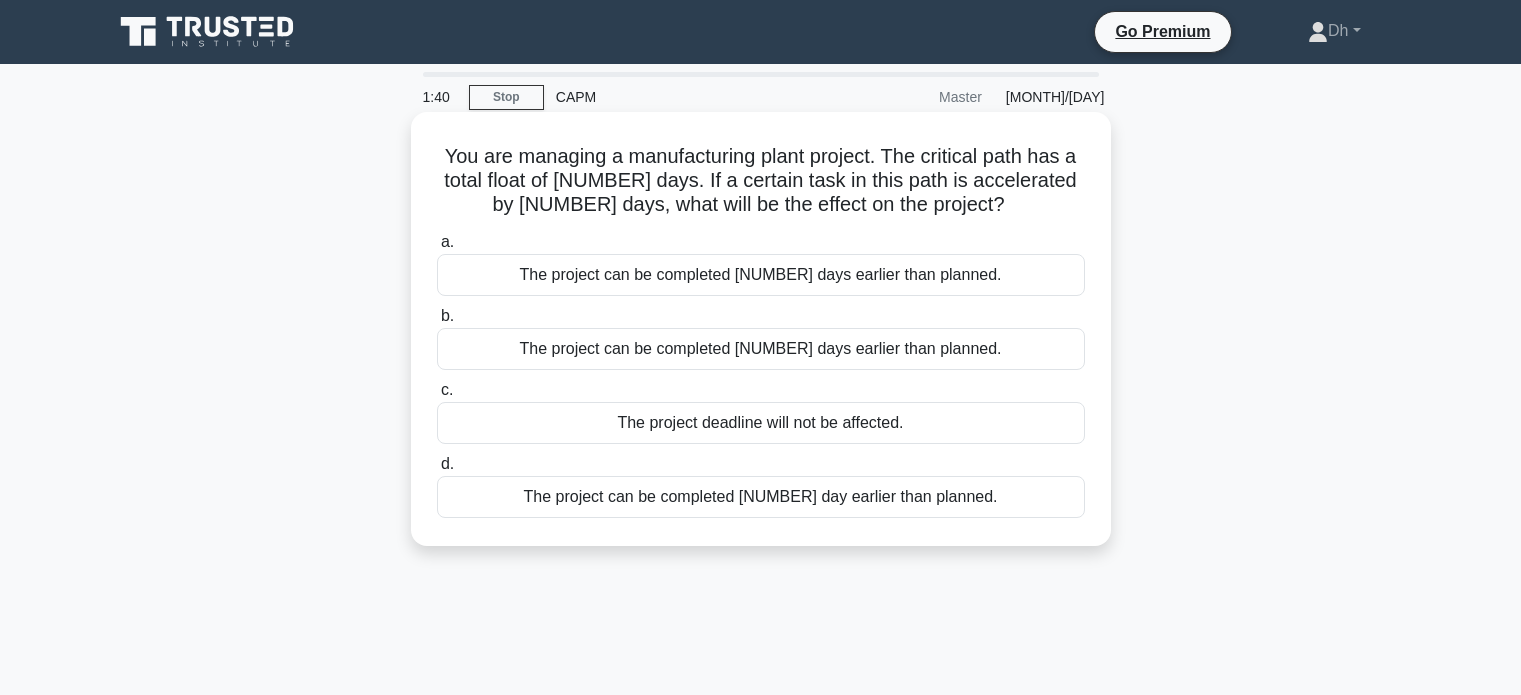 scroll, scrollTop: 0, scrollLeft: 0, axis: both 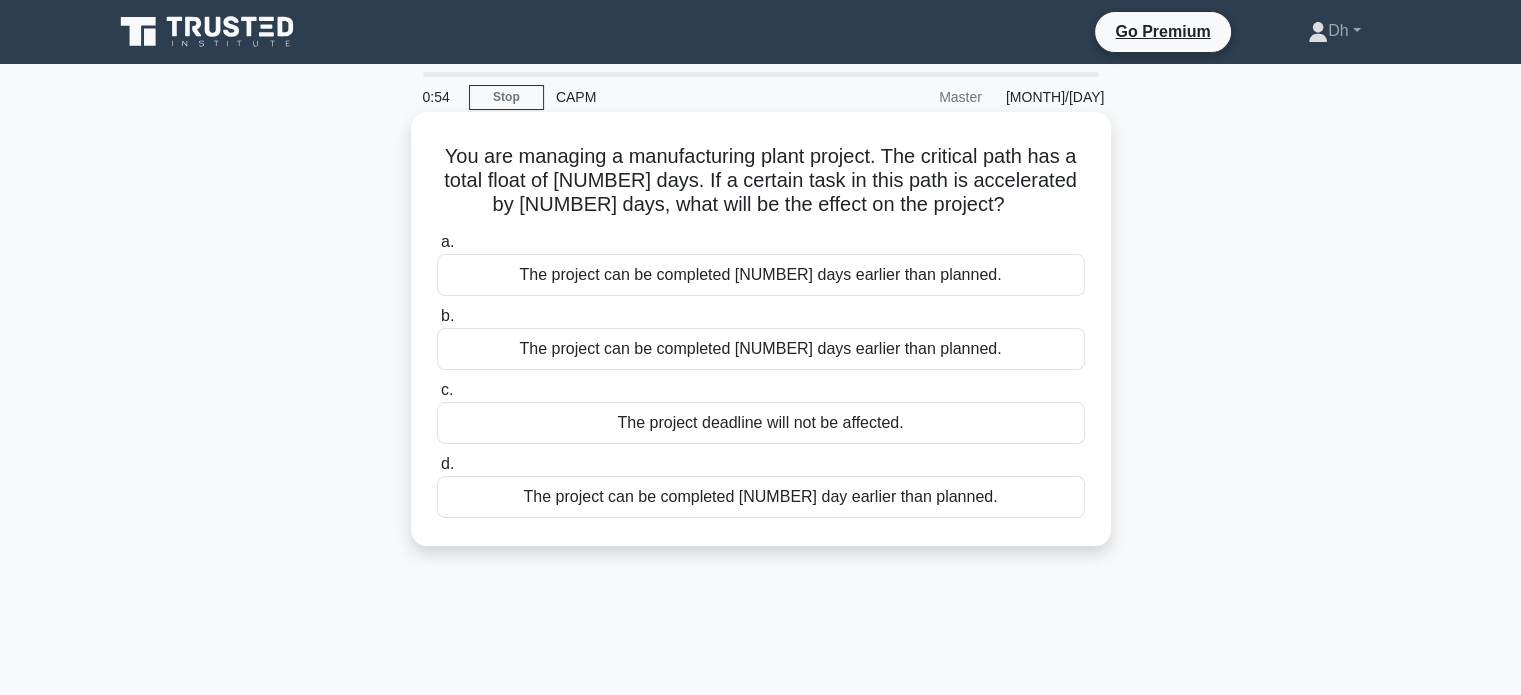 click on "The project can be completed [NUMBER] day earlier than planned." at bounding box center (761, 497) 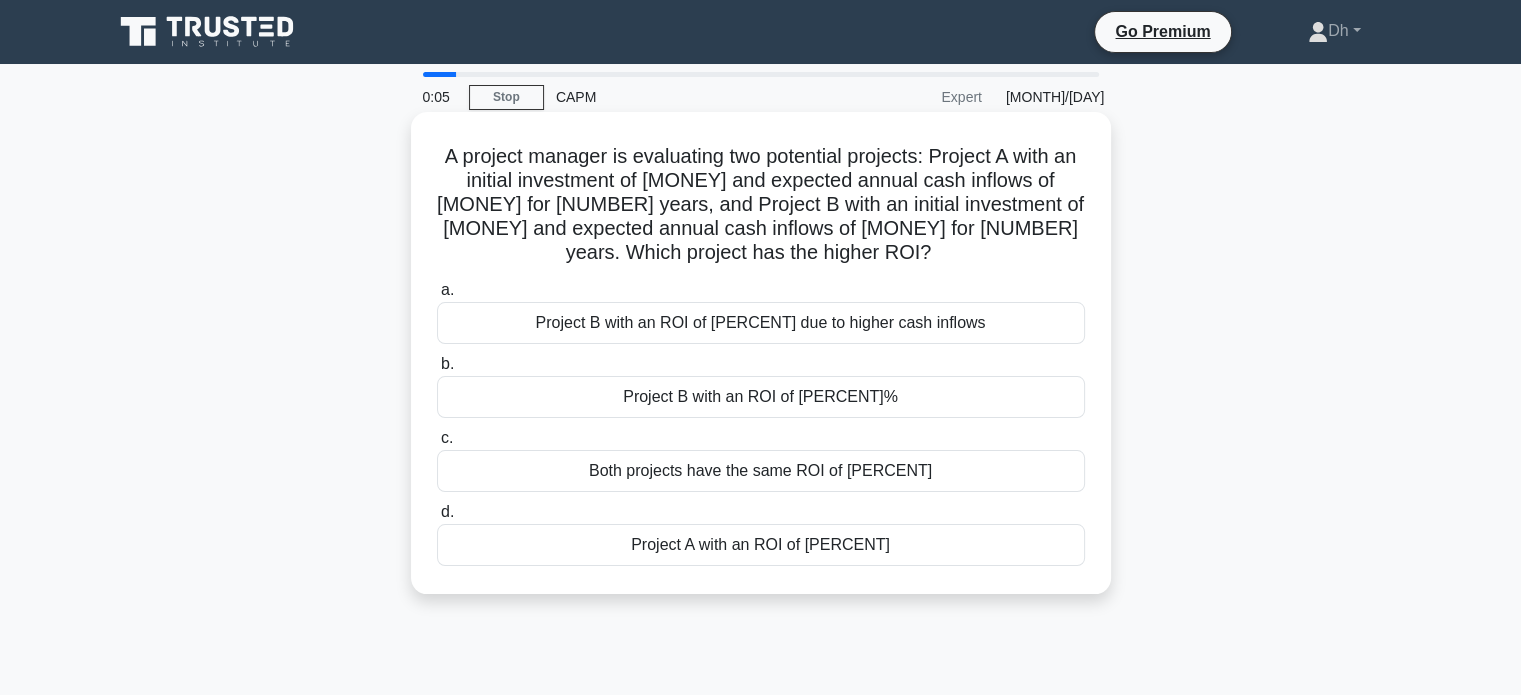 click on "Project B with an ROI of 33.33%" at bounding box center (761, 397) 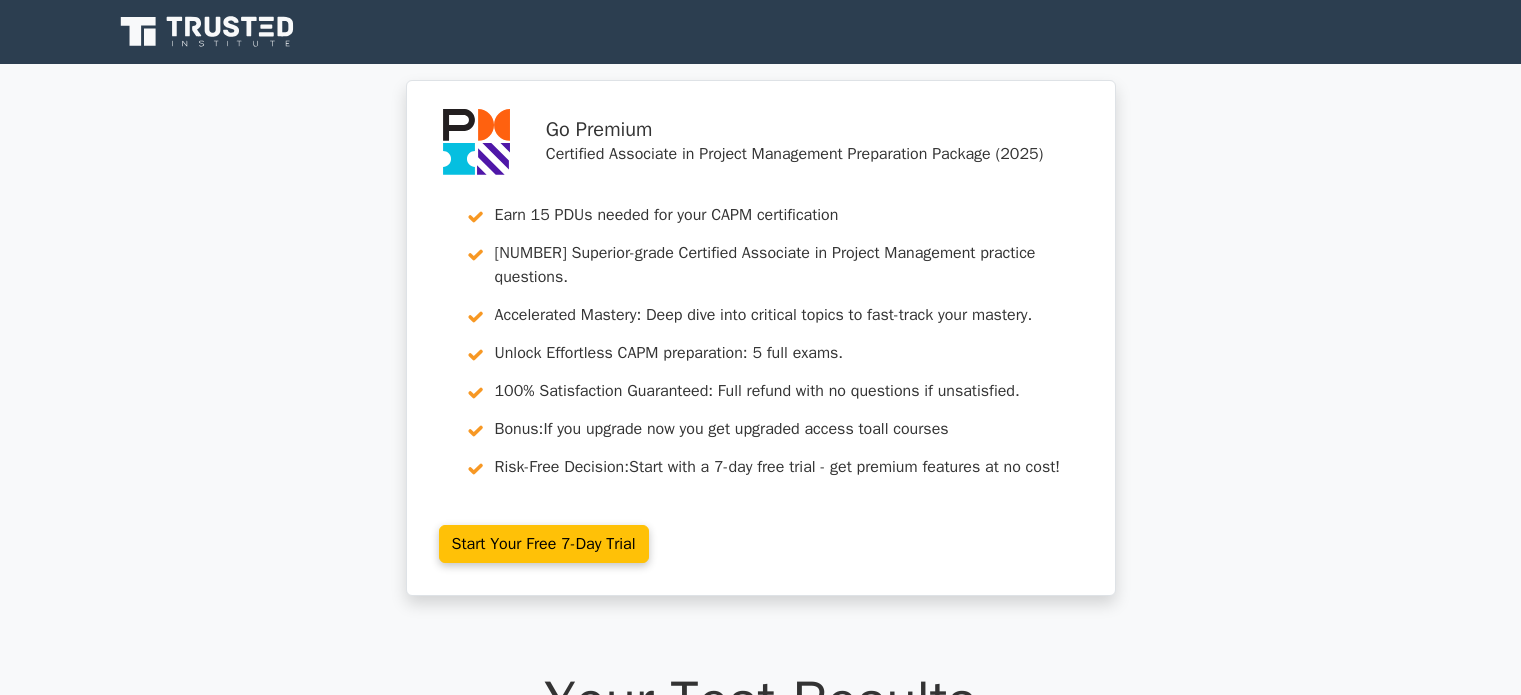 scroll, scrollTop: 0, scrollLeft: 0, axis: both 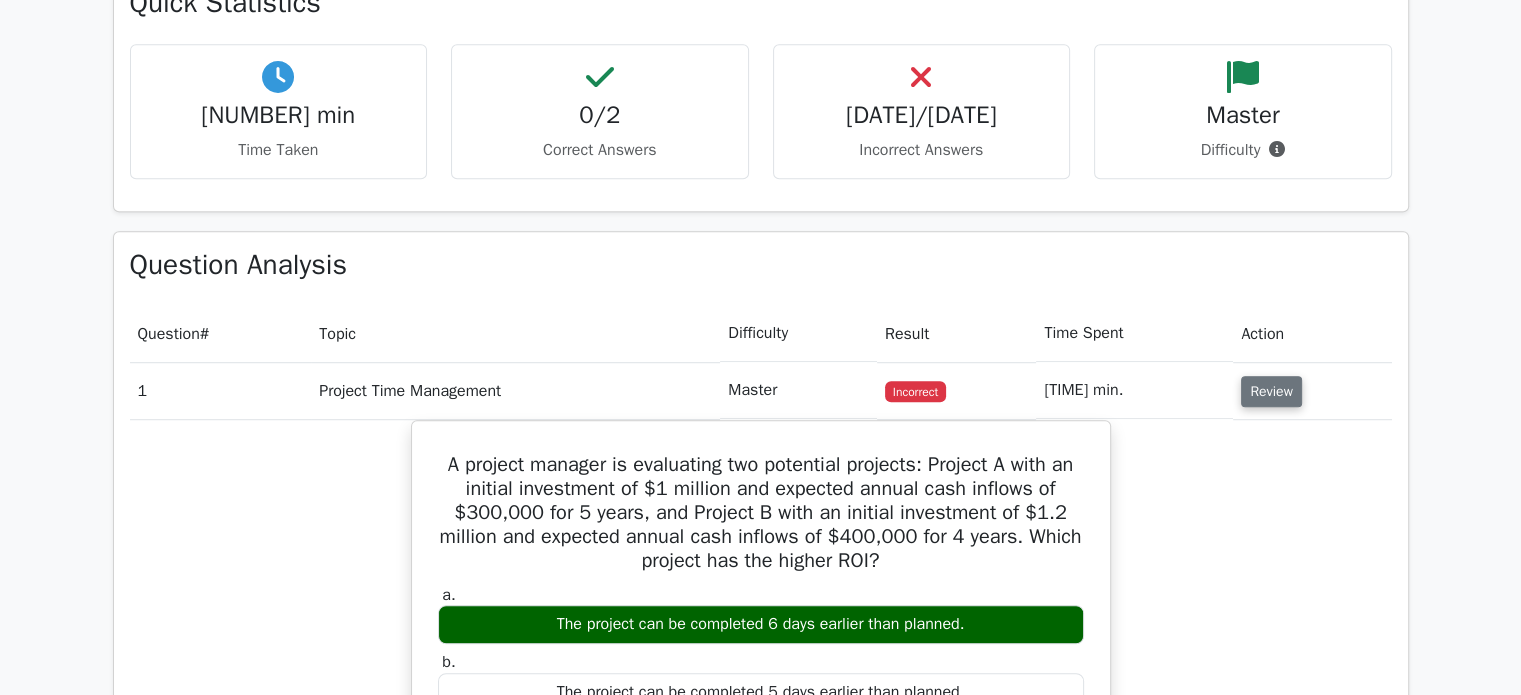 click on "Review" at bounding box center [1271, 391] 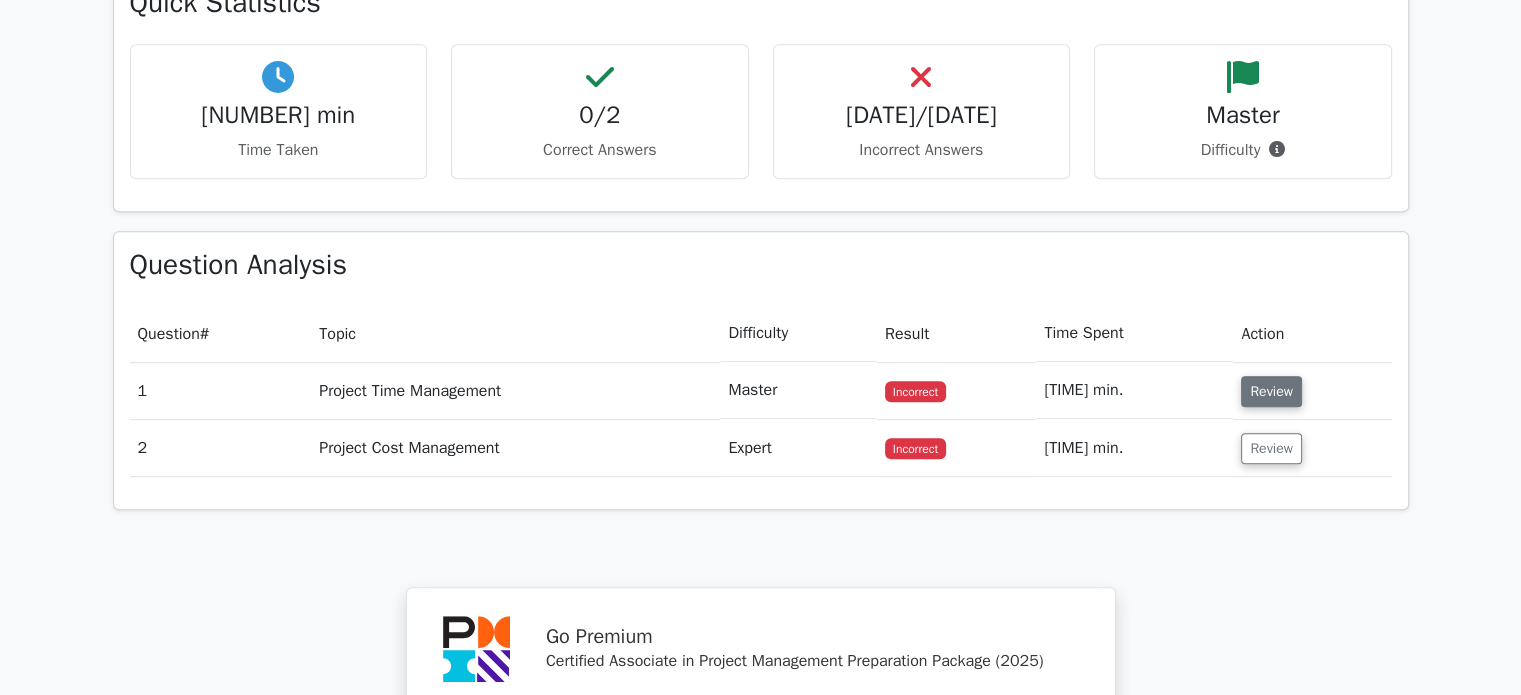click on "Review" at bounding box center [1271, 391] 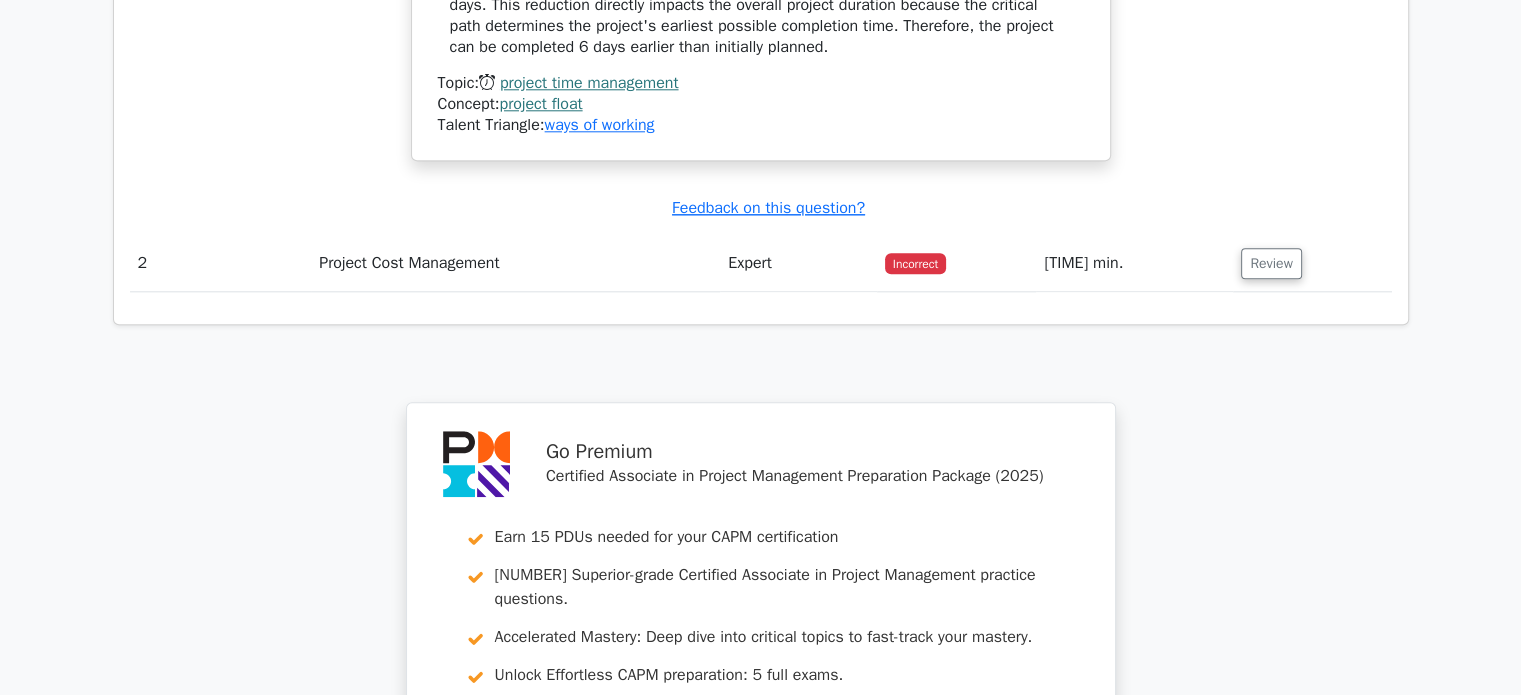 scroll, scrollTop: 2216, scrollLeft: 0, axis: vertical 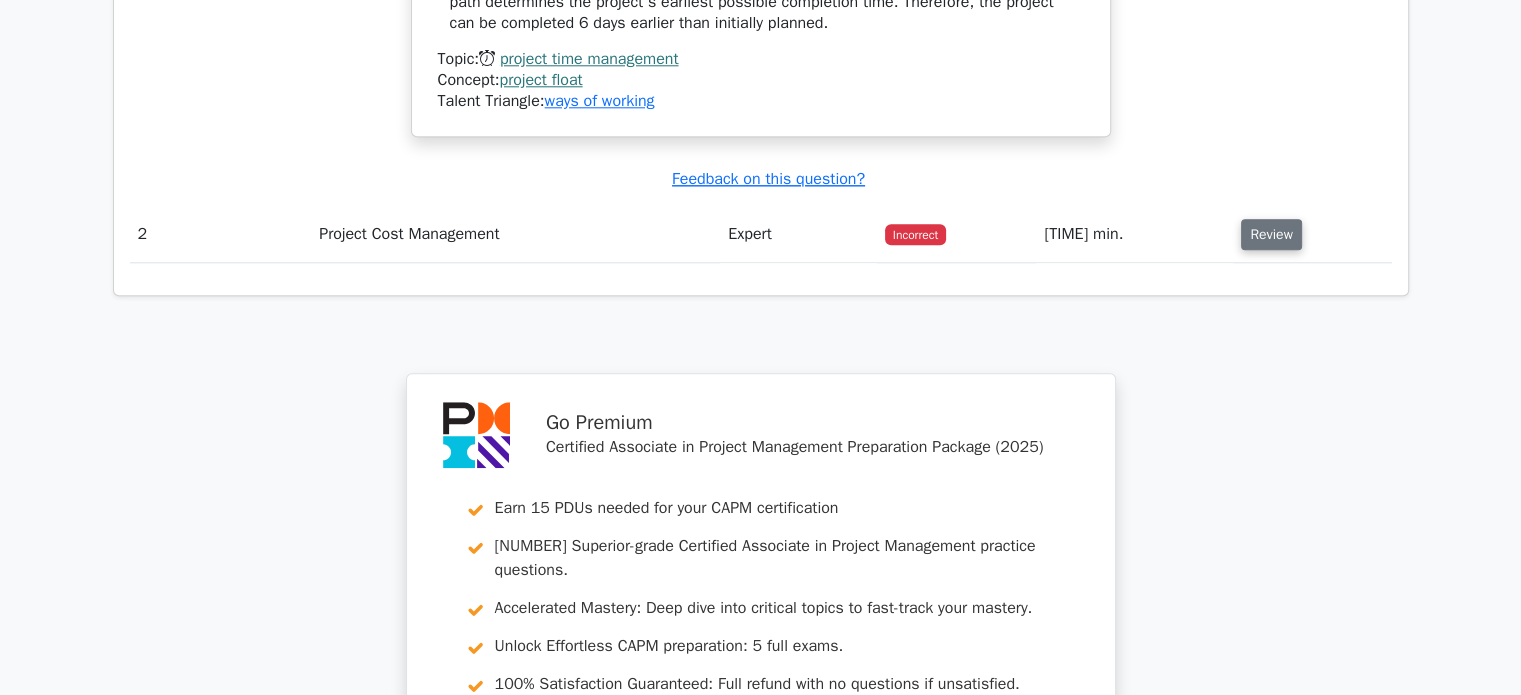 click on "Review" at bounding box center [1271, 234] 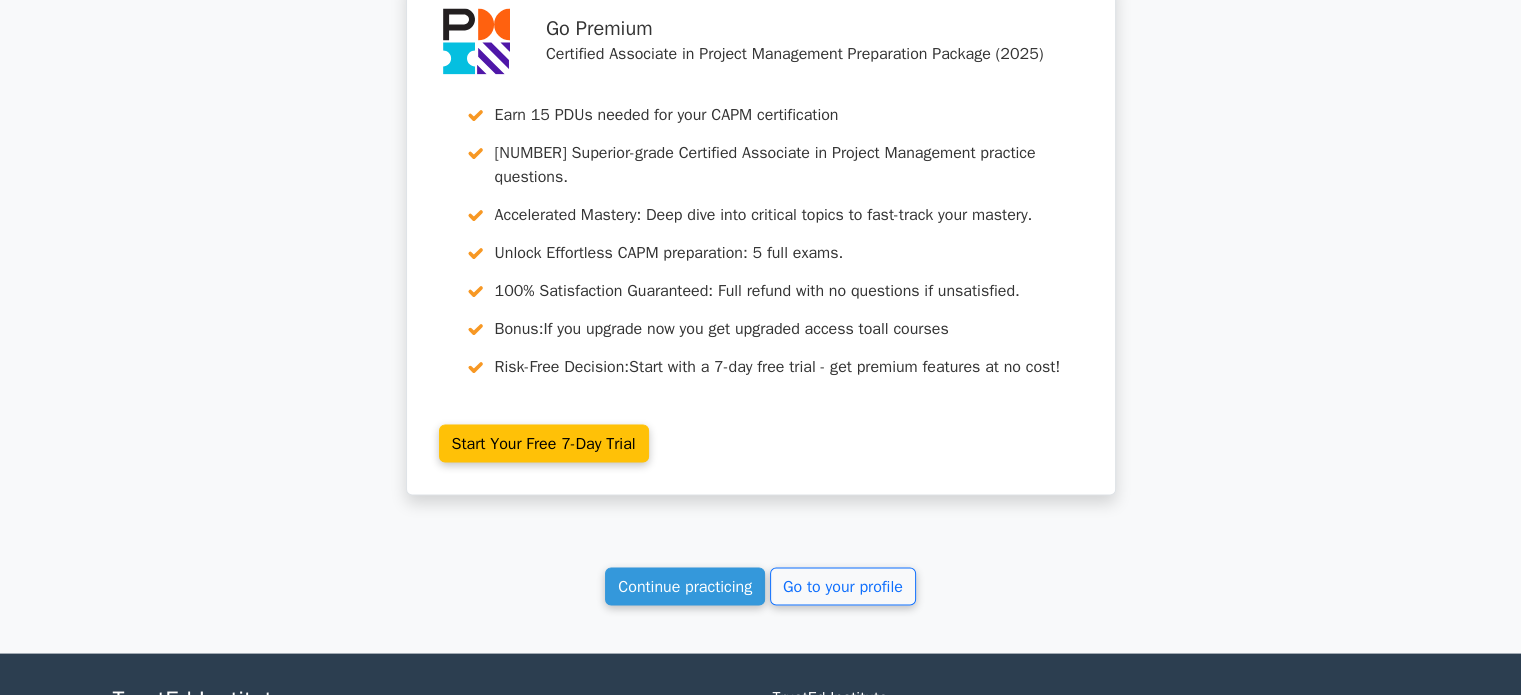 scroll, scrollTop: 3849, scrollLeft: 0, axis: vertical 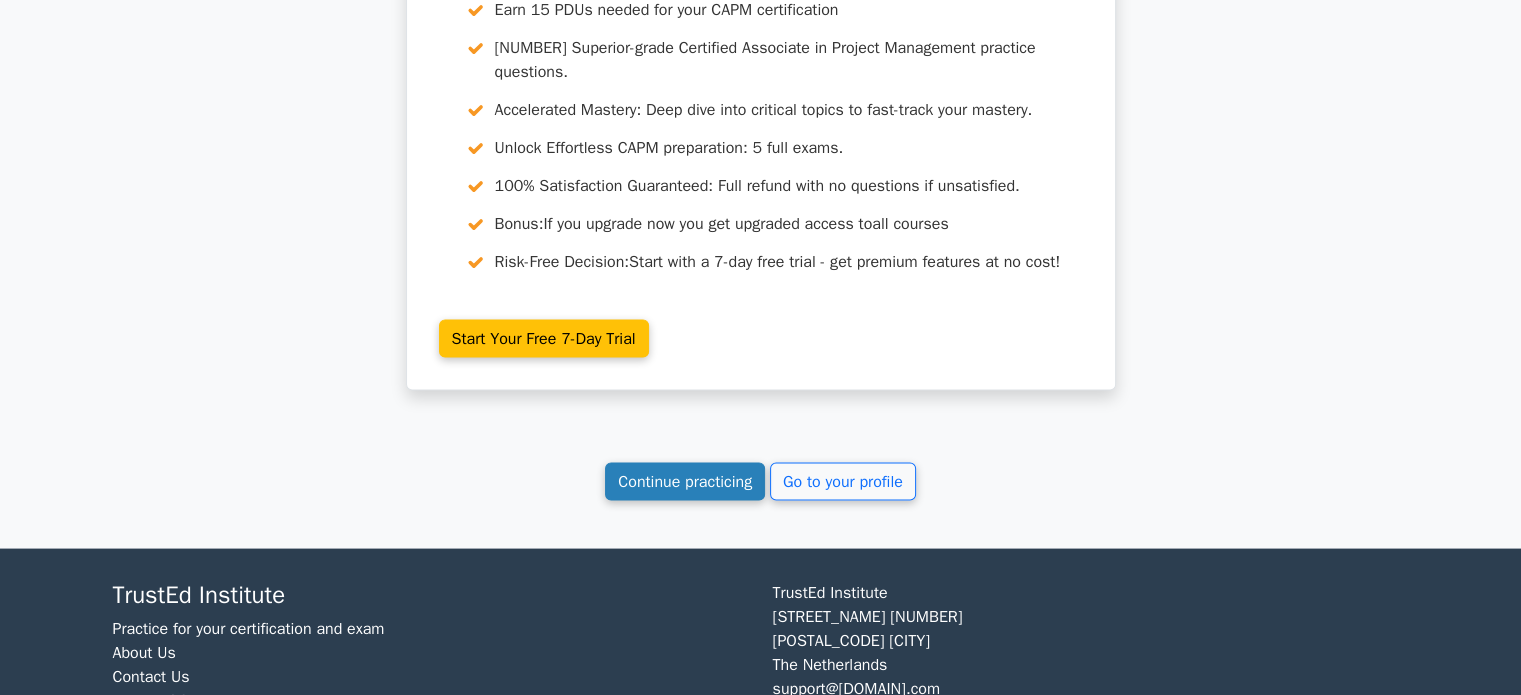 click on "Continue practicing" at bounding box center [685, 482] 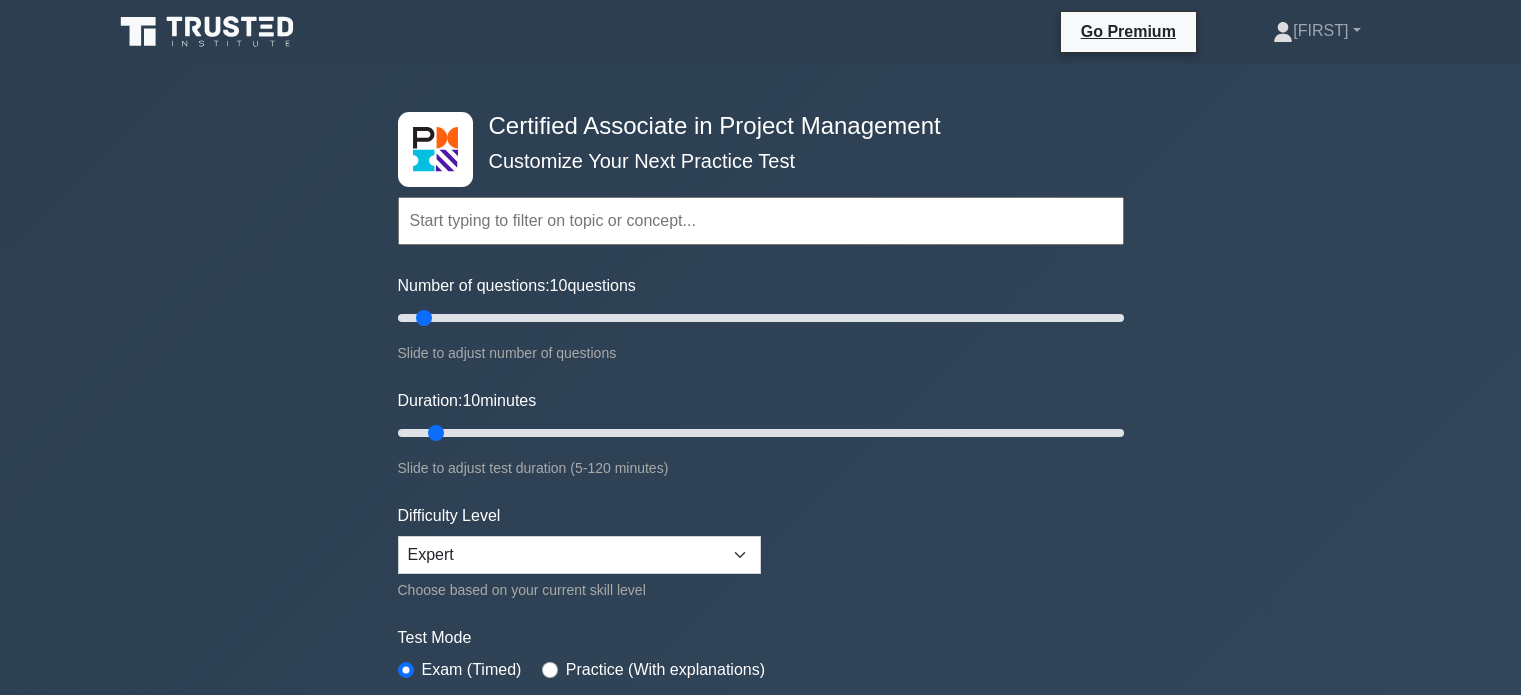 scroll, scrollTop: 500, scrollLeft: 0, axis: vertical 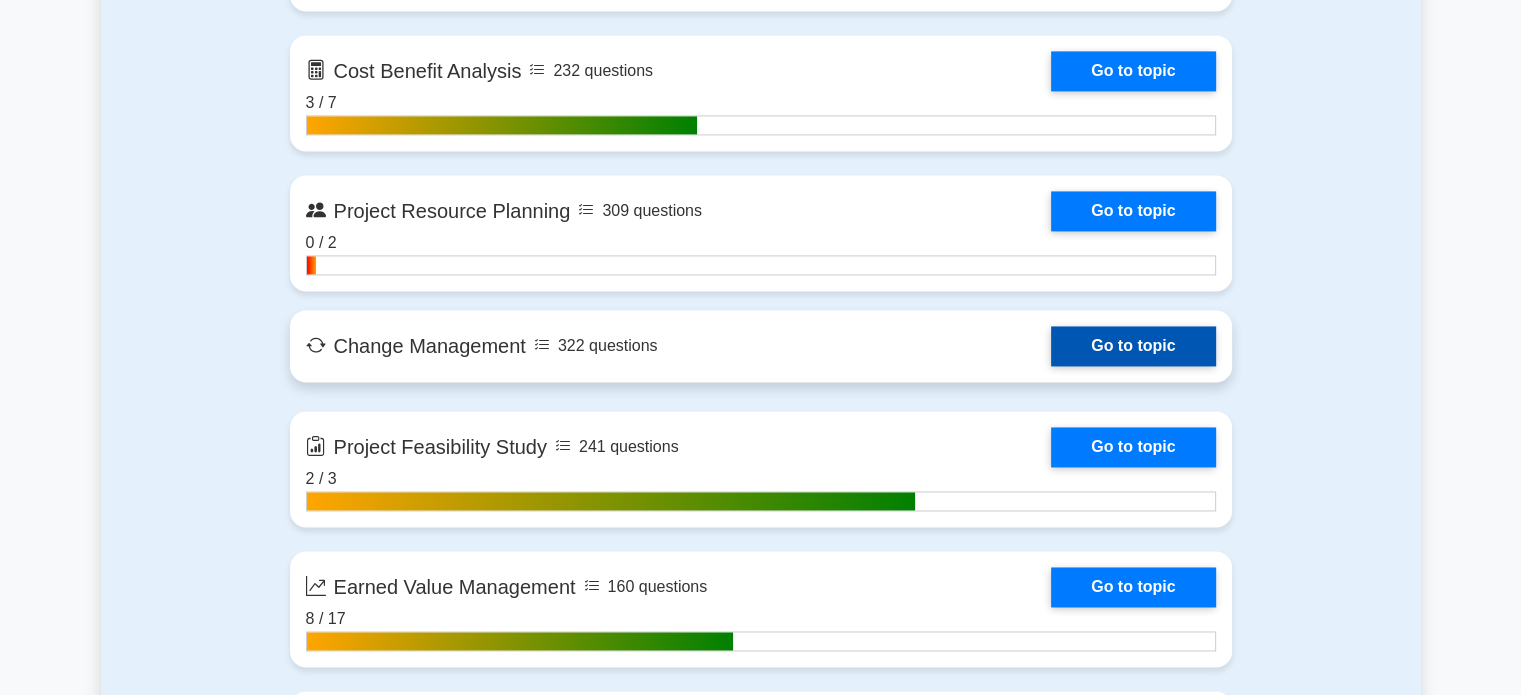 click on "Go to topic" at bounding box center (1133, 346) 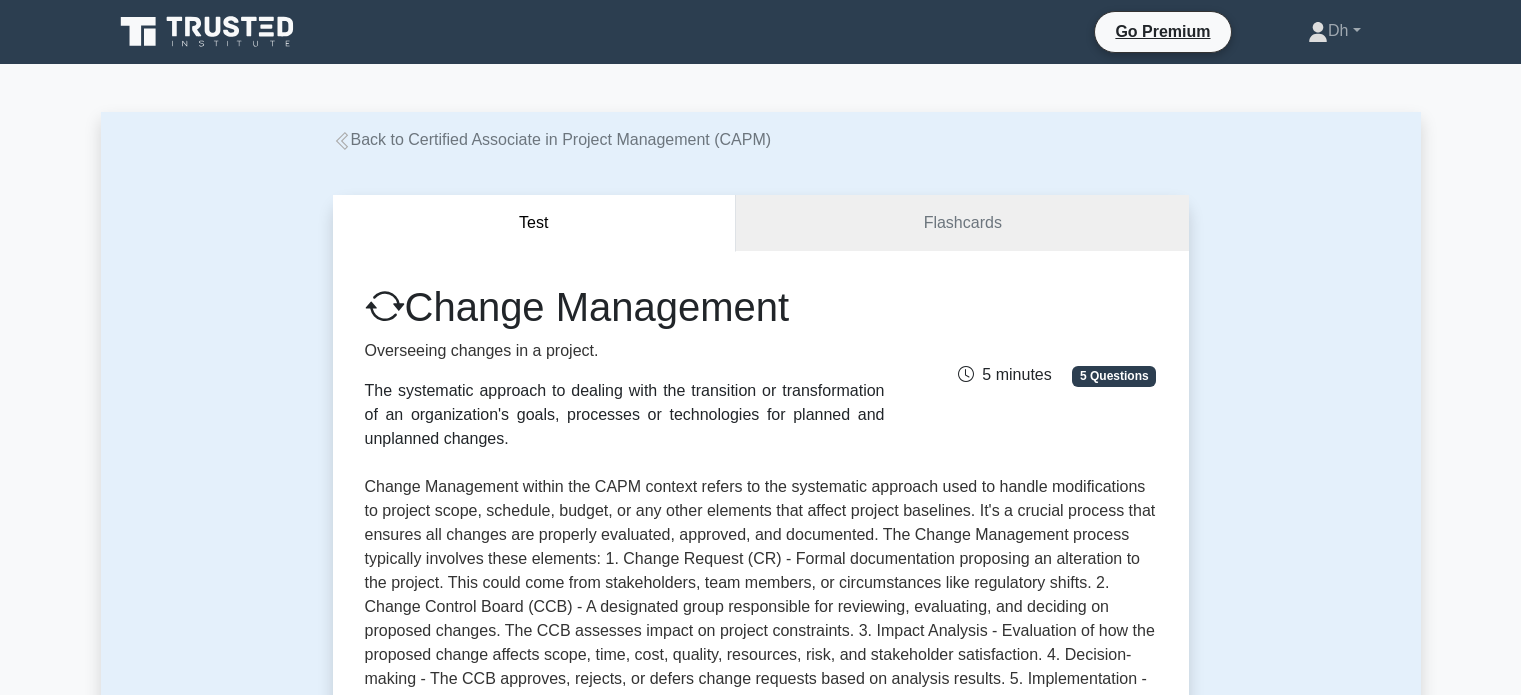 scroll, scrollTop: 0, scrollLeft: 0, axis: both 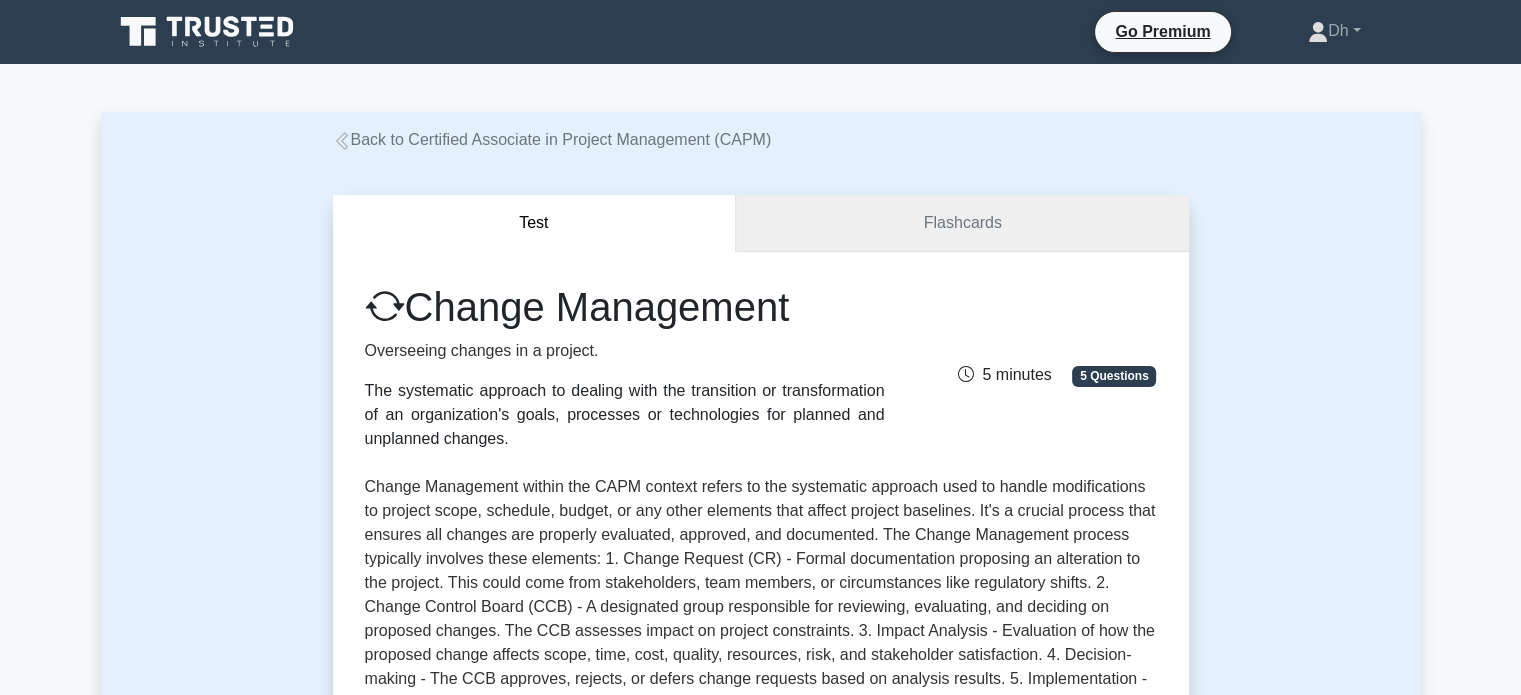 click on "Flashcards" at bounding box center [962, 223] 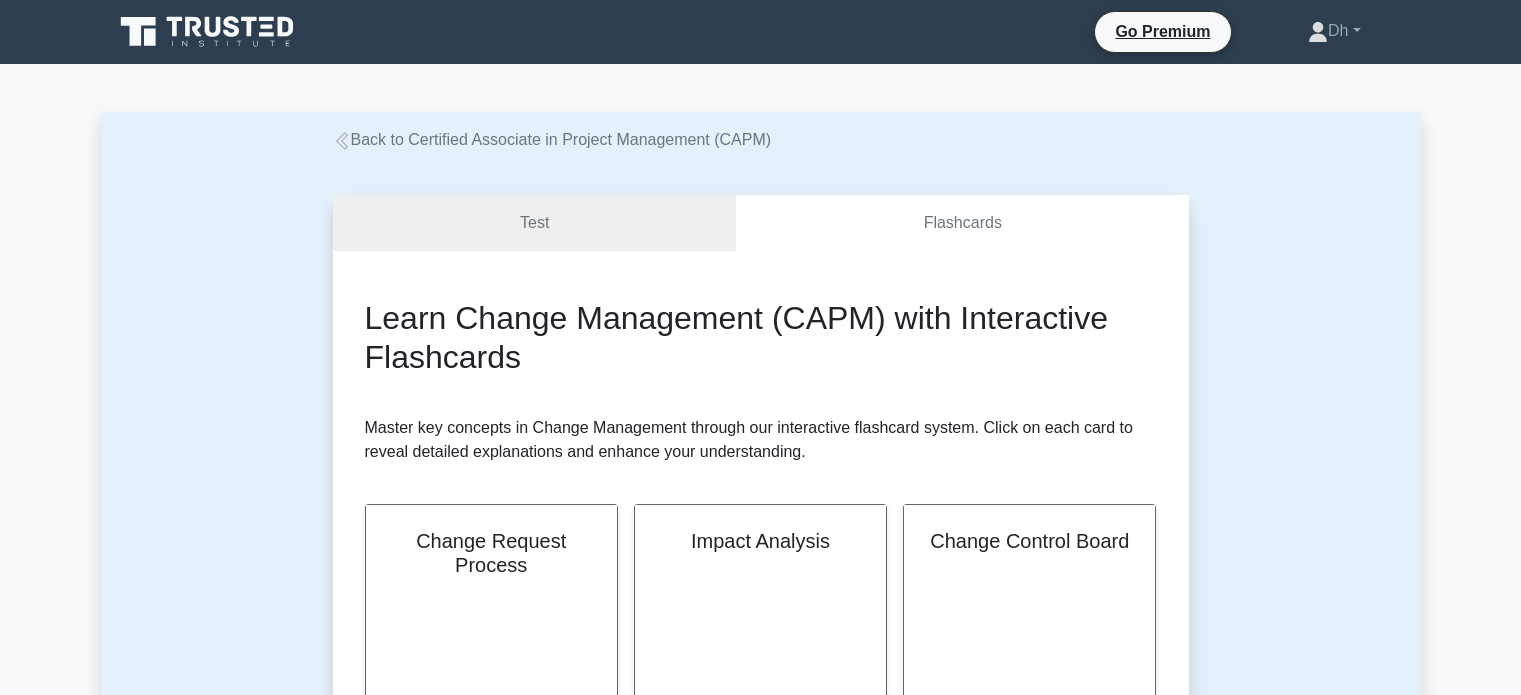 scroll, scrollTop: 0, scrollLeft: 0, axis: both 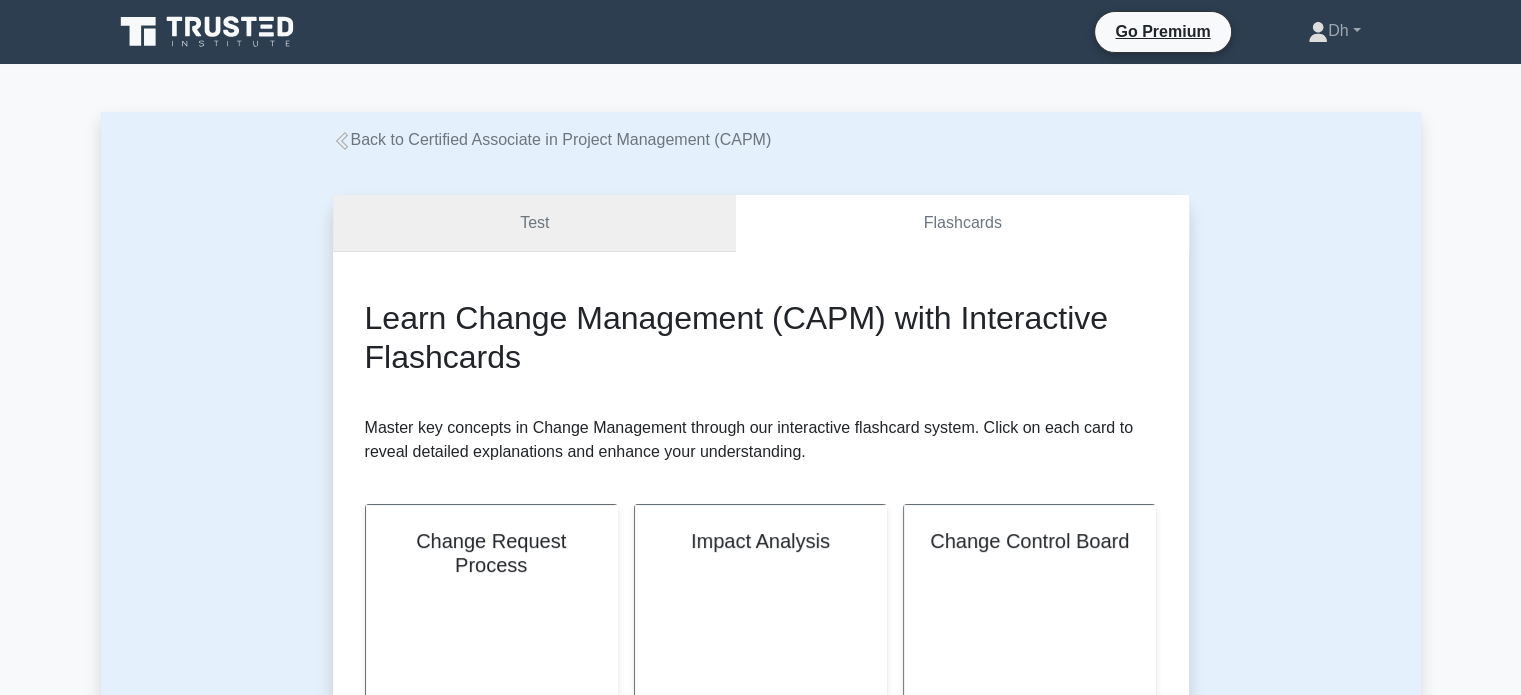 click on "Test" at bounding box center [535, 223] 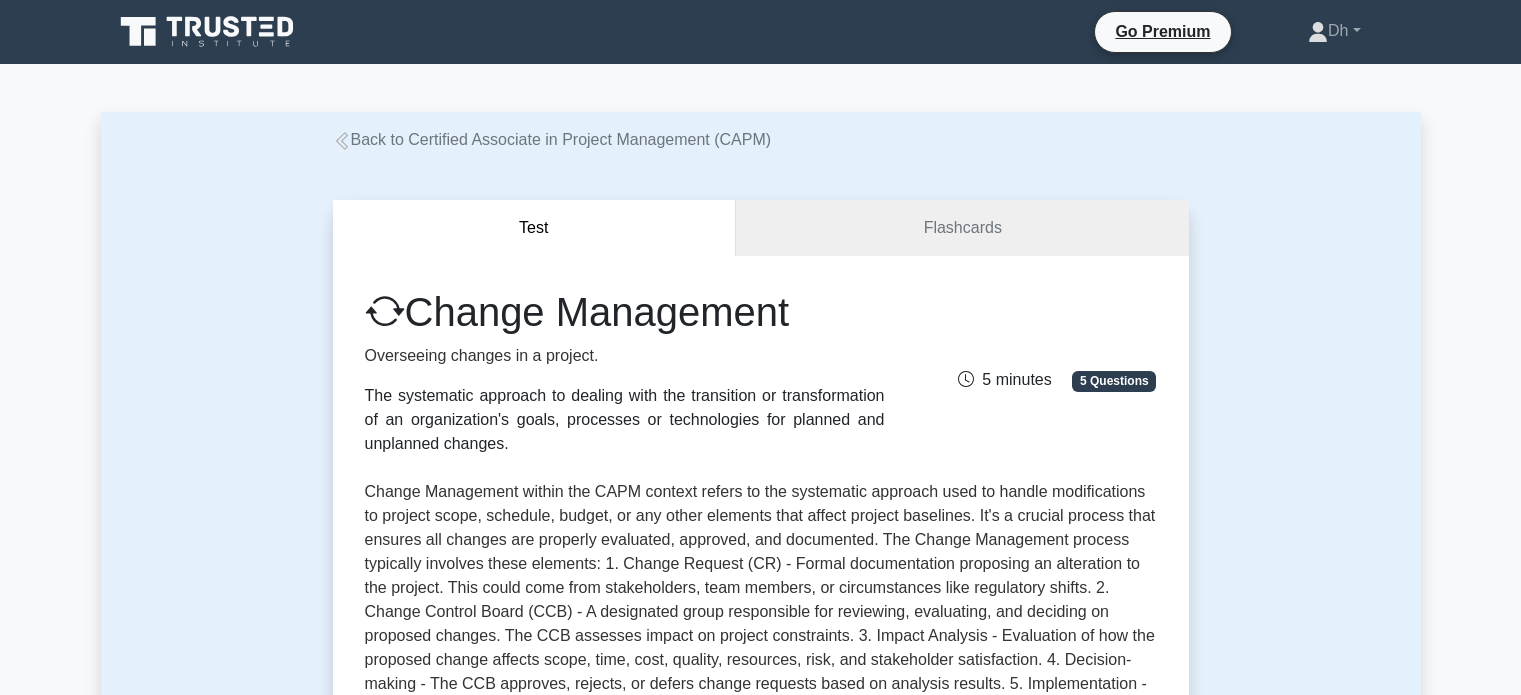 scroll, scrollTop: 500, scrollLeft: 0, axis: vertical 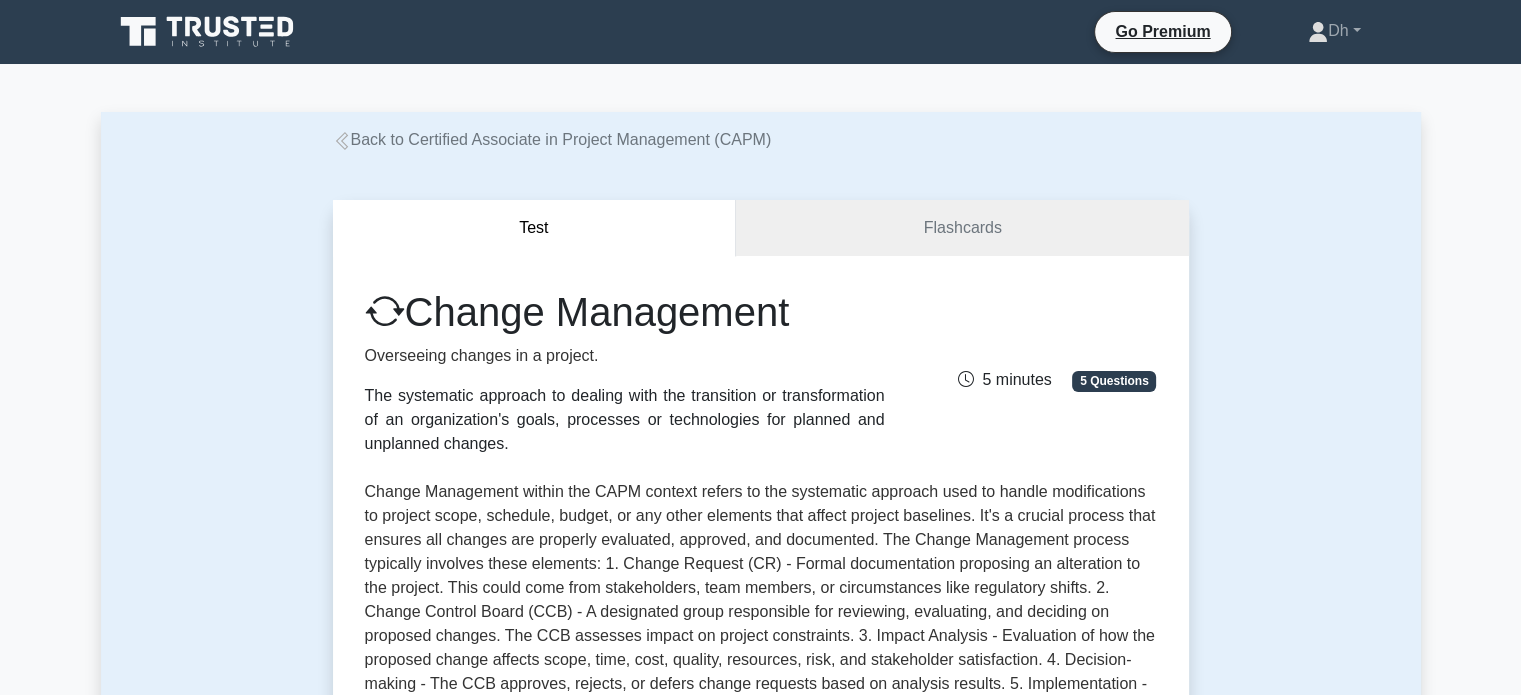 click at bounding box center [209, 32] 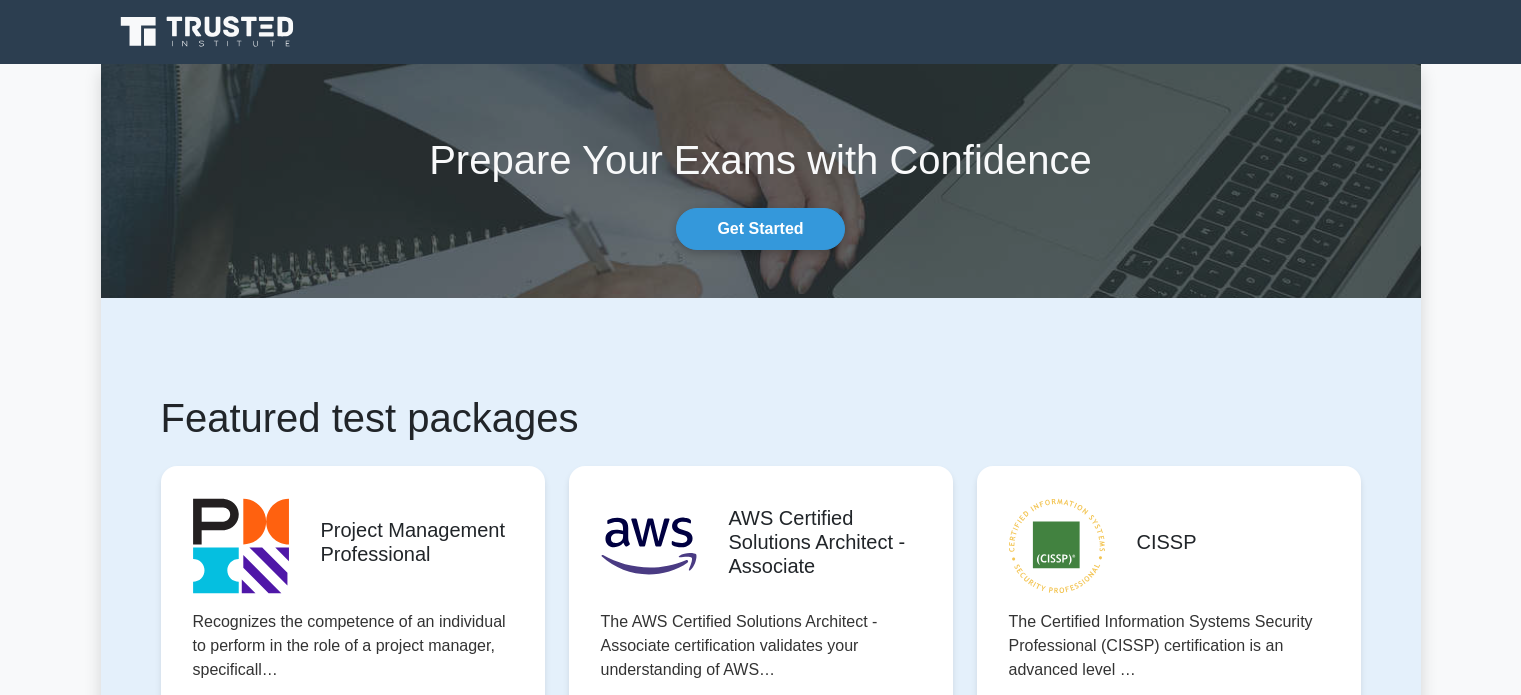 scroll, scrollTop: 0, scrollLeft: 0, axis: both 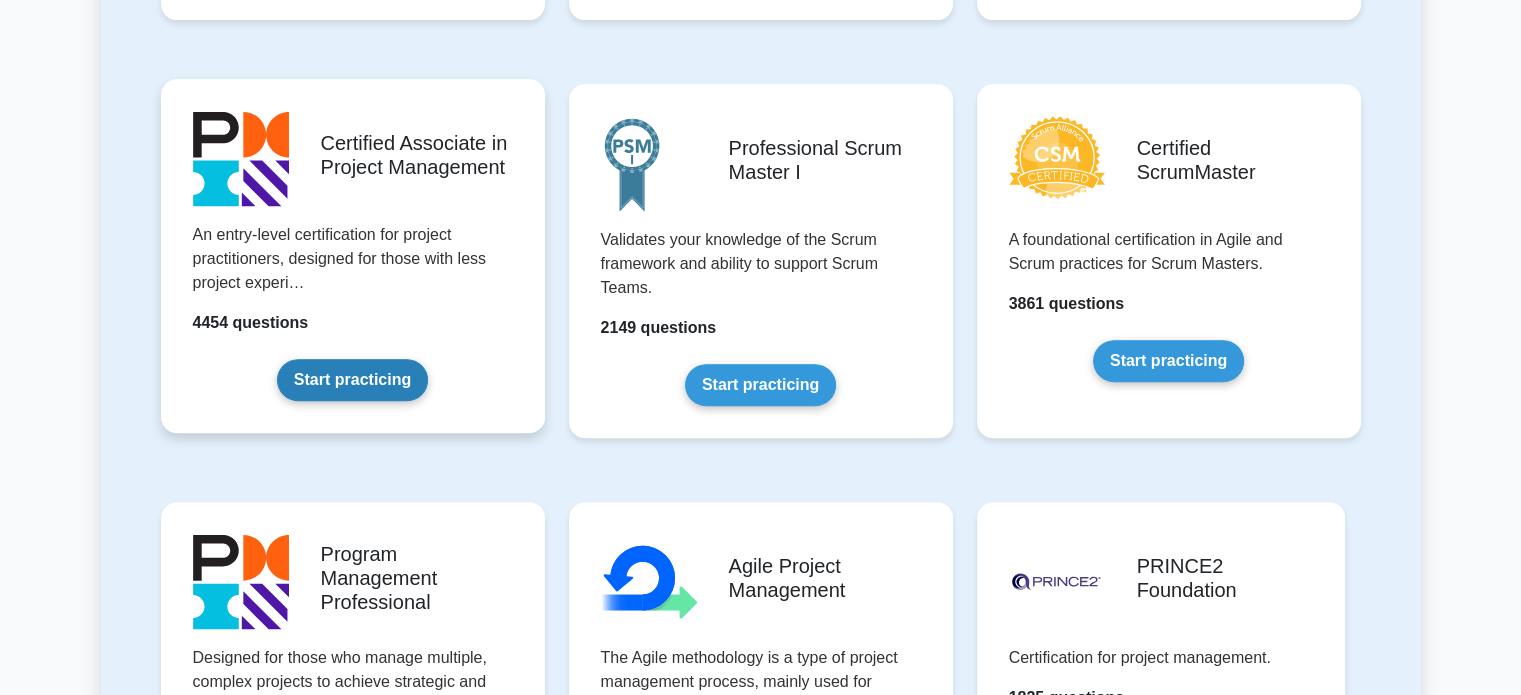 click on "Start practicing" at bounding box center [352, 380] 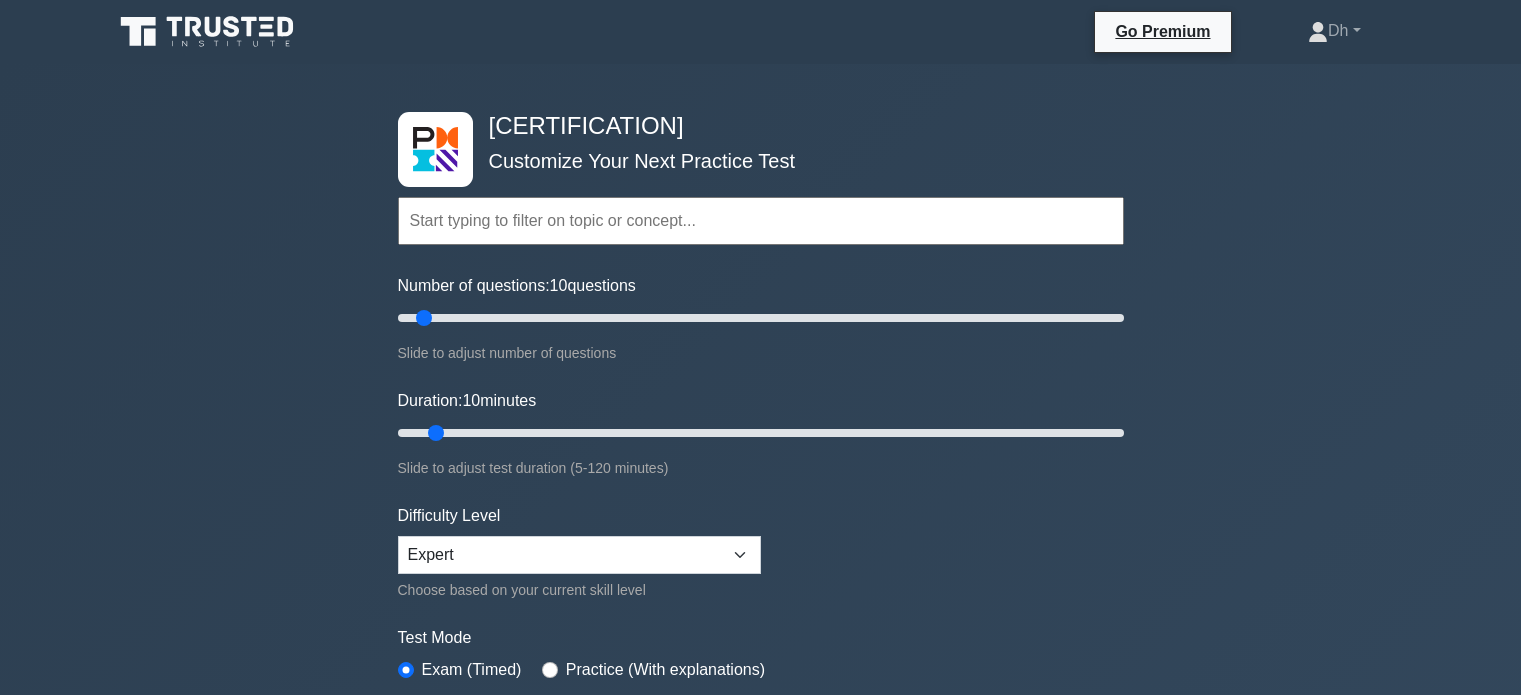scroll, scrollTop: 0, scrollLeft: 0, axis: both 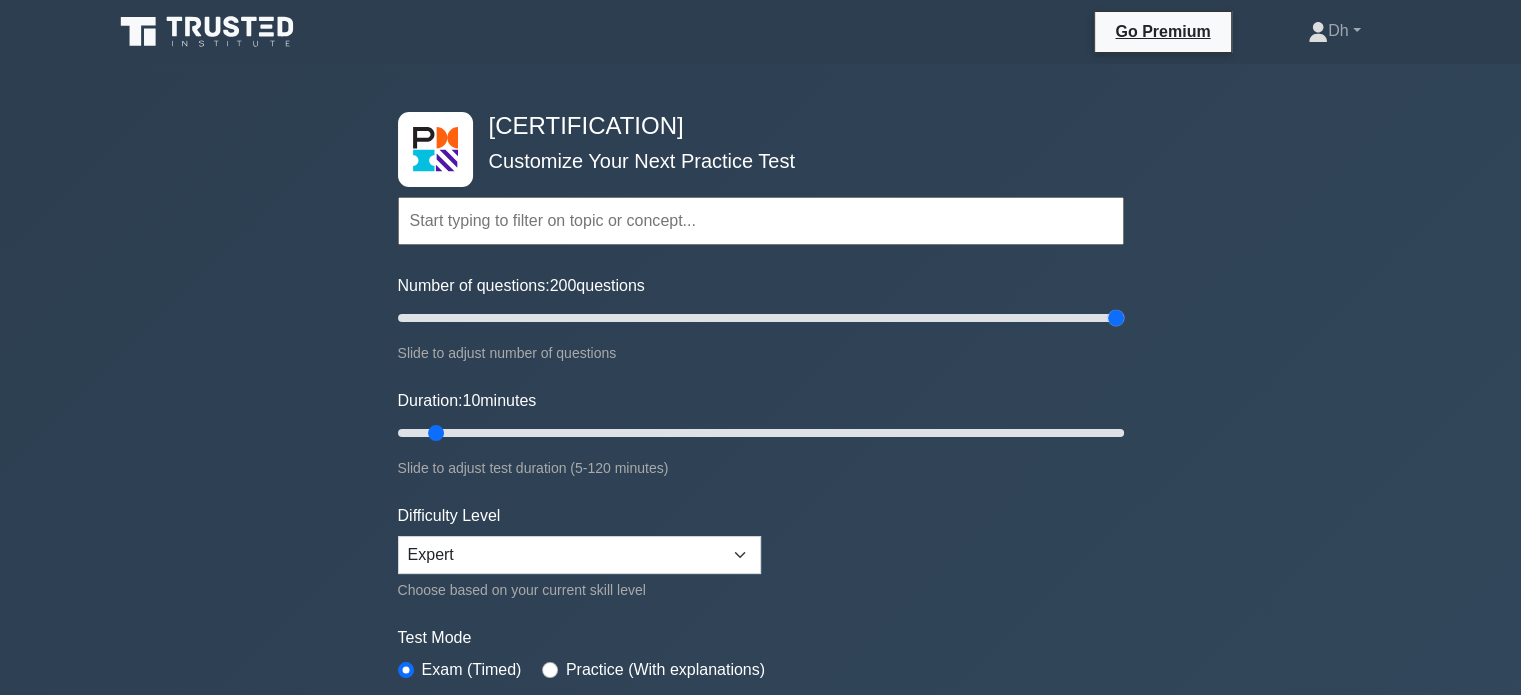 drag, startPoint x: 420, startPoint y: 311, endPoint x: 1160, endPoint y: 323, distance: 740.0973 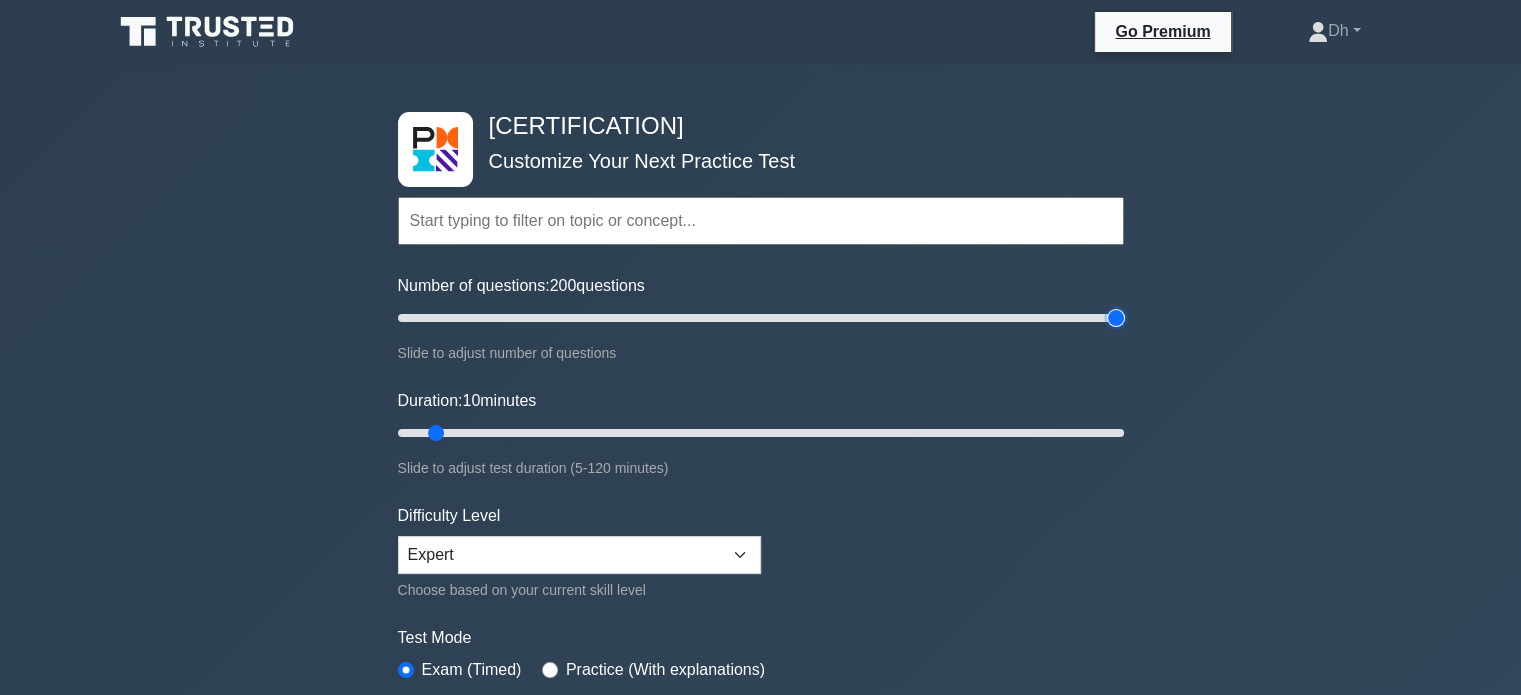 type on "200" 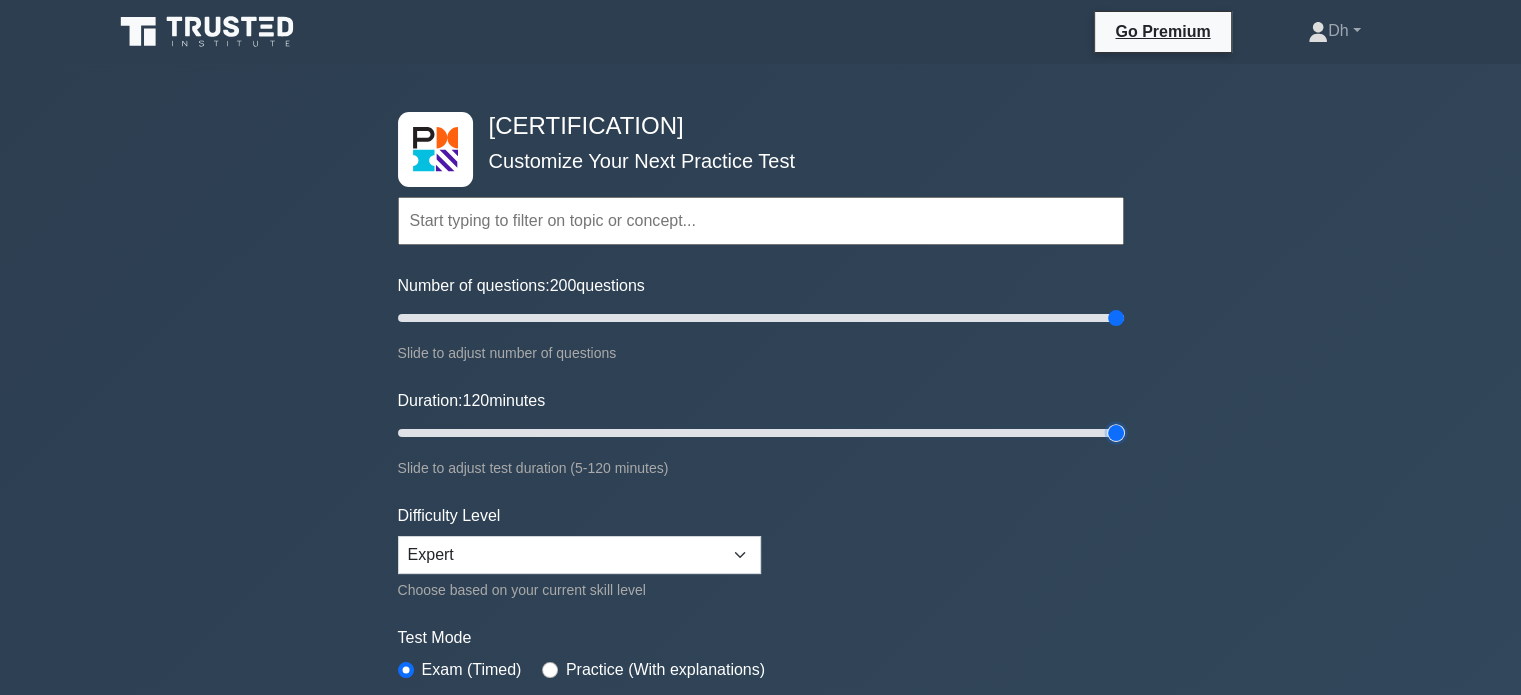 drag, startPoint x: 436, startPoint y: 429, endPoint x: 1203, endPoint y: 450, distance: 767.2874 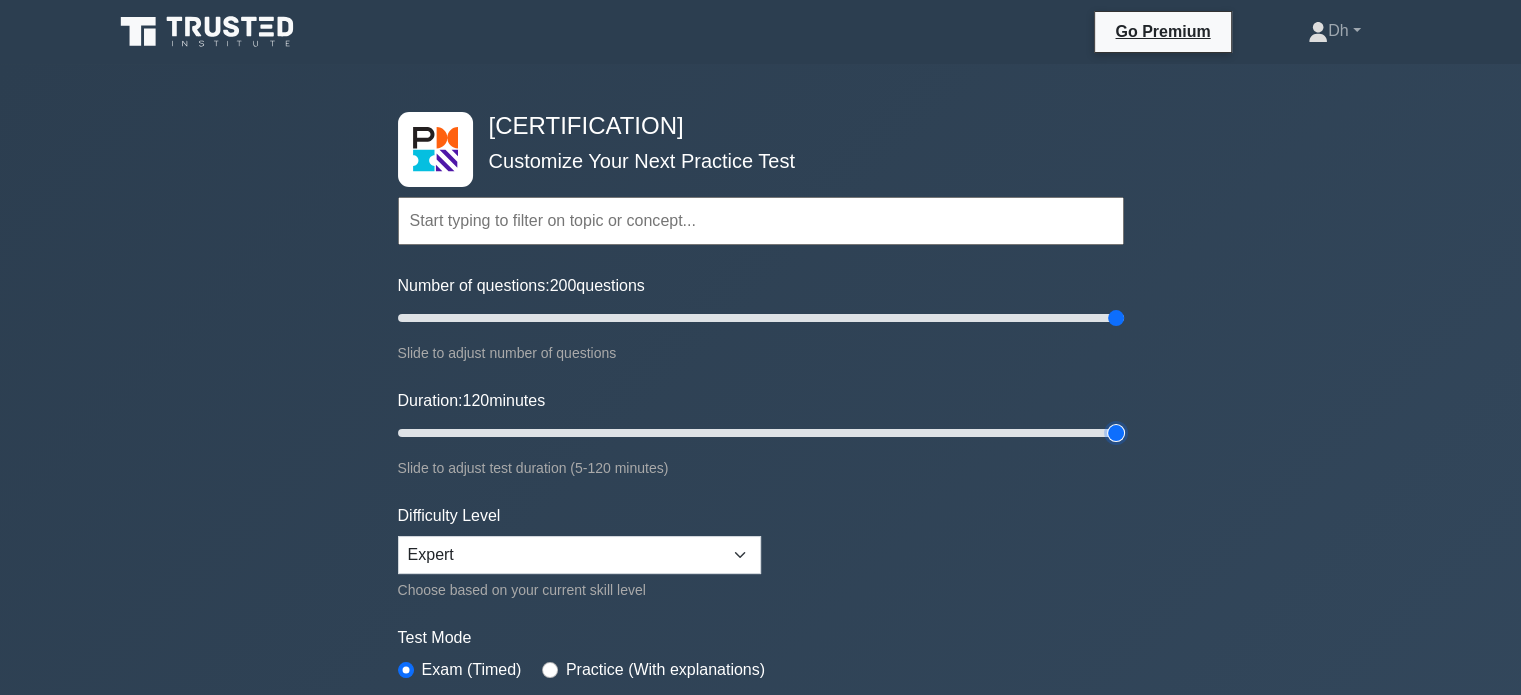 type on "120" 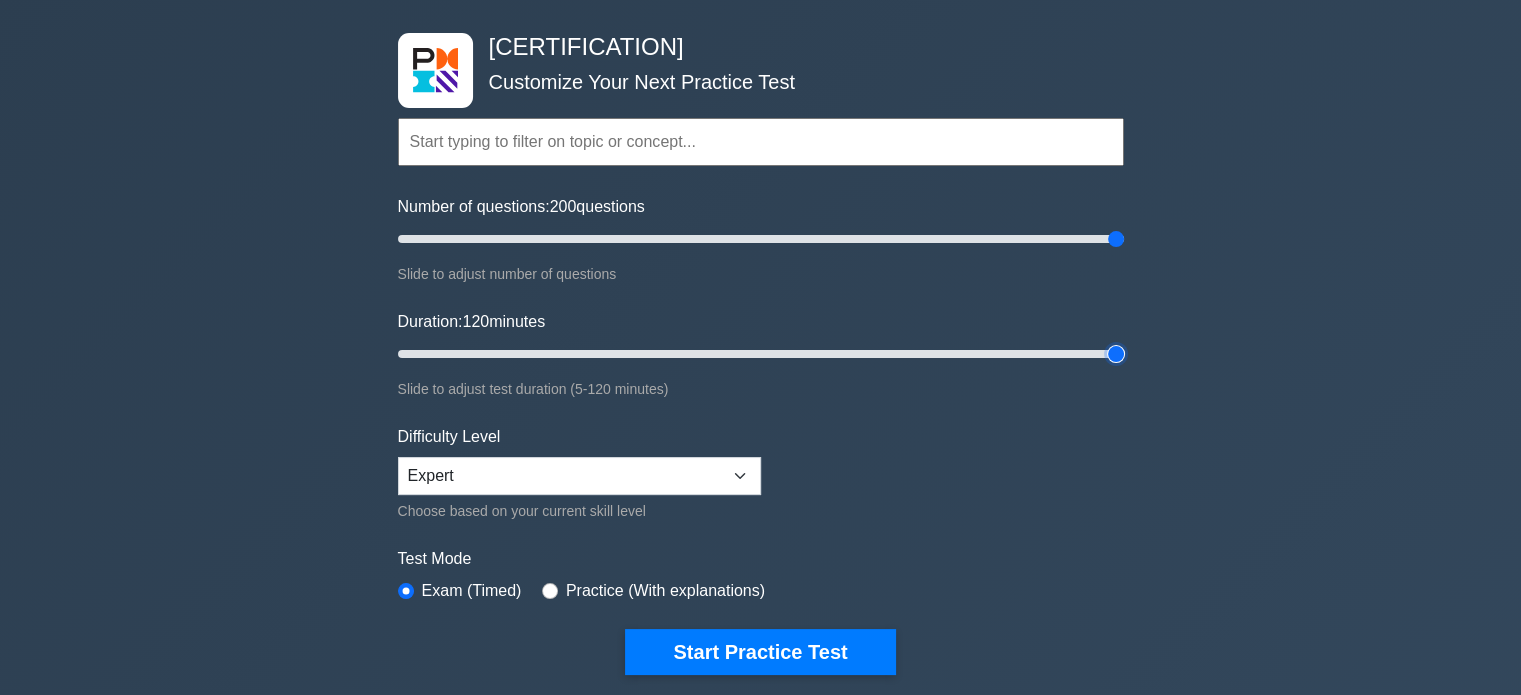 scroll, scrollTop: 200, scrollLeft: 0, axis: vertical 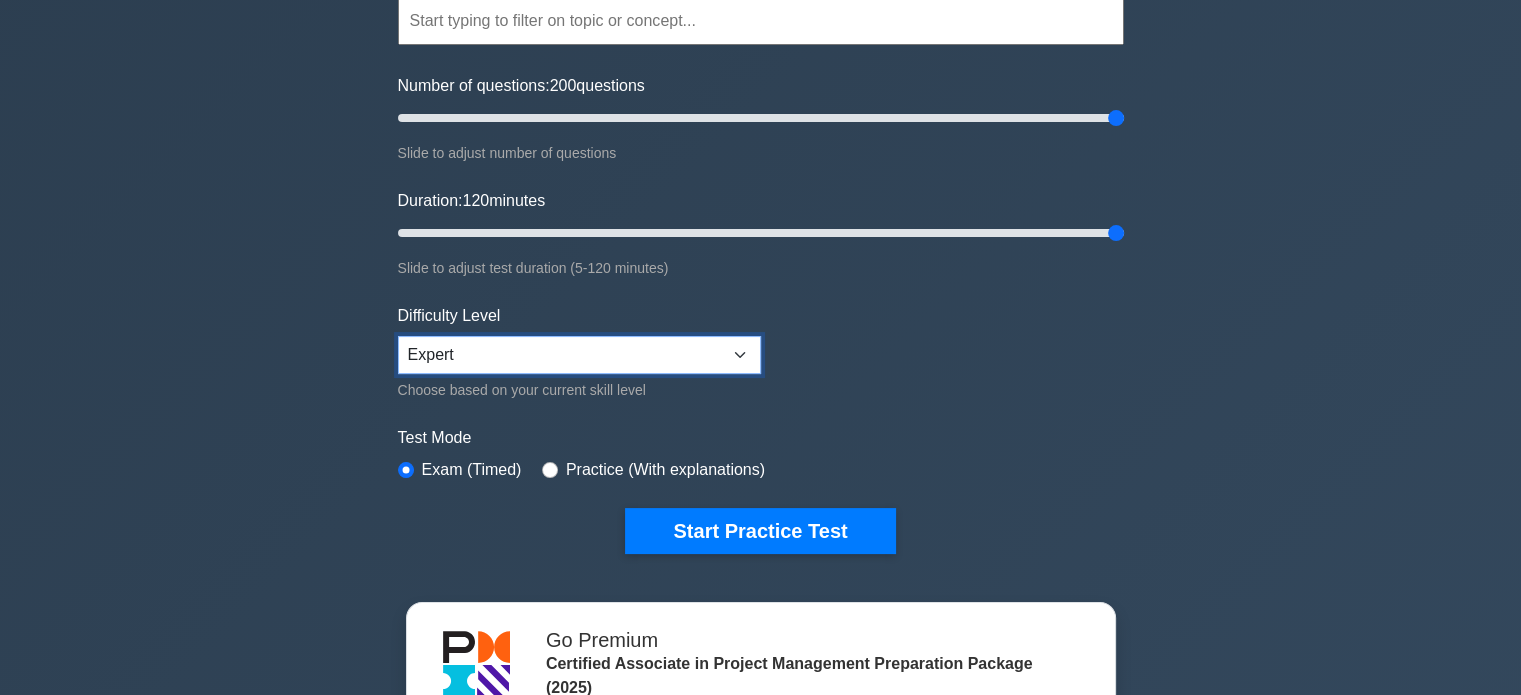 click on "Beginner
Intermediate
Expert" at bounding box center [579, 355] 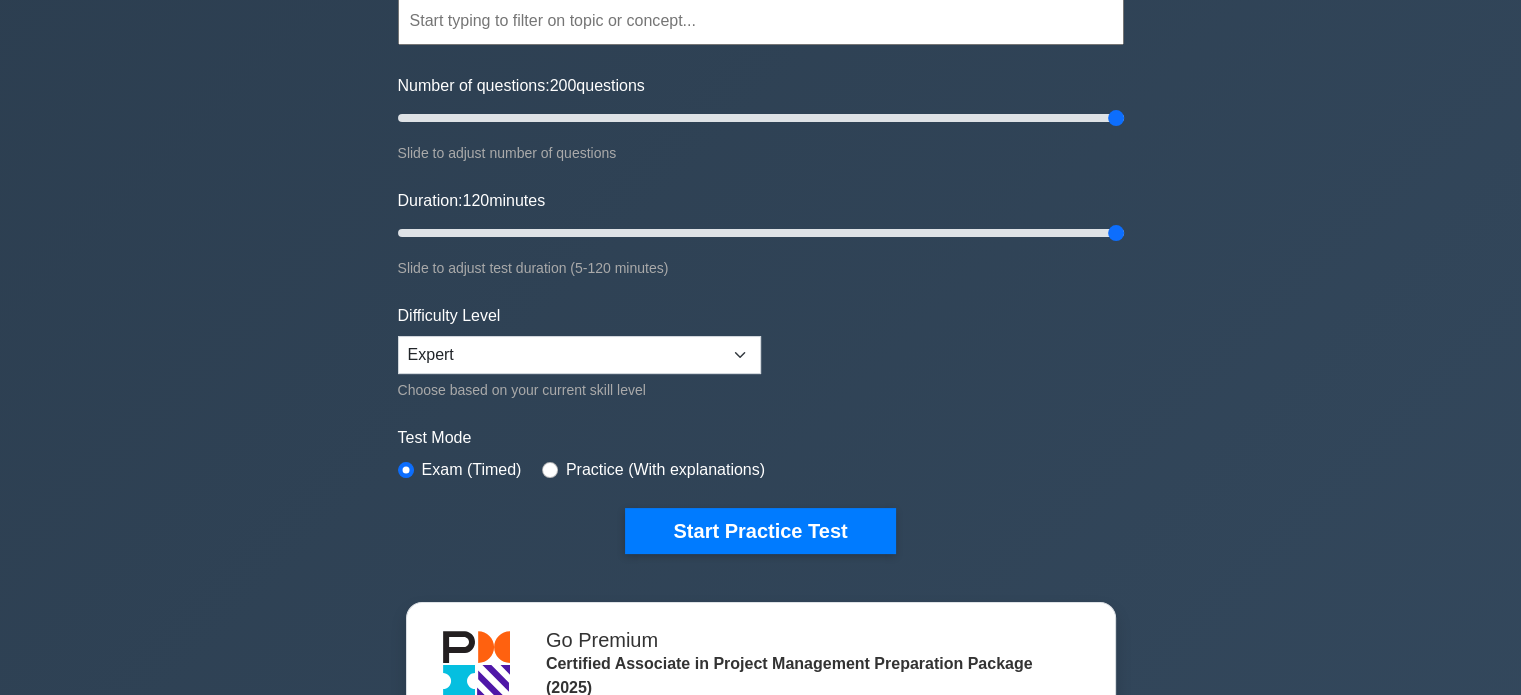 click on "Topics
Project Scope Management
Project Time Management
Project Cost Management
Project Quality Management
Project Risk Management
Project Integration Management
Project Communication Management
Project Human Resource Management
Project Procurement Management" at bounding box center [761, 245] 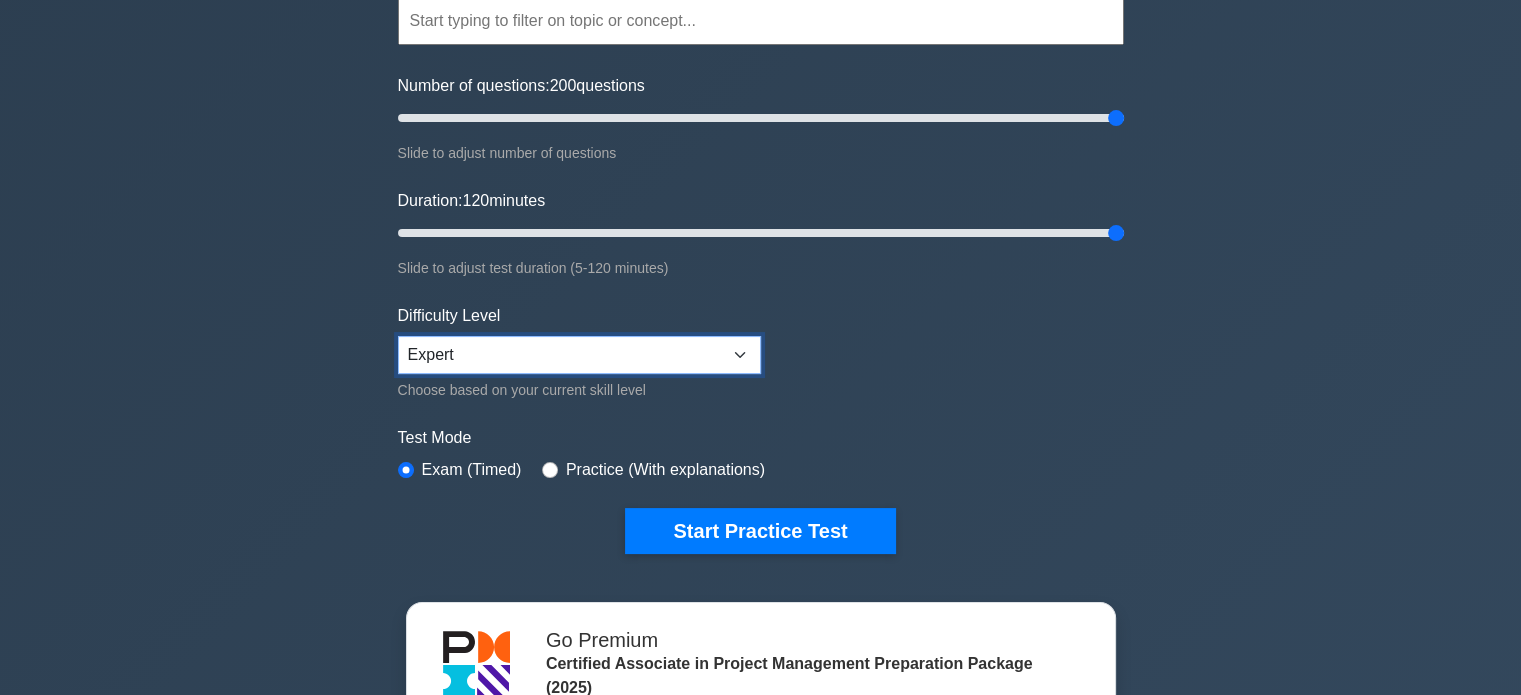 click on "Beginner
Intermediate
Expert" at bounding box center [579, 355] 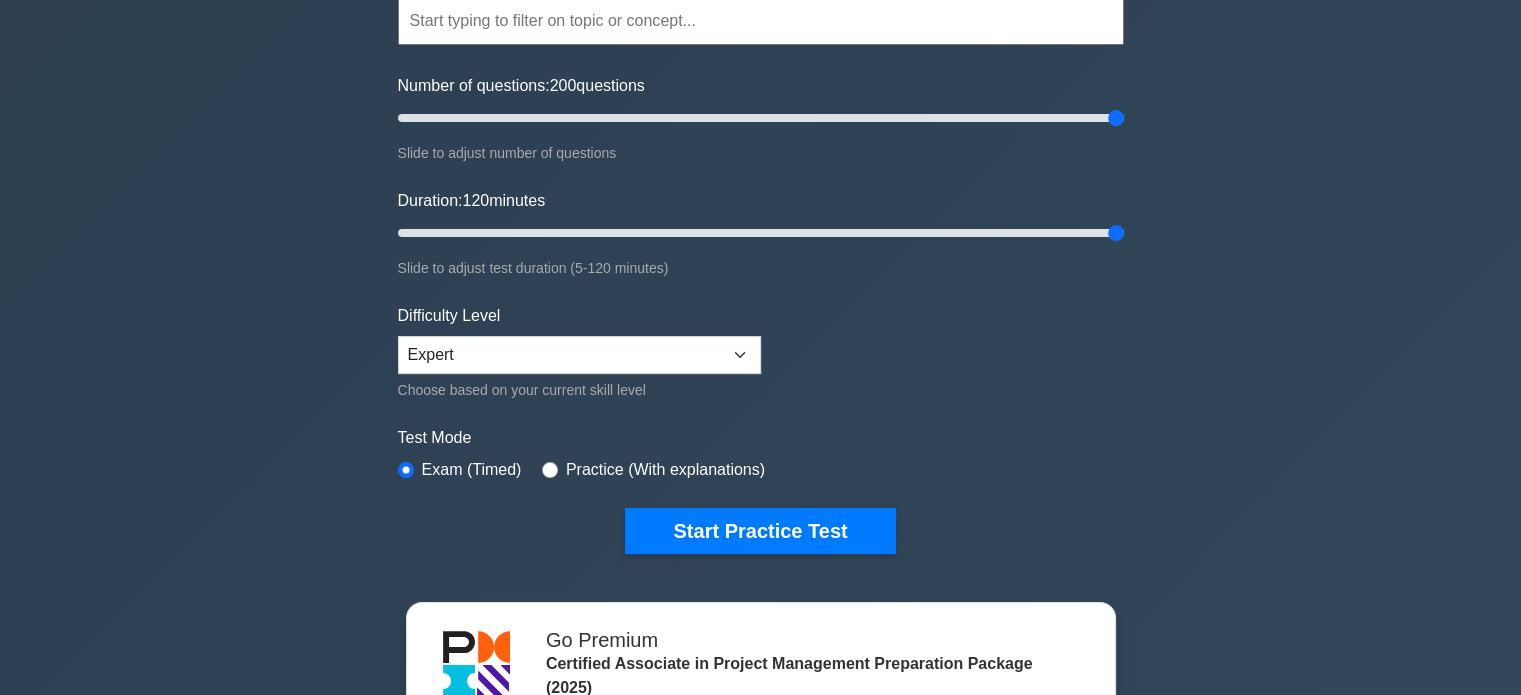 click on "Topics
Project Scope Management
Project Time Management
Project Cost Management
Project Quality Management
Project Risk Management
Project Integration Management
Project Communication Management
Project Human Resource Management
Project Procurement Management" at bounding box center (761, 245) 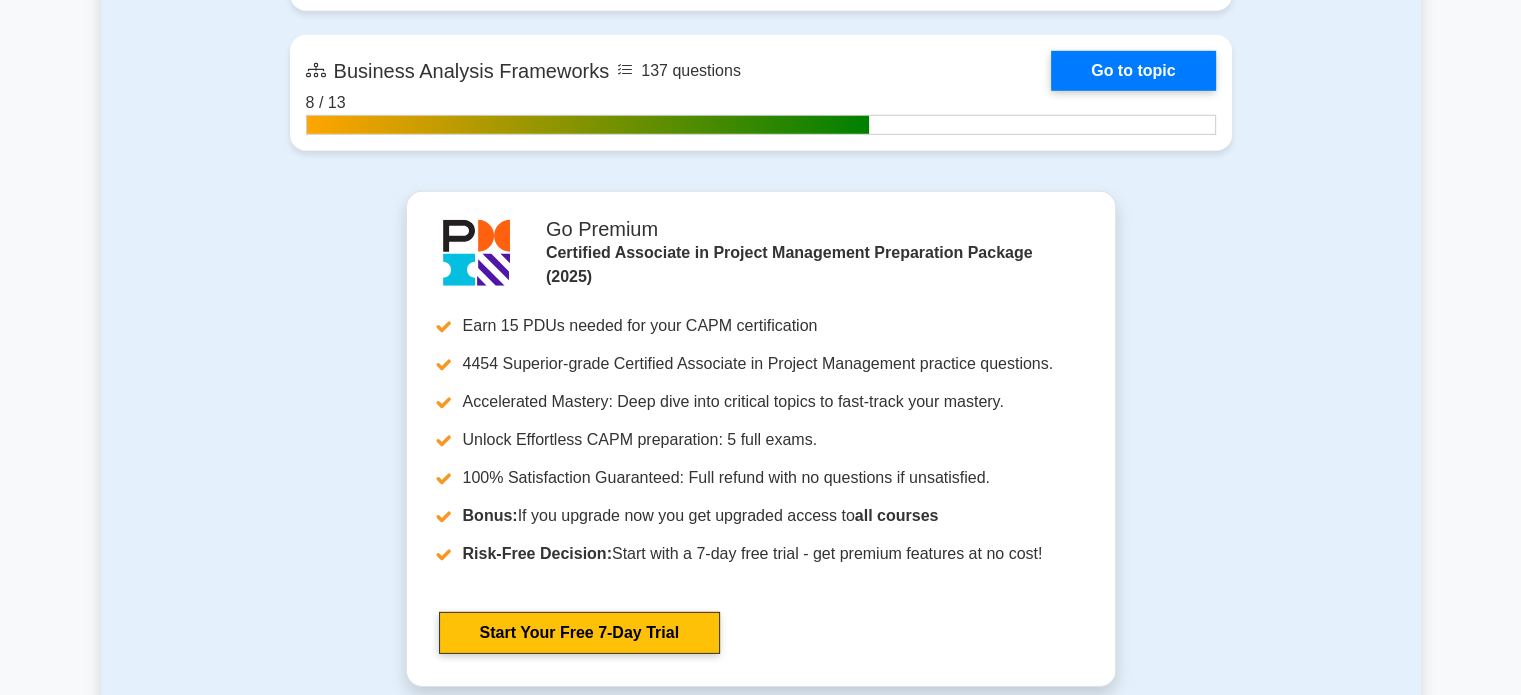 scroll, scrollTop: 6600, scrollLeft: 0, axis: vertical 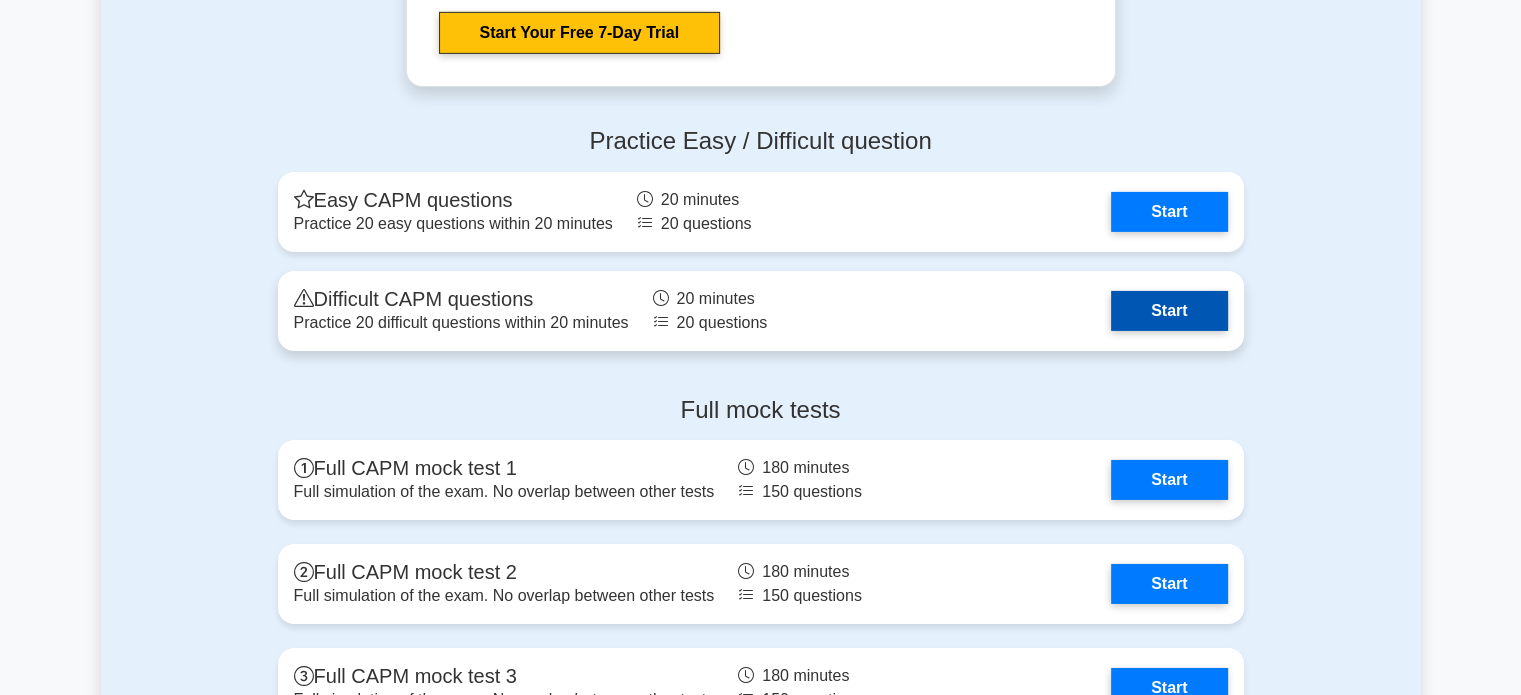 click on "Start" at bounding box center [1169, 311] 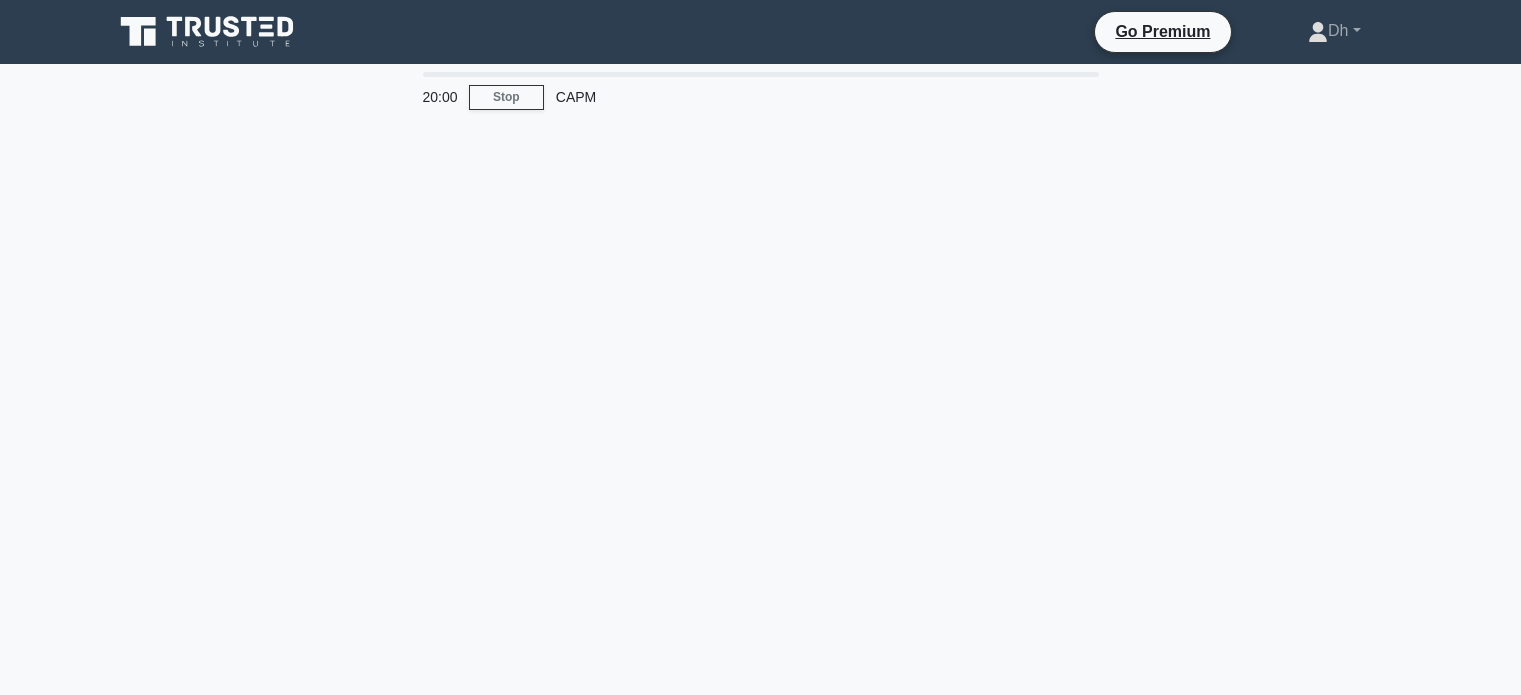 scroll, scrollTop: 0, scrollLeft: 0, axis: both 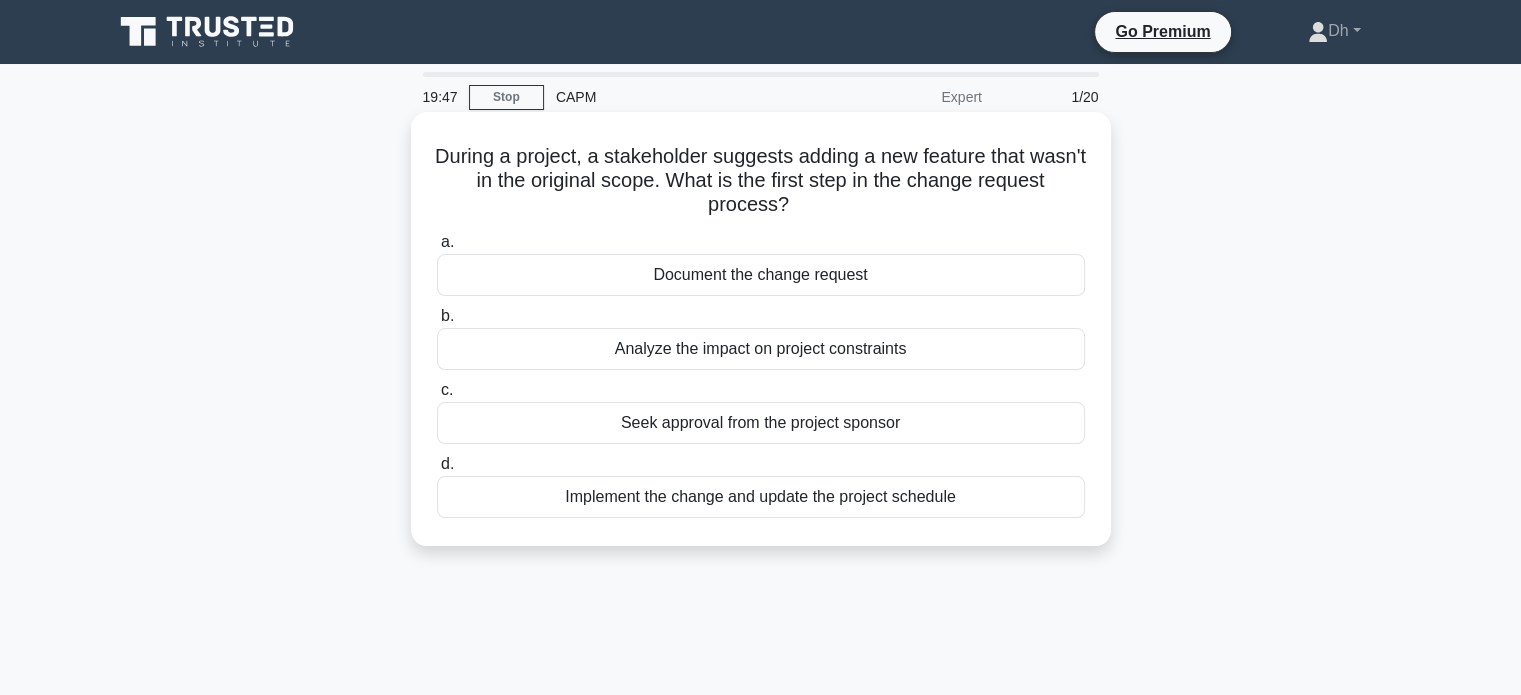 click on "Document the change request" at bounding box center [761, 275] 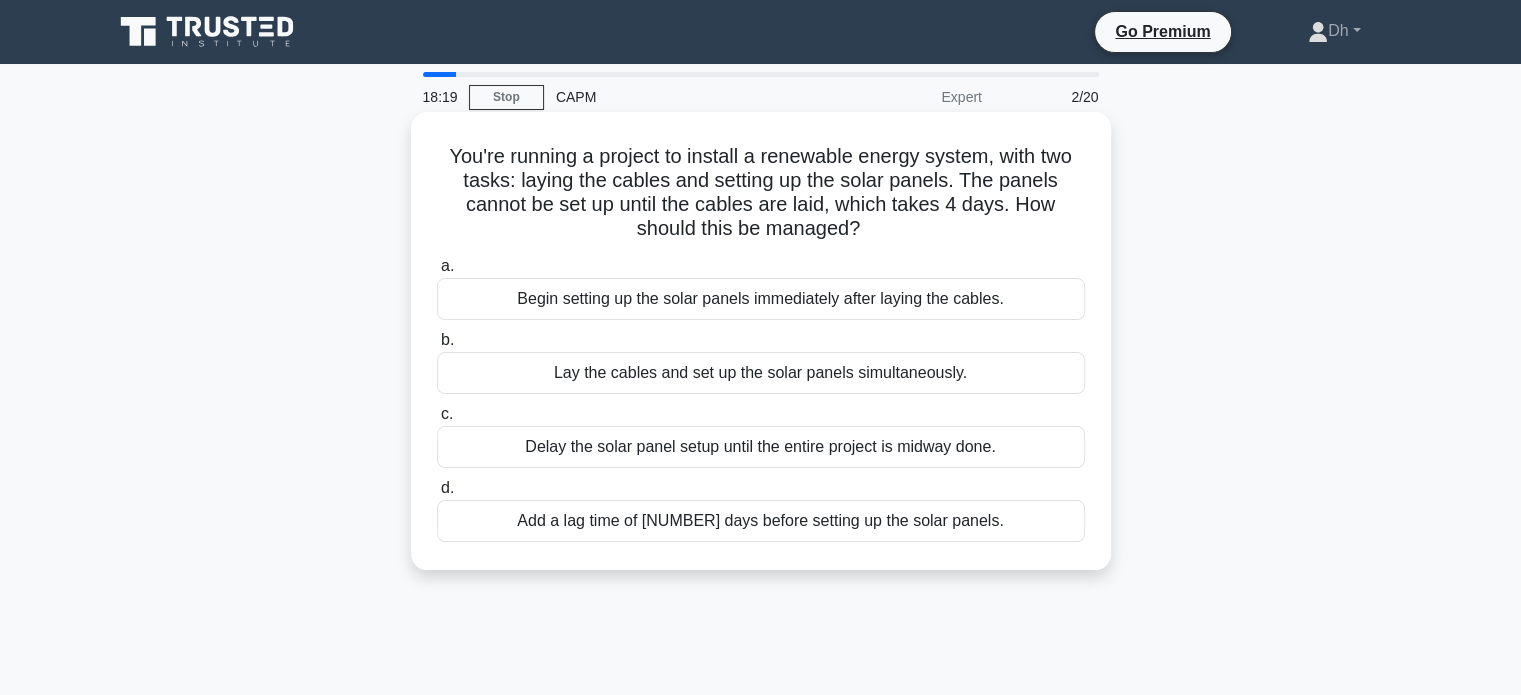 click on "Begin setting up the solar panels immediately after laying the cables." at bounding box center [761, 299] 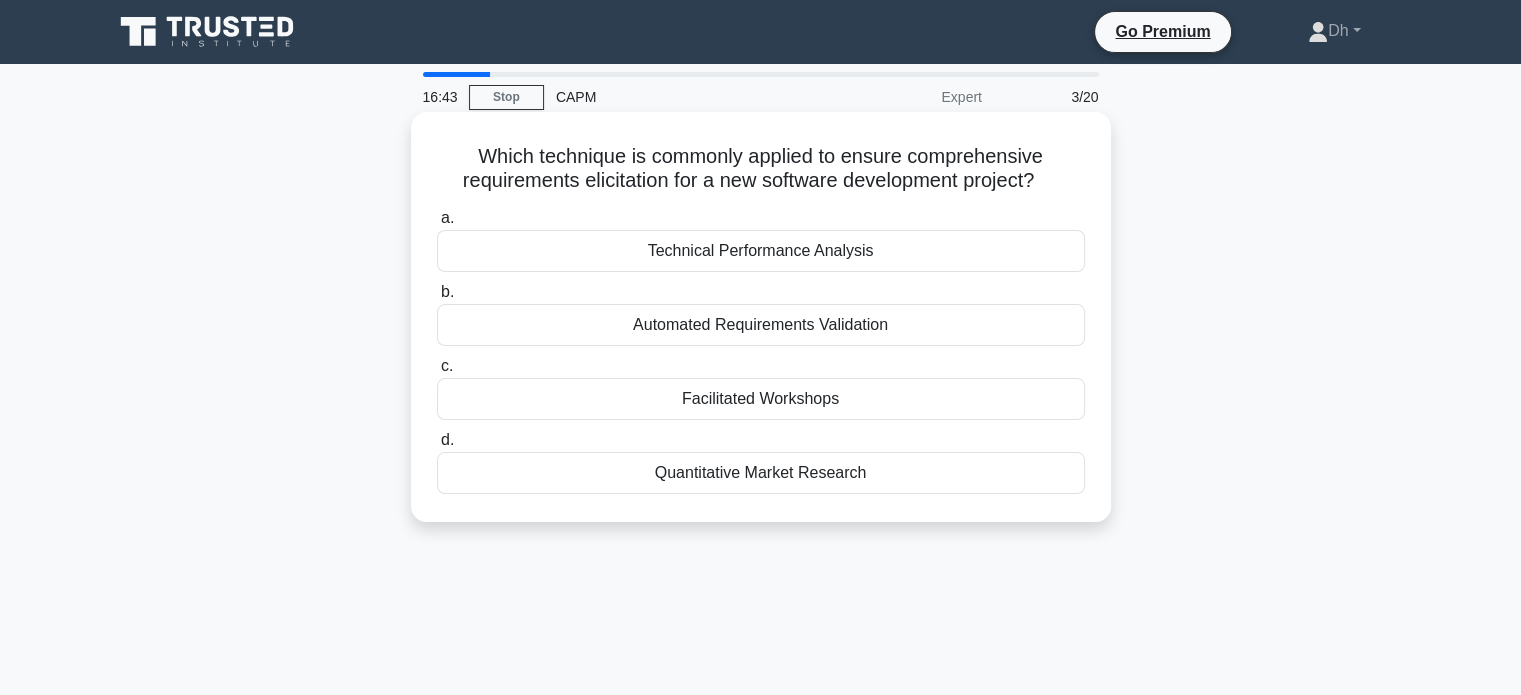 click on "Technical Performance Analysis" at bounding box center (761, 251) 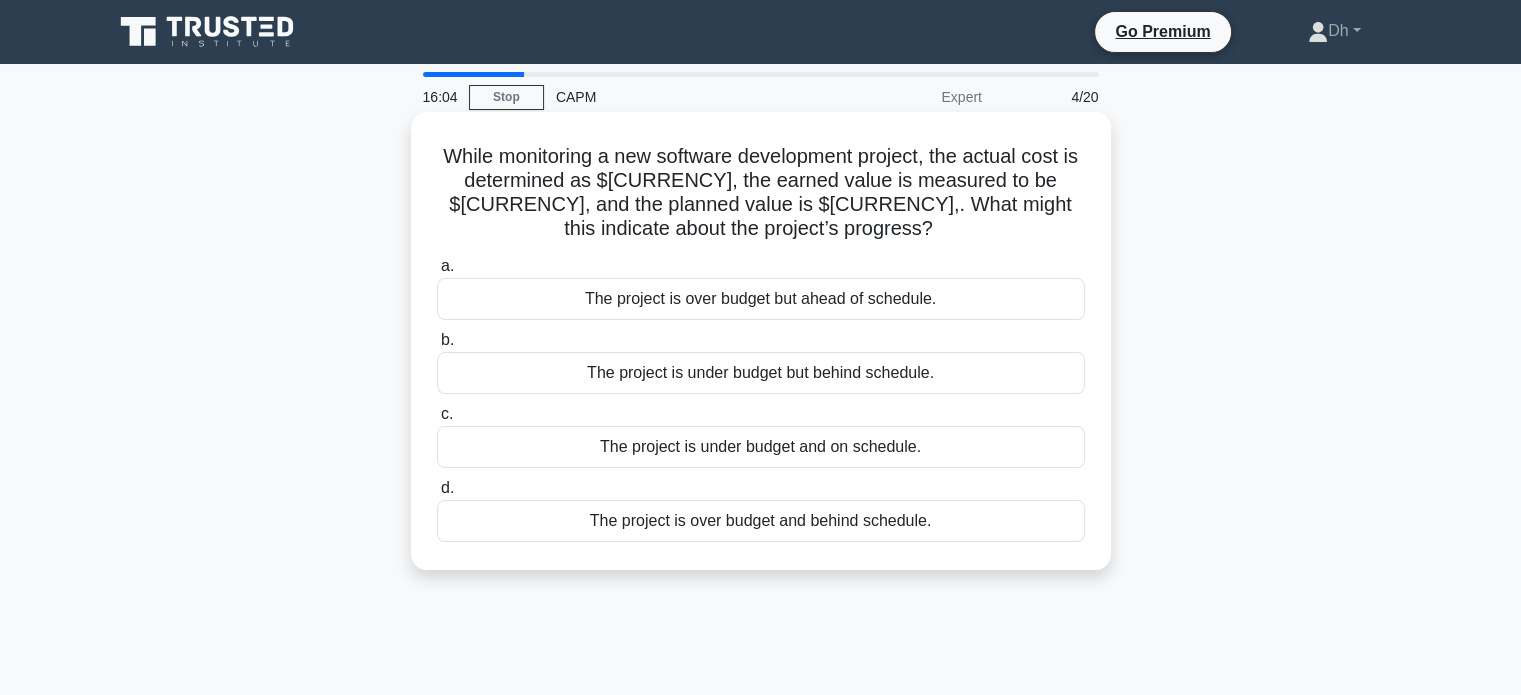 click on "The project is over budget and behind schedule." at bounding box center [761, 521] 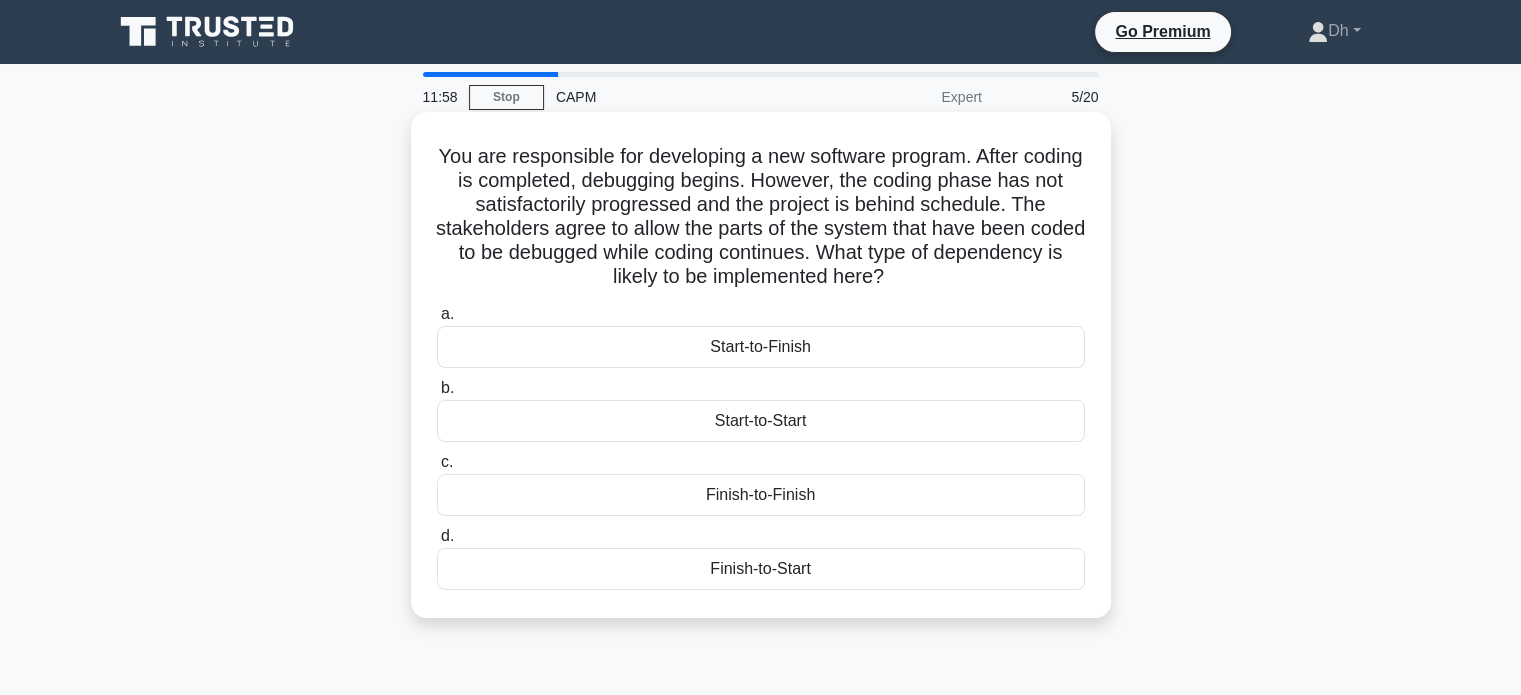 click on "Start-to-Finish" at bounding box center (761, 347) 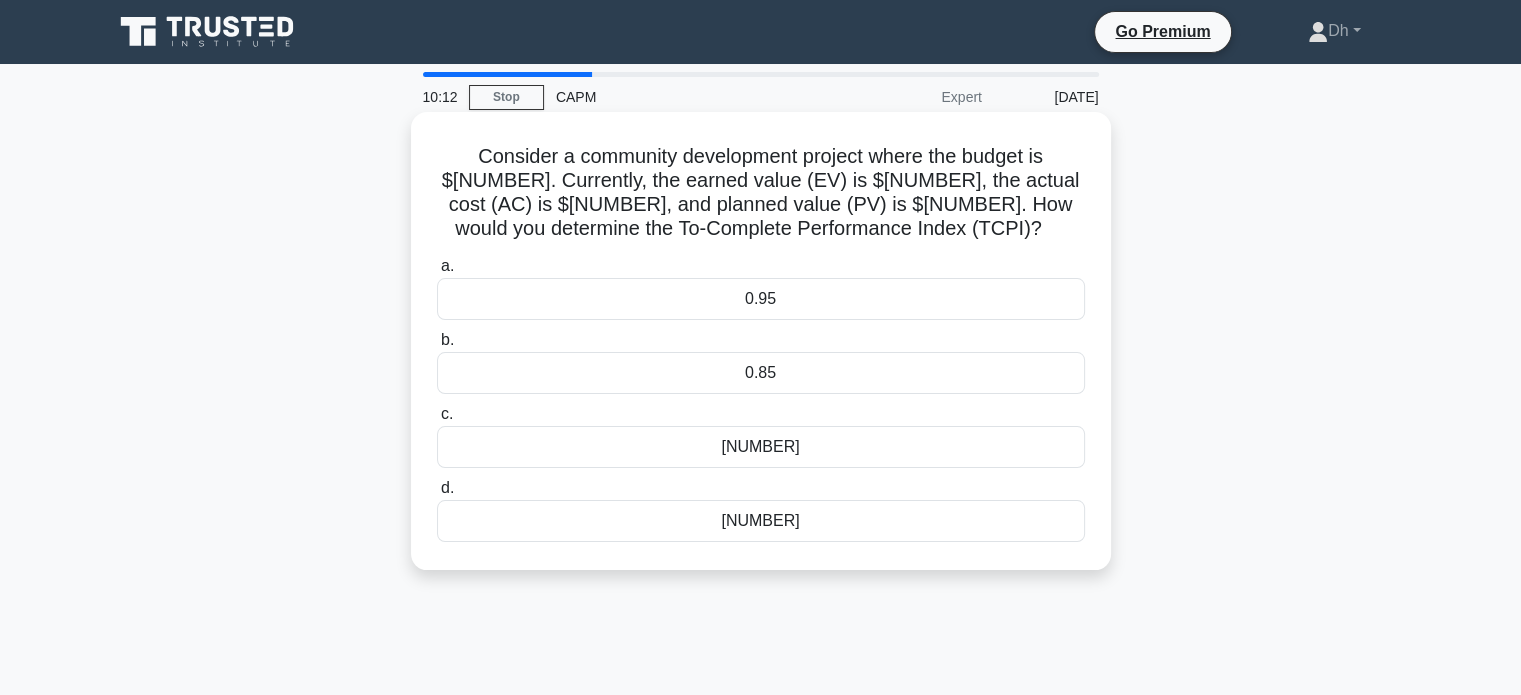 click on "1.09" at bounding box center (761, 447) 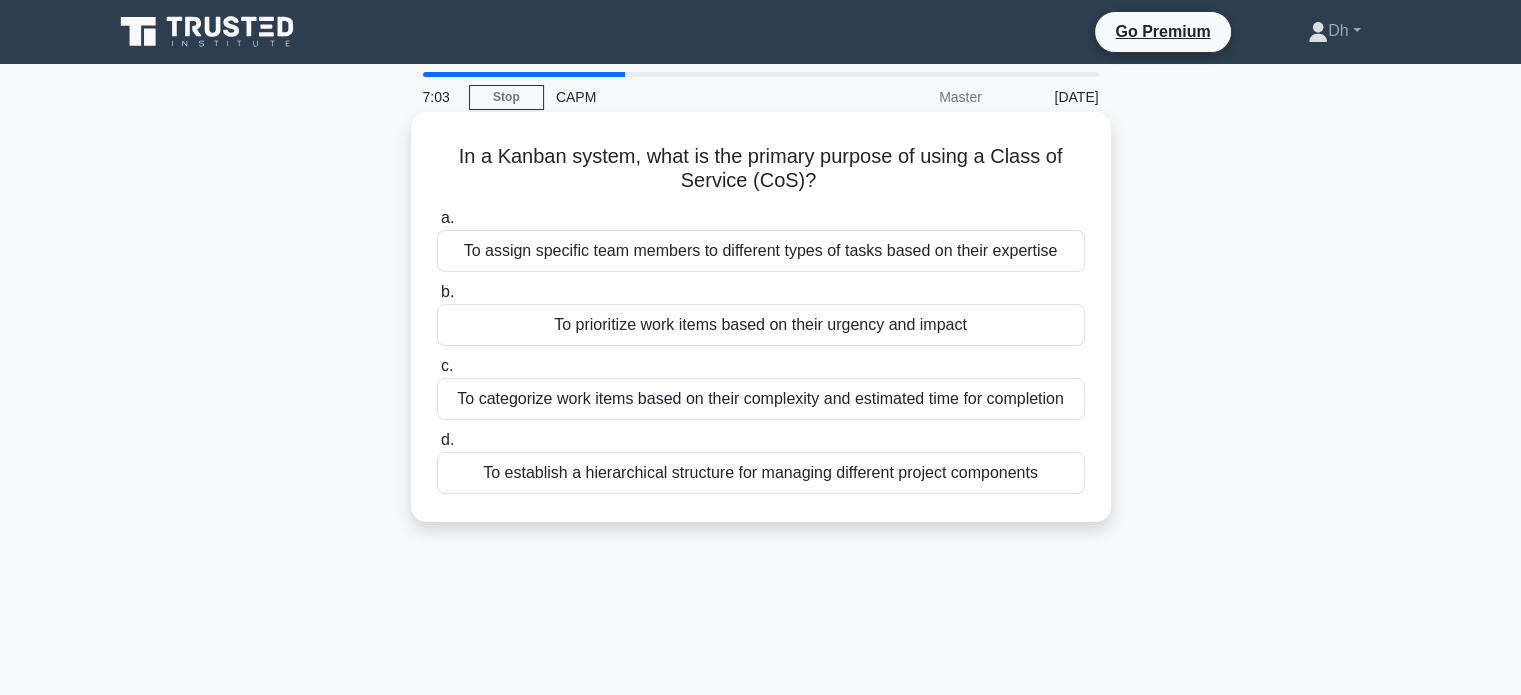 click on "To prioritize work items based on their urgency and impact" at bounding box center (761, 325) 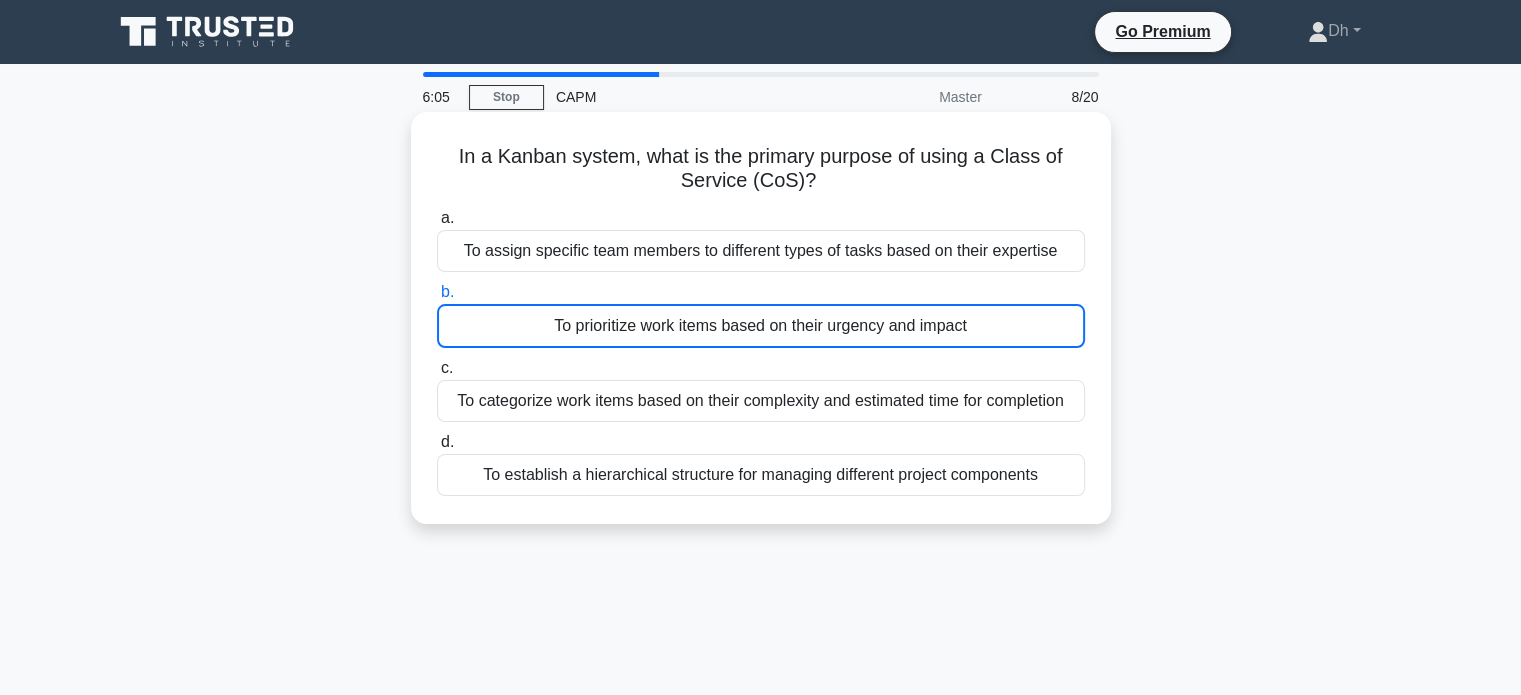 click on "To prioritize work items based on their urgency and impact" at bounding box center (761, 326) 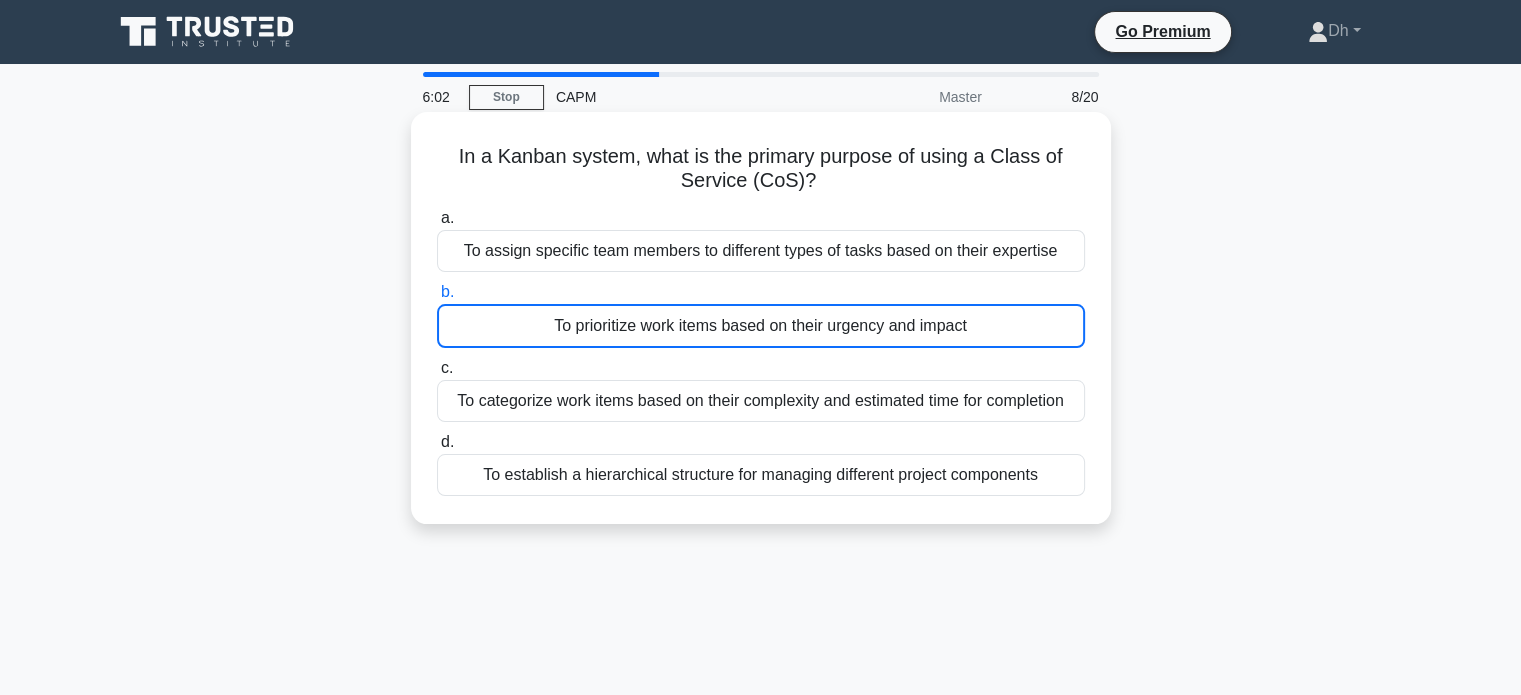 click on "To categorize work items based on their complexity and estimated time for completion" at bounding box center [761, 401] 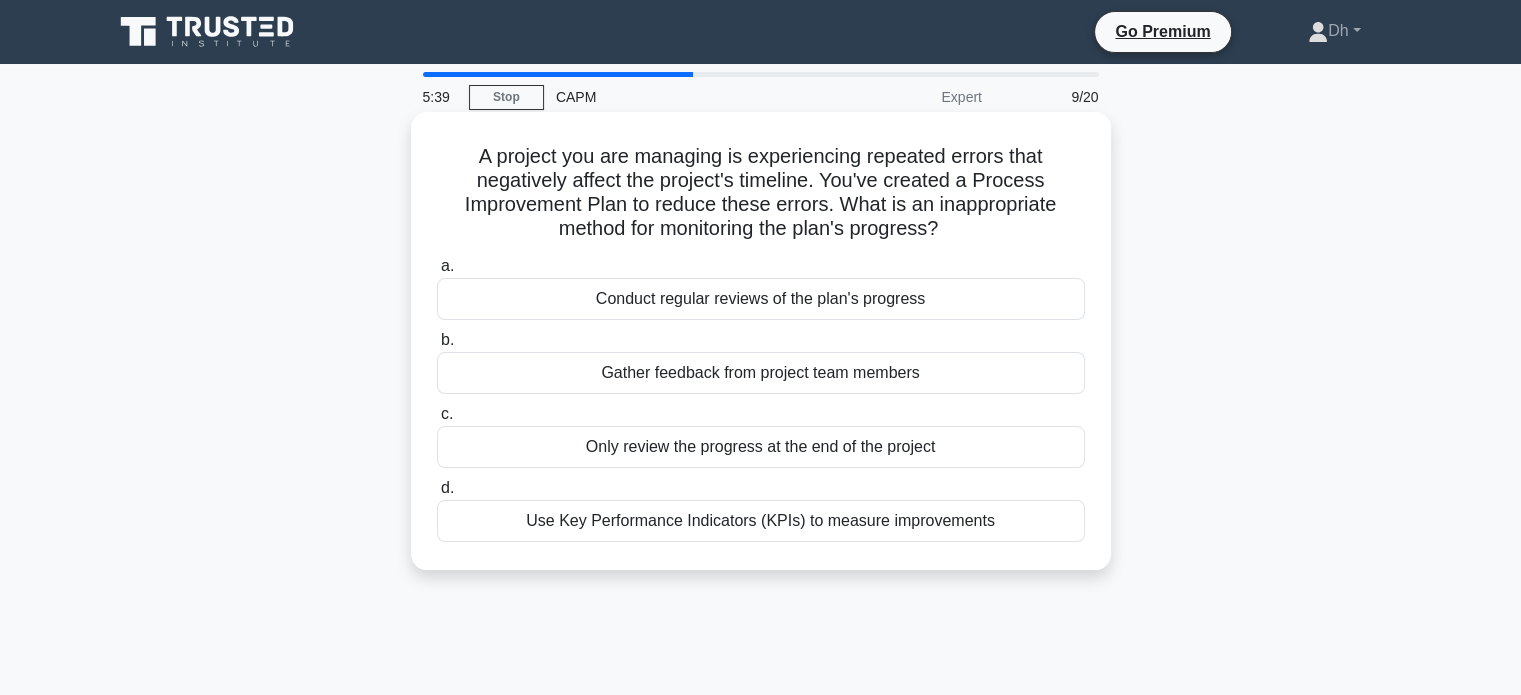 click on "Only review the progress at the end of the project" at bounding box center (761, 447) 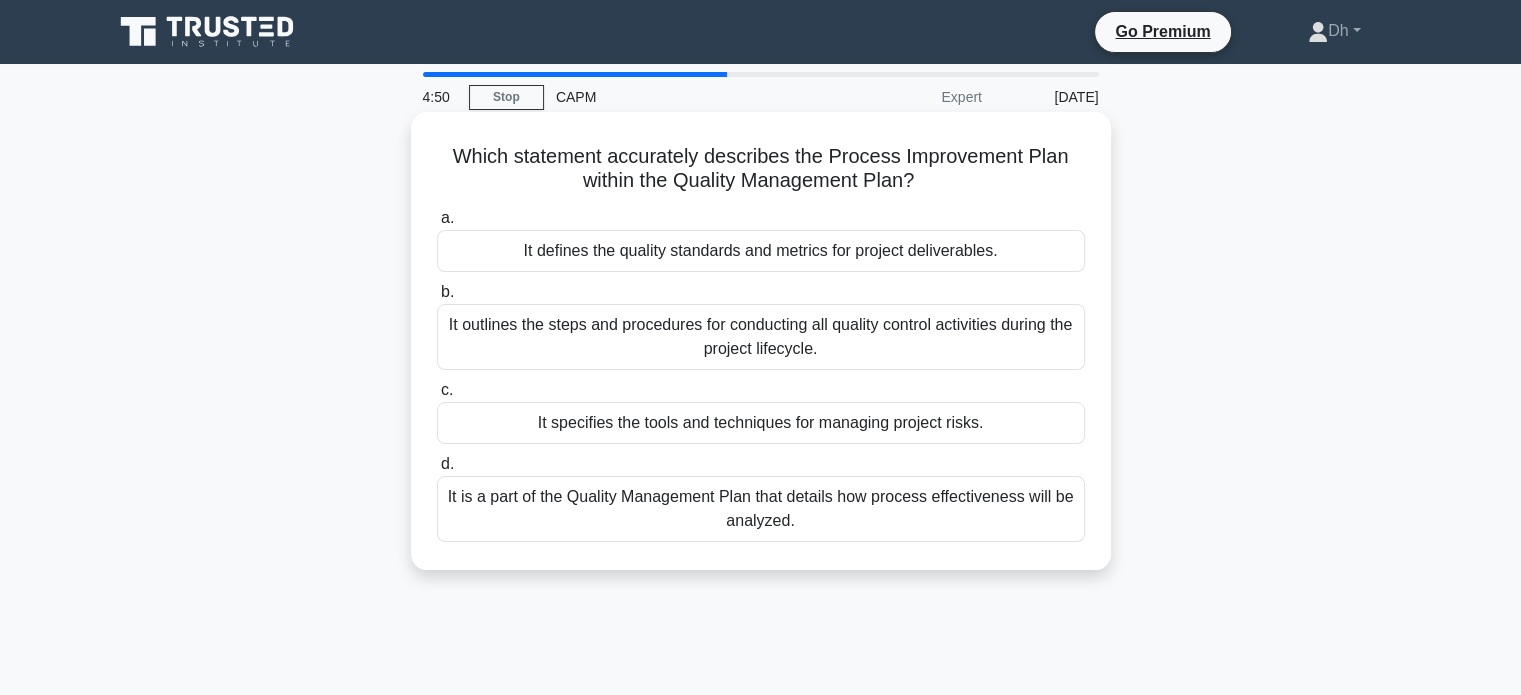 click on "It outlines the steps and procedures for conducting all quality control activities during the project lifecycle." at bounding box center [761, 337] 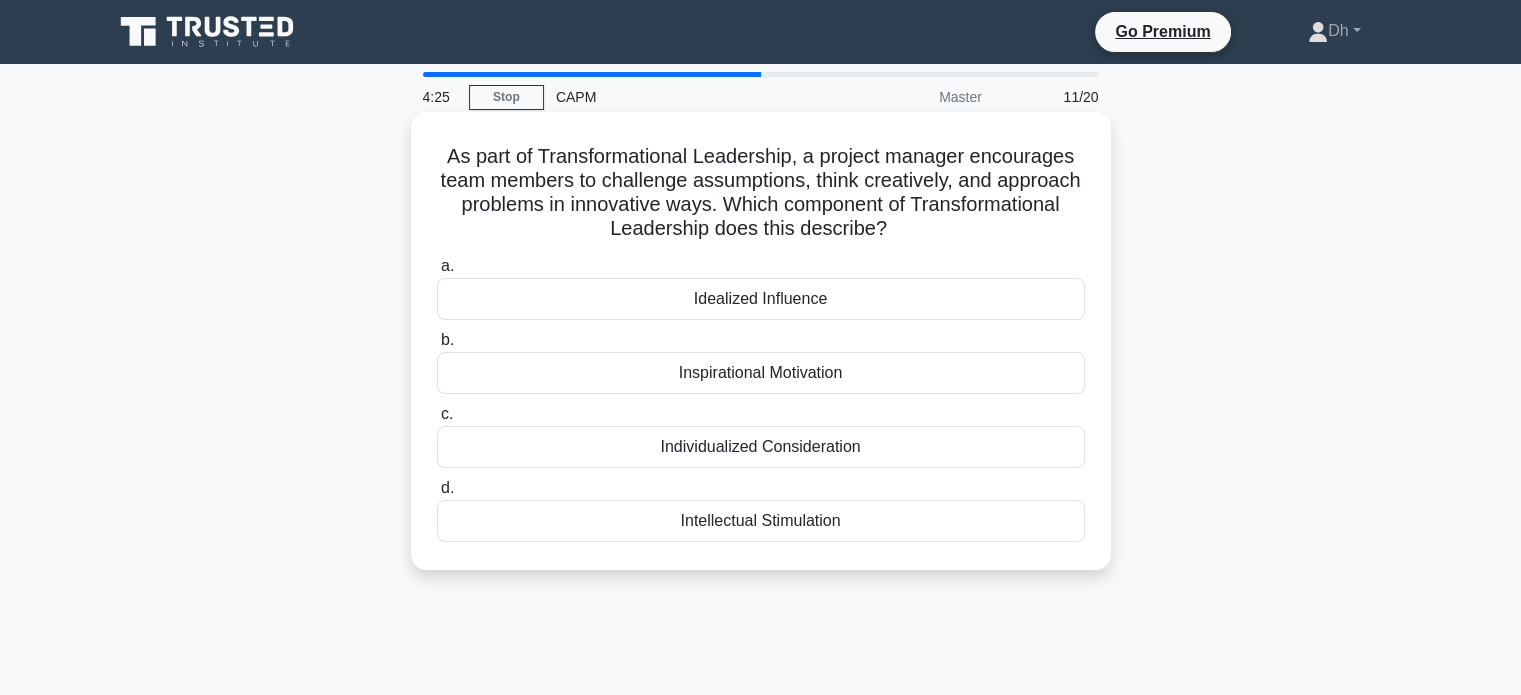 click on "Intellectual Stimulation" at bounding box center (761, 521) 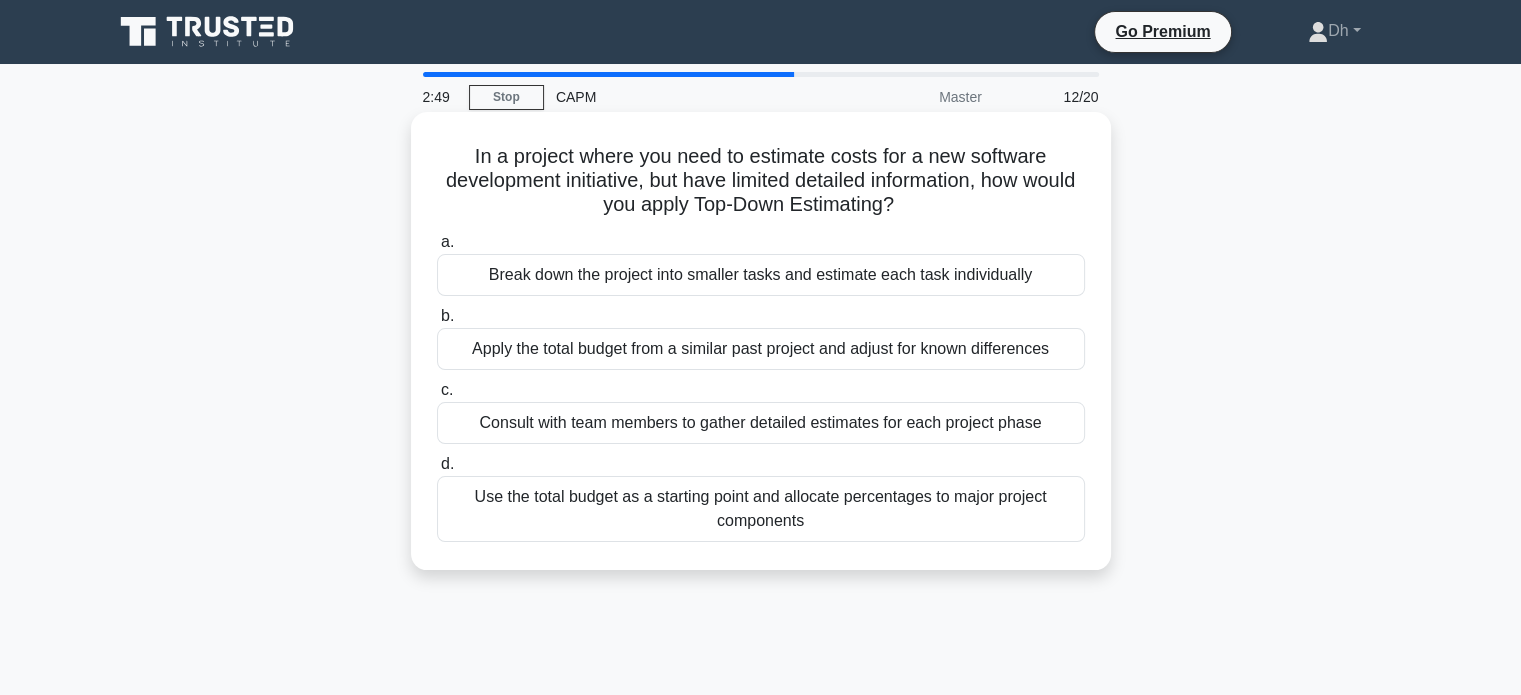 click on "Break down the project into smaller tasks and estimate each task individually" at bounding box center (761, 275) 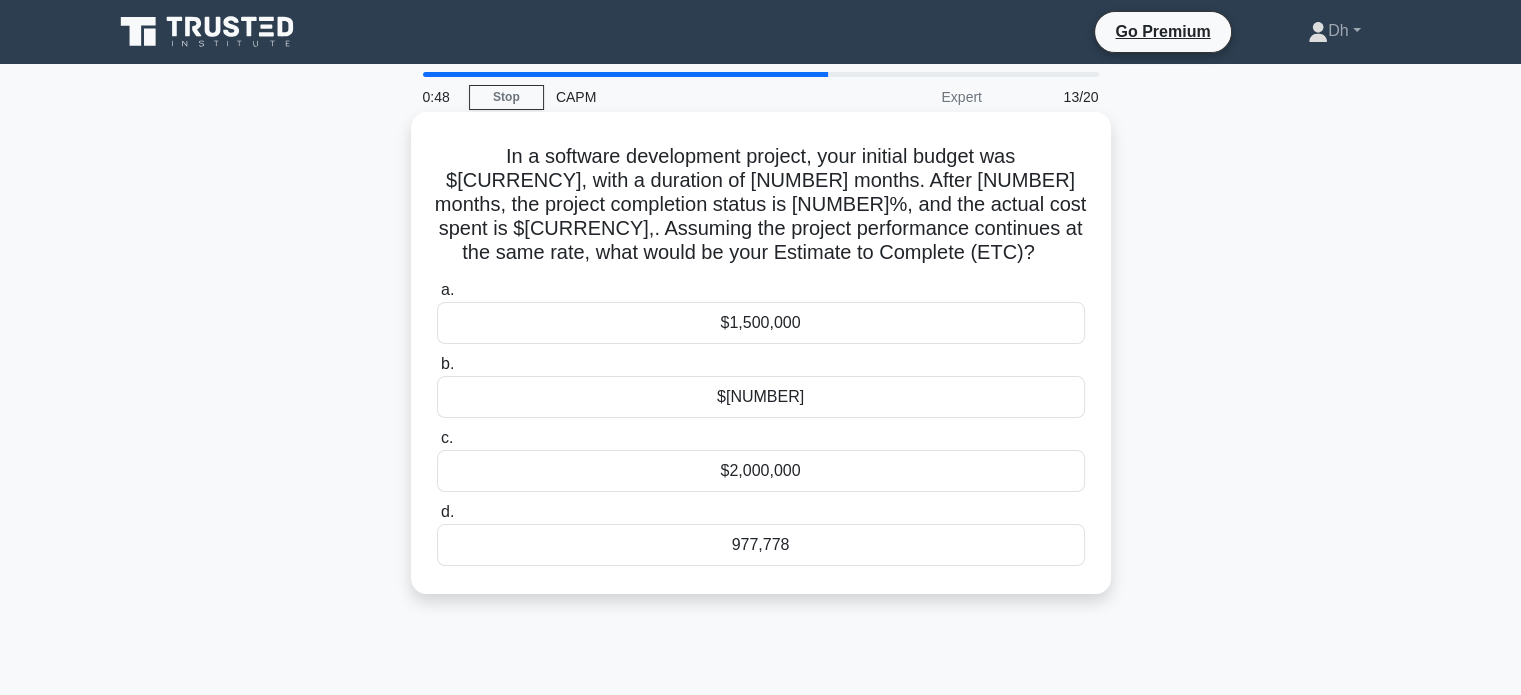 click on "$1,500,000" at bounding box center [761, 323] 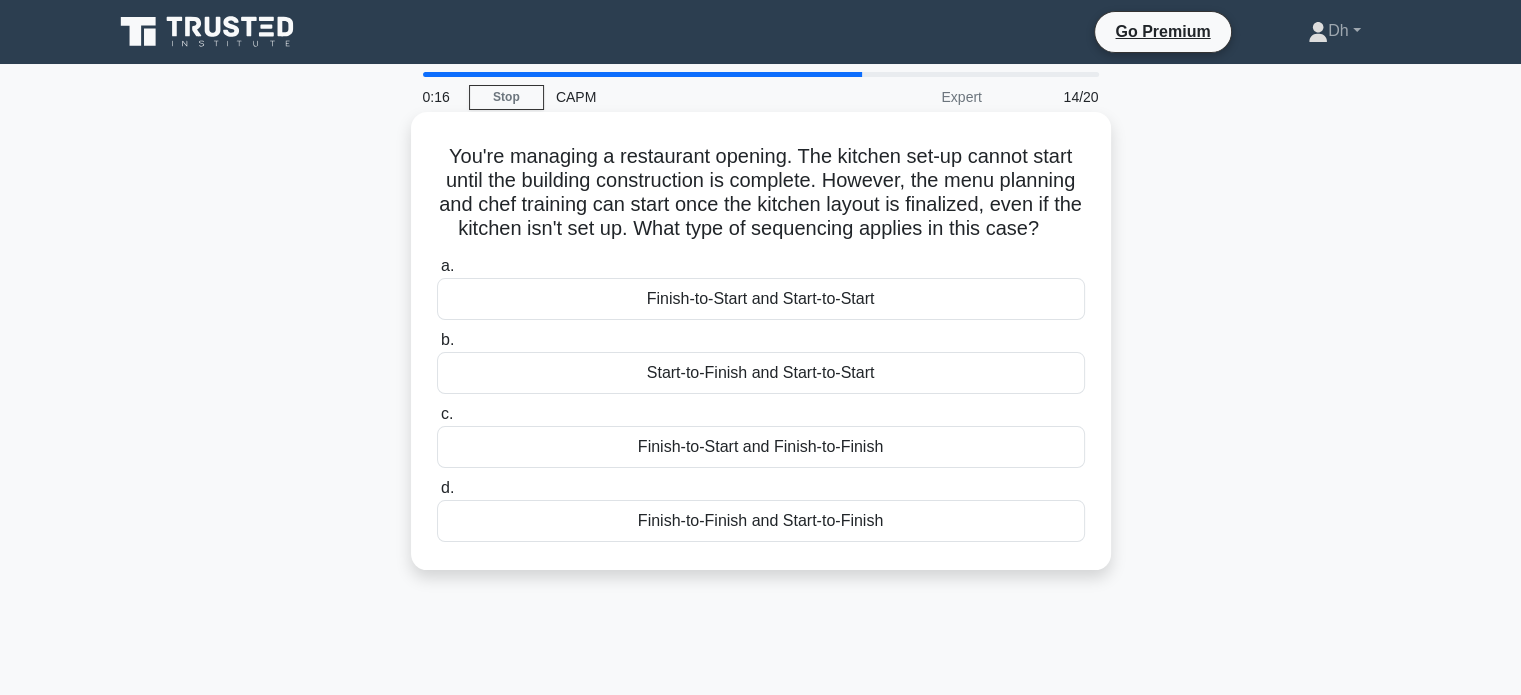 click on "Finish-to-Finish and Start-to-Finish" at bounding box center [761, 521] 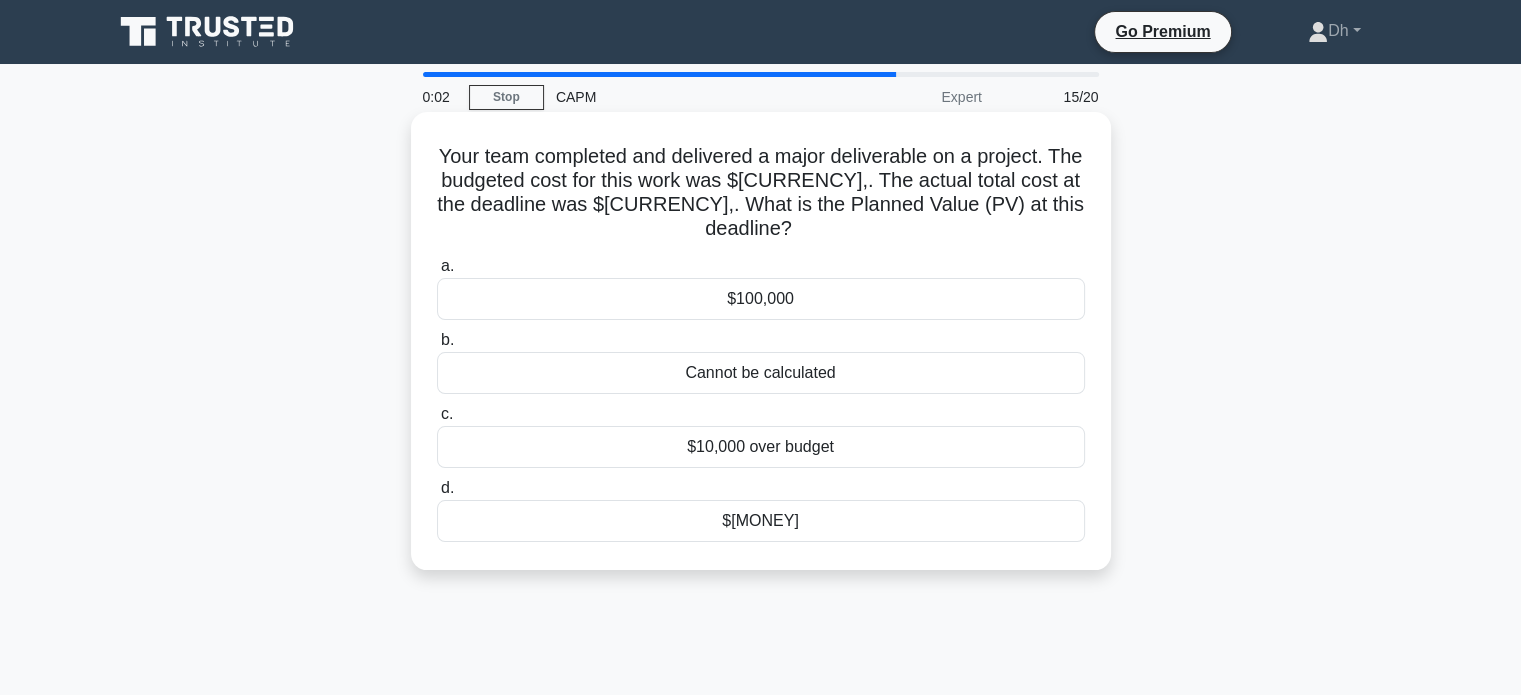 click on "$10,000 over budget" at bounding box center [761, 447] 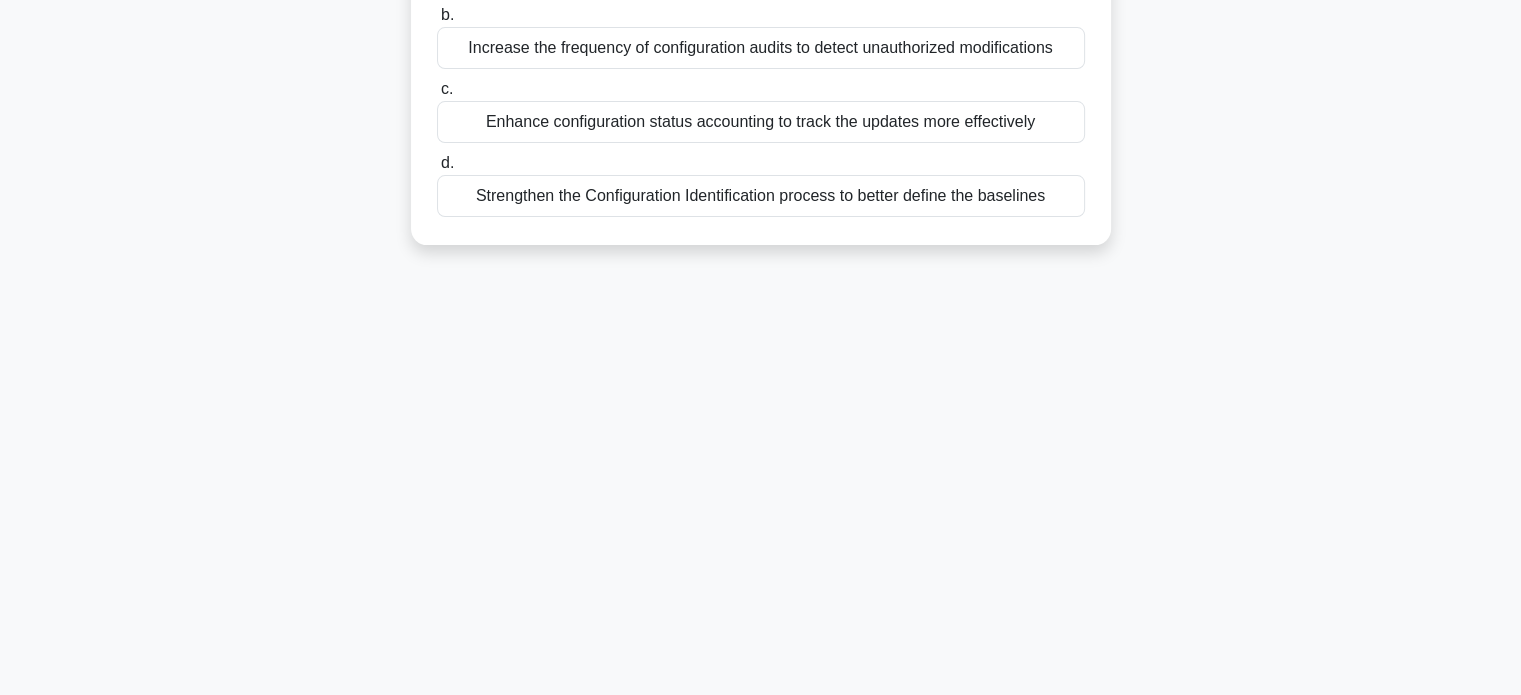 scroll, scrollTop: 385, scrollLeft: 0, axis: vertical 